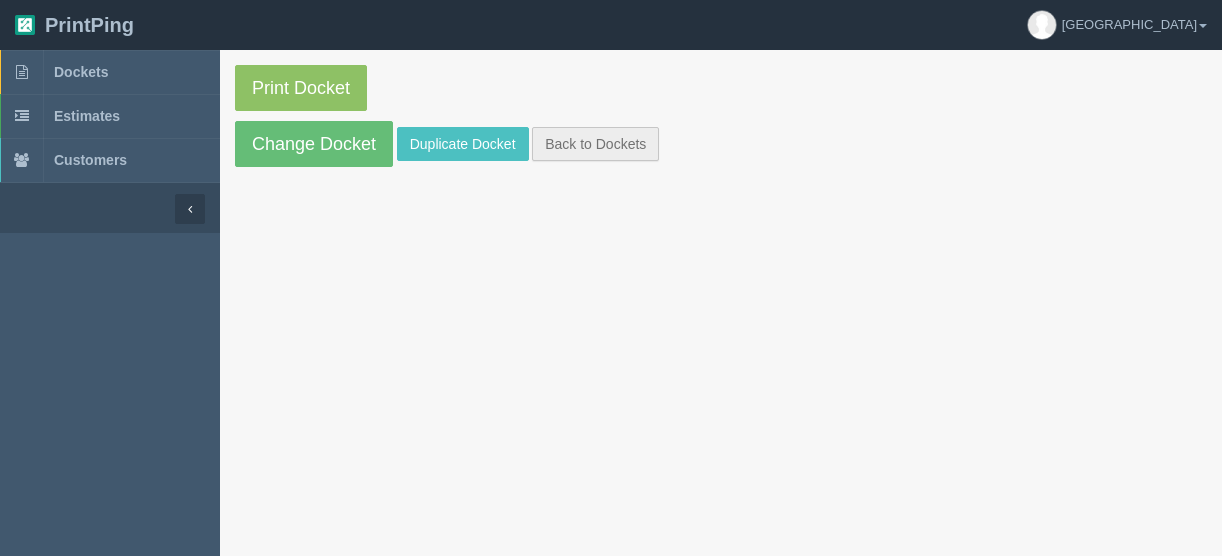 scroll, scrollTop: 0, scrollLeft: 0, axis: both 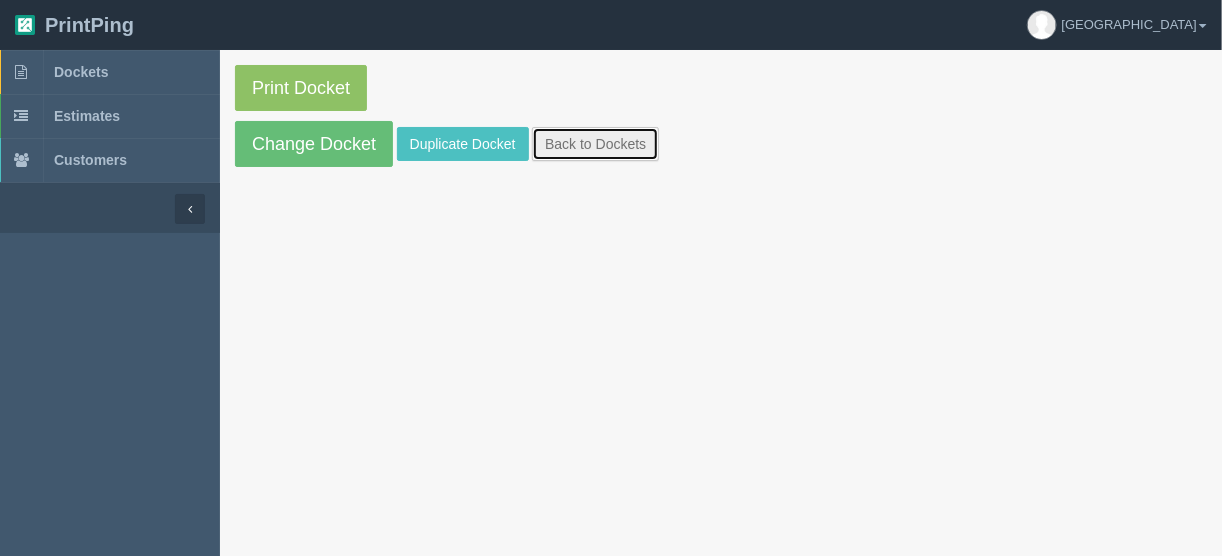 click on "Back to Dockets" at bounding box center [595, 144] 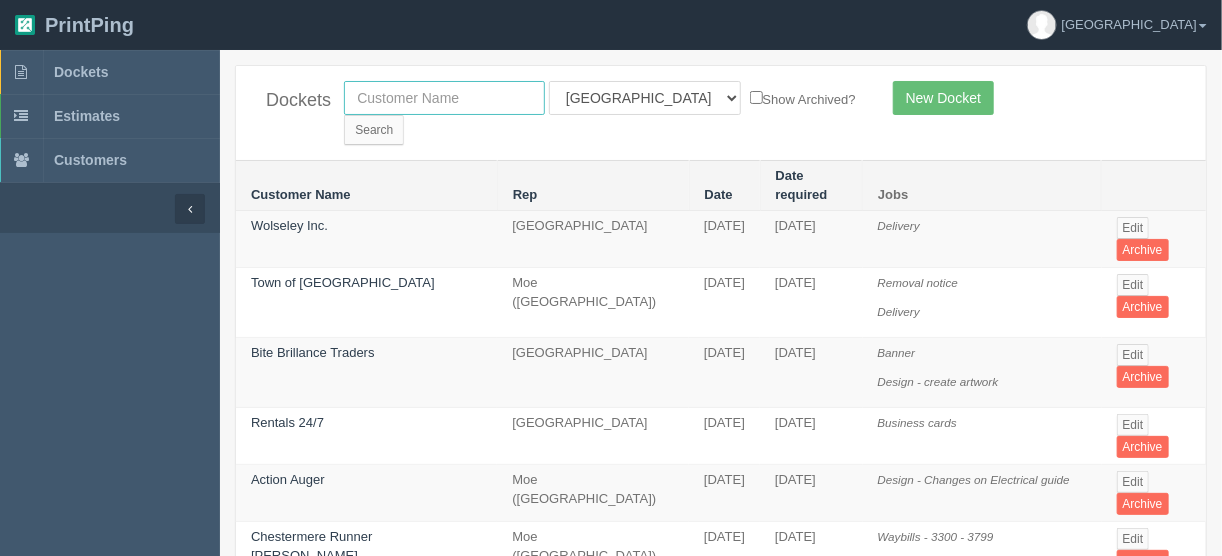 click at bounding box center (444, 98) 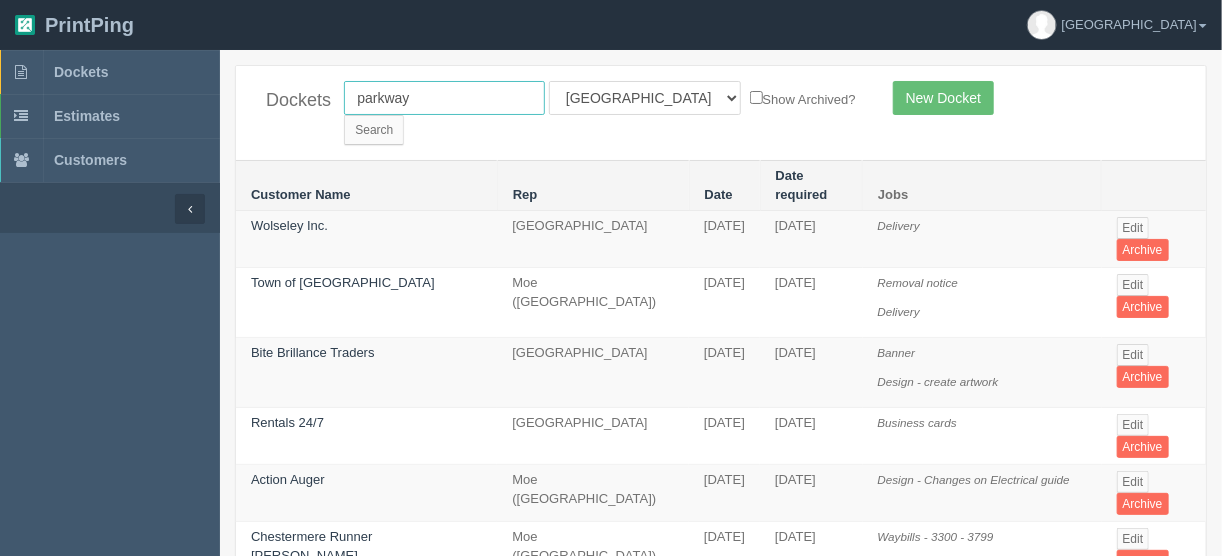 type on "parkway" 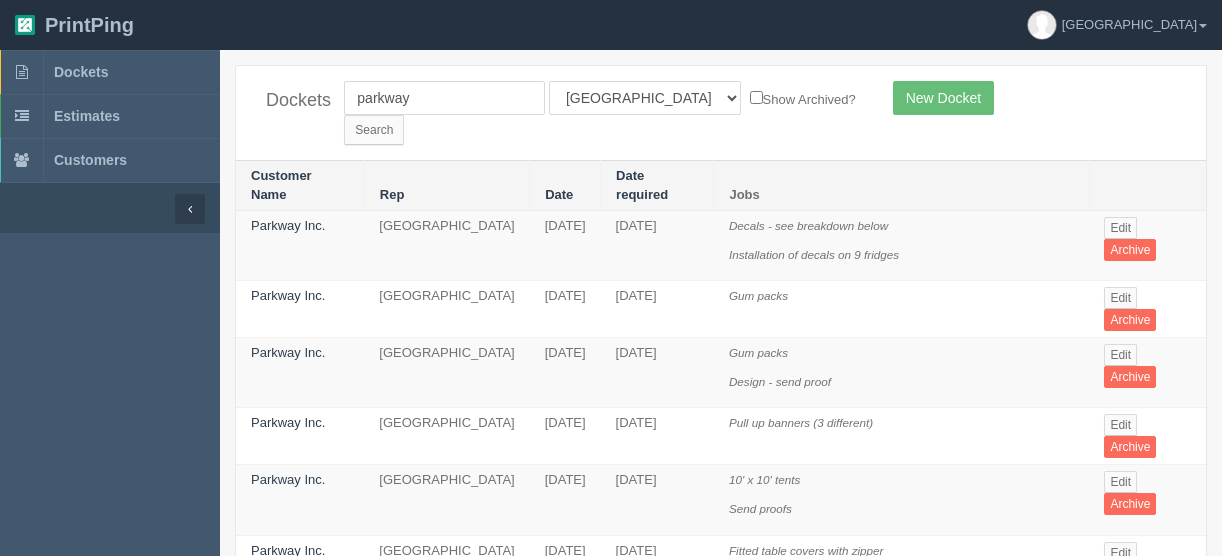 scroll, scrollTop: 0, scrollLeft: 0, axis: both 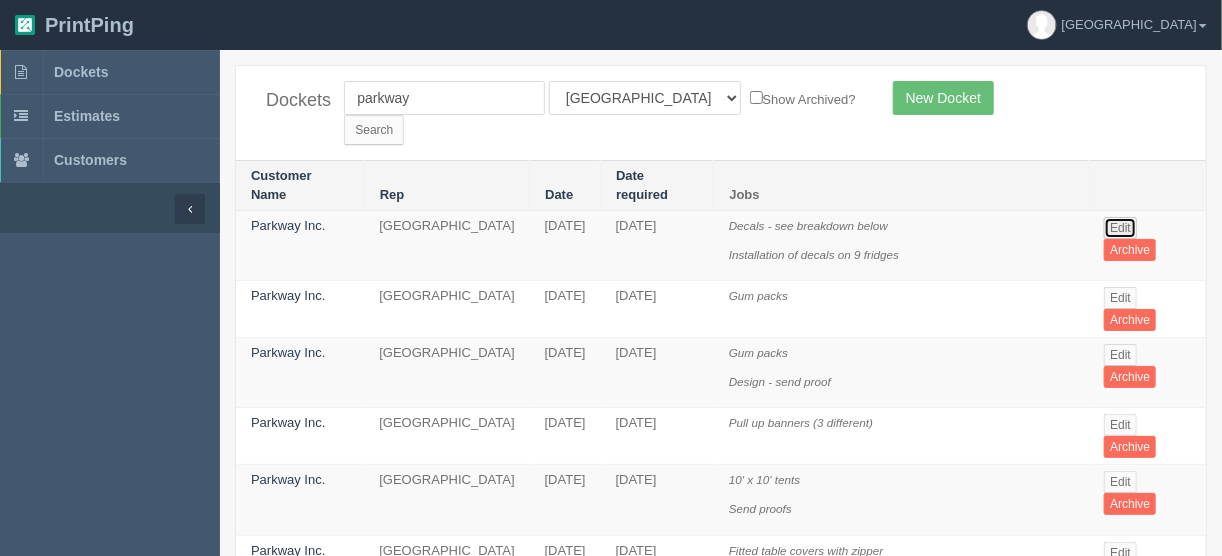 click on "Edit" at bounding box center (1120, 228) 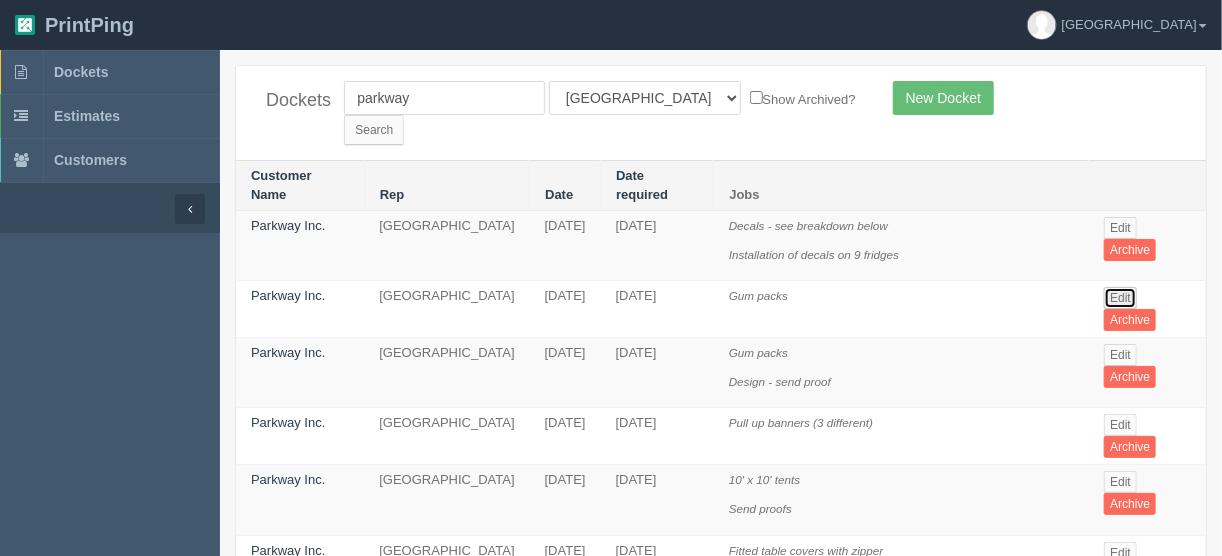 click on "Edit" at bounding box center [1120, 298] 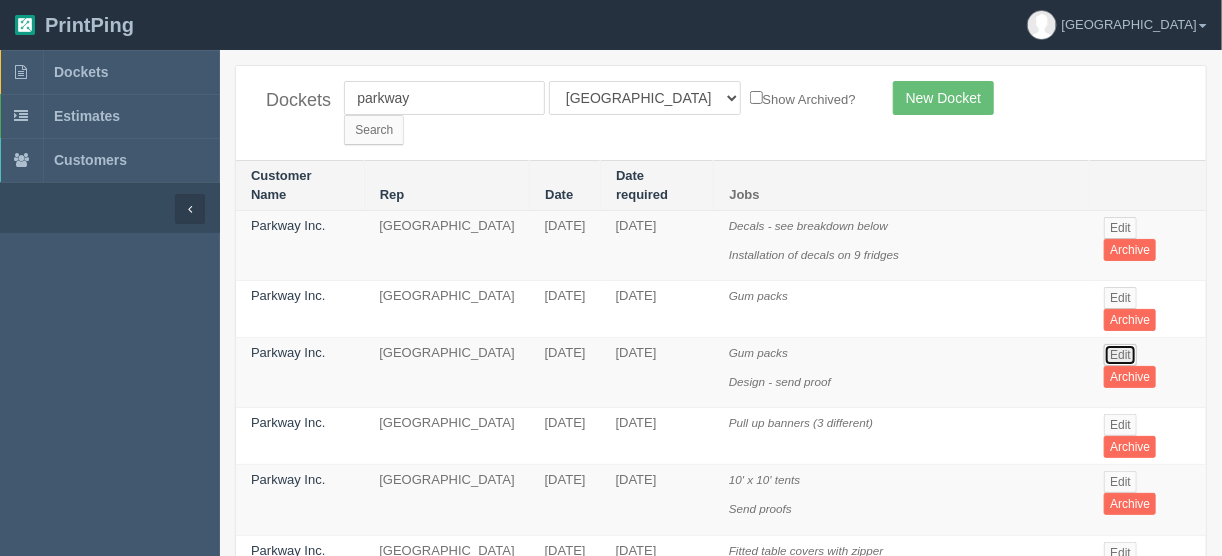click on "Edit" at bounding box center (1120, 355) 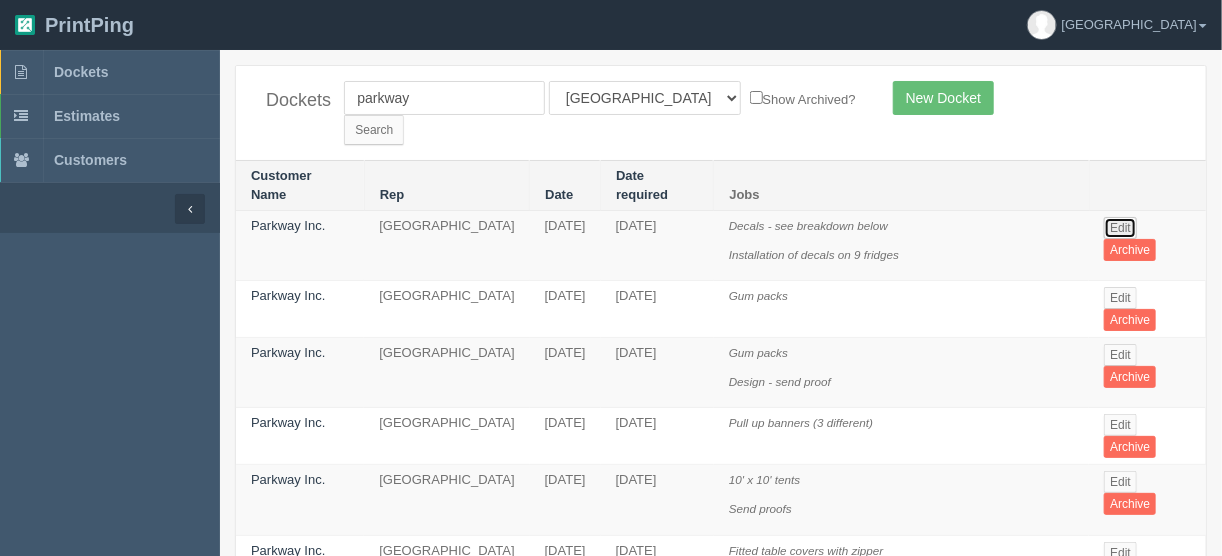 click on "Edit" at bounding box center (1120, 228) 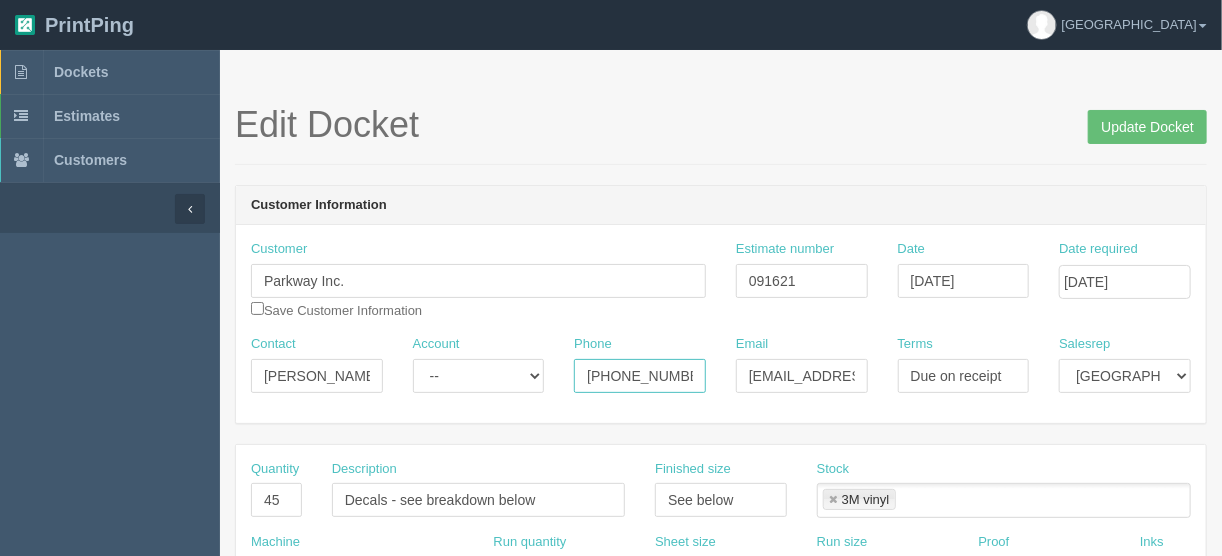 click on "403-609-4942" at bounding box center (640, 376) 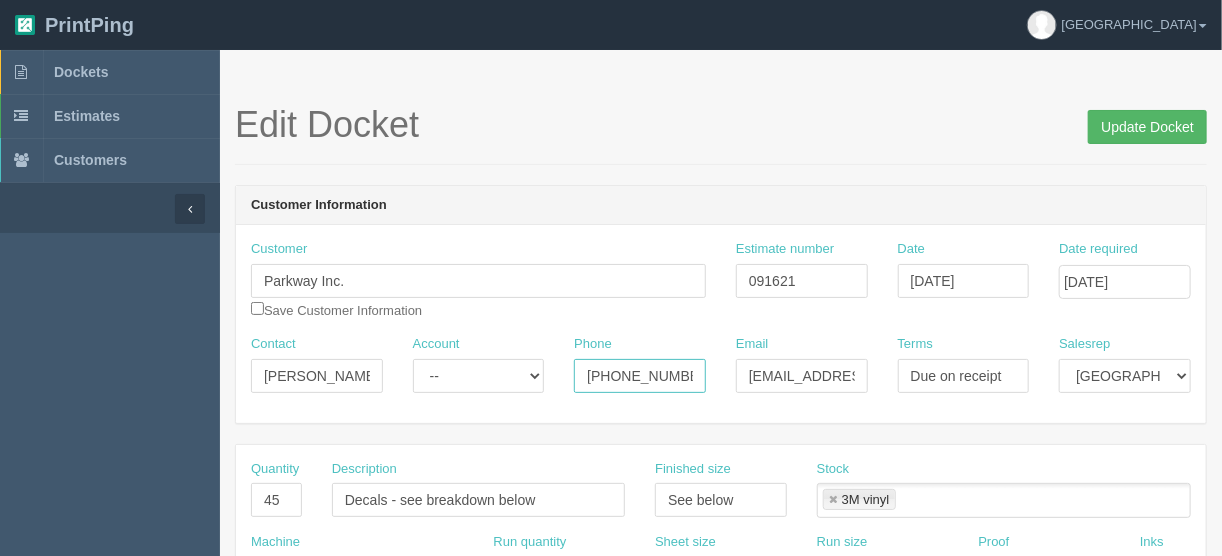 type on "403-609-8859" 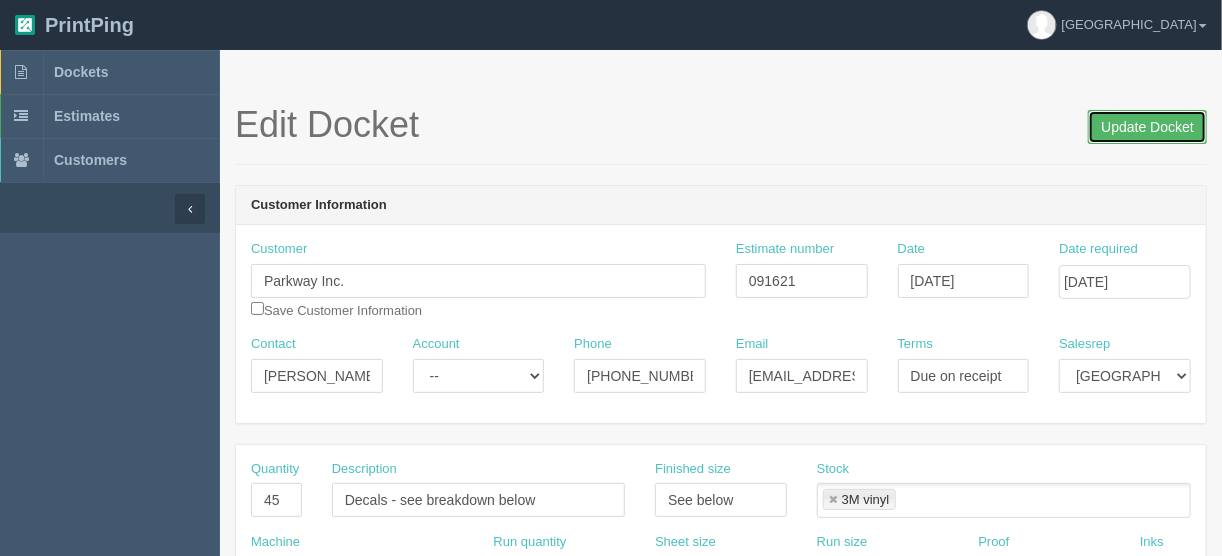 click on "Update Docket" at bounding box center [1147, 127] 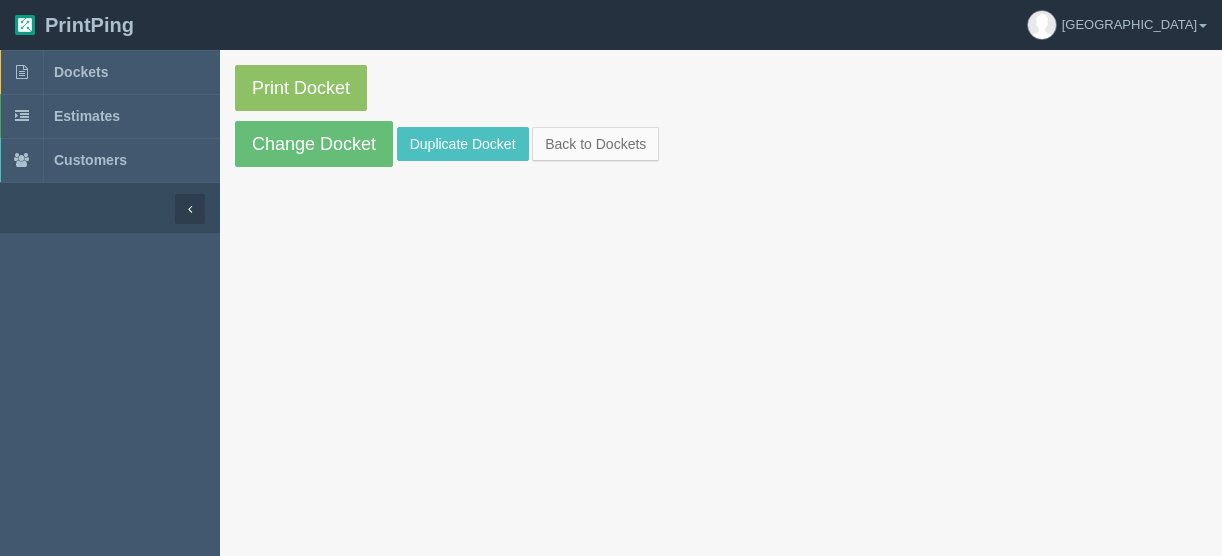 scroll, scrollTop: 0, scrollLeft: 0, axis: both 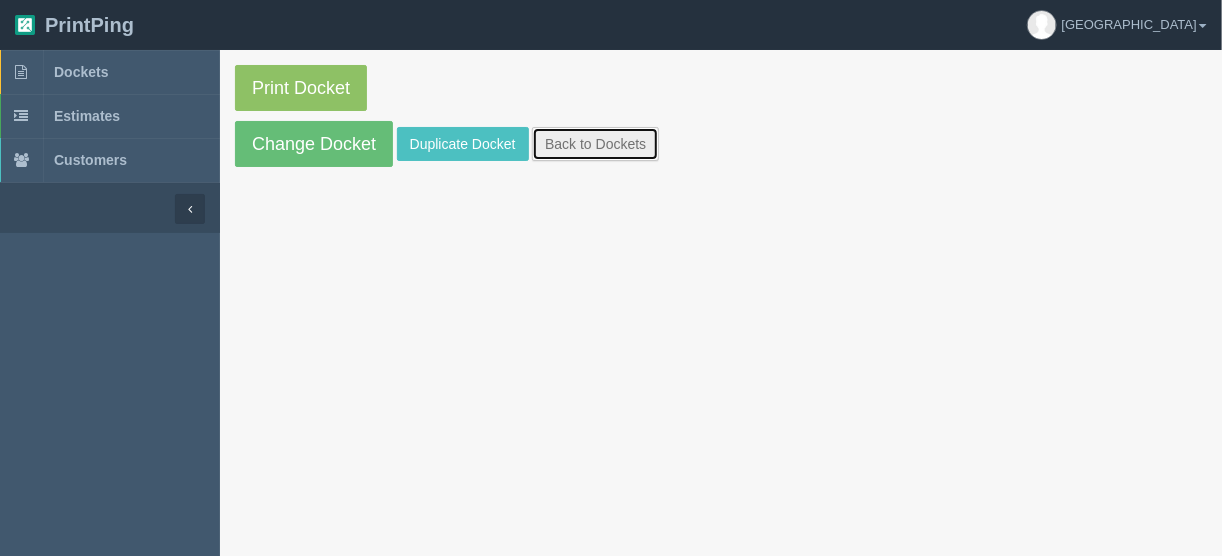 click on "Back to Dockets" at bounding box center [595, 144] 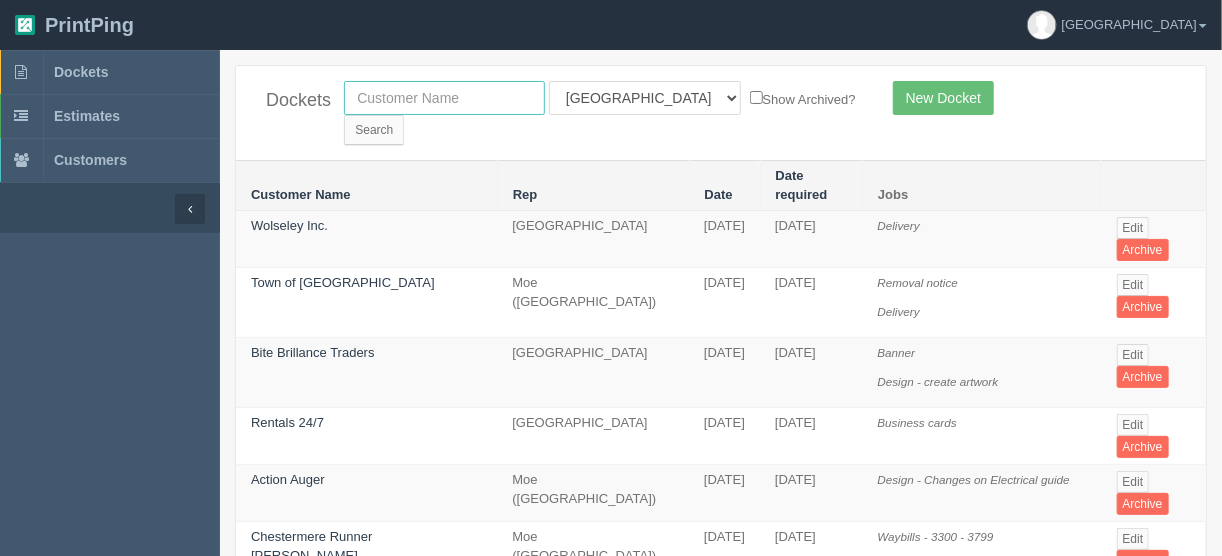 click at bounding box center (444, 98) 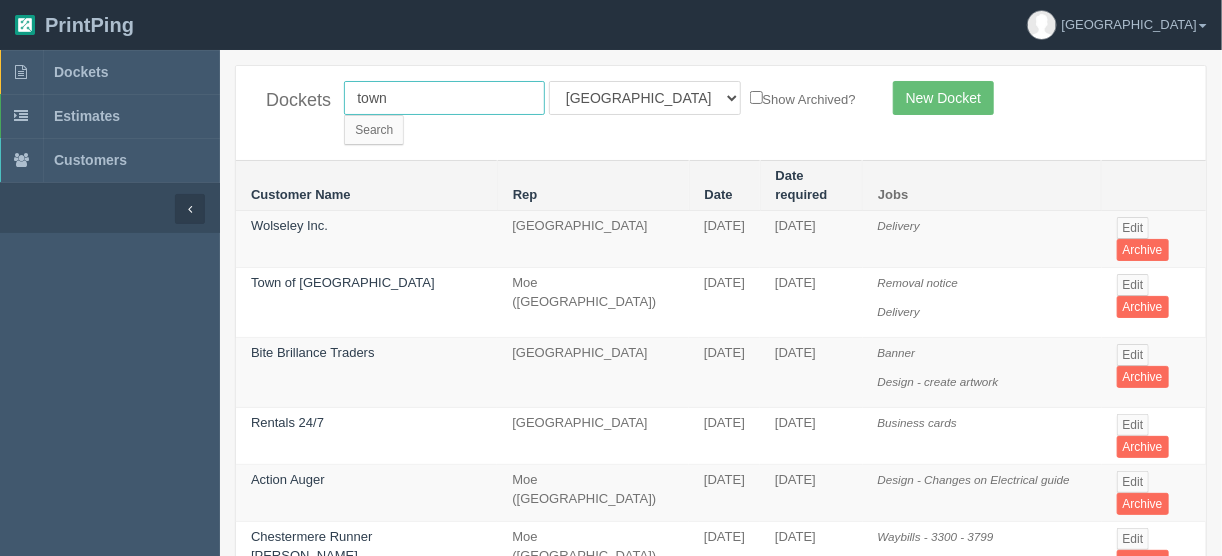 type on "town of o" 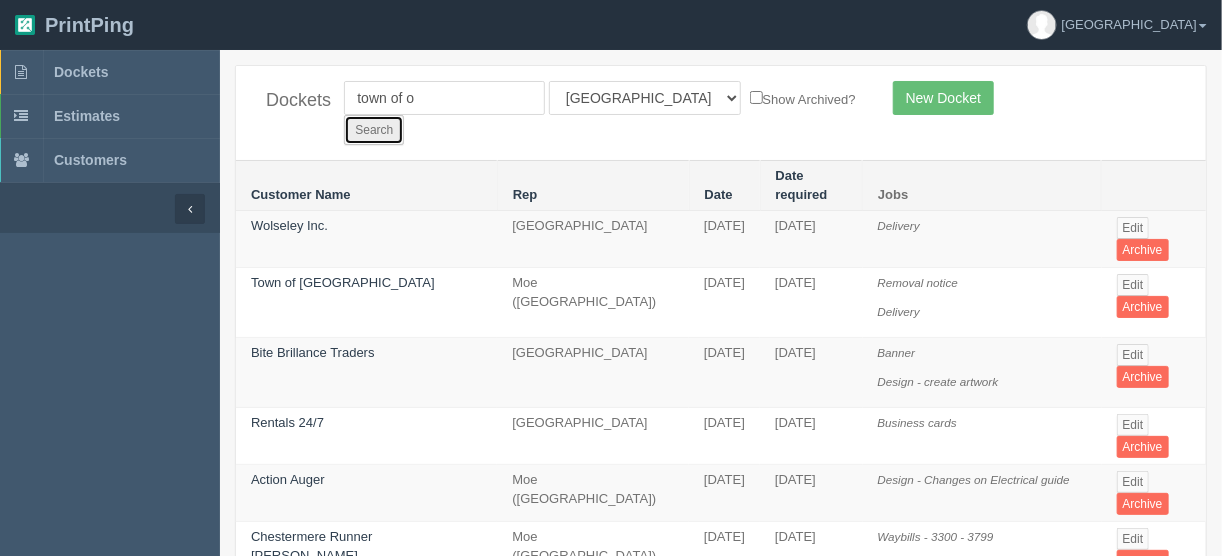 click on "Search" at bounding box center (374, 130) 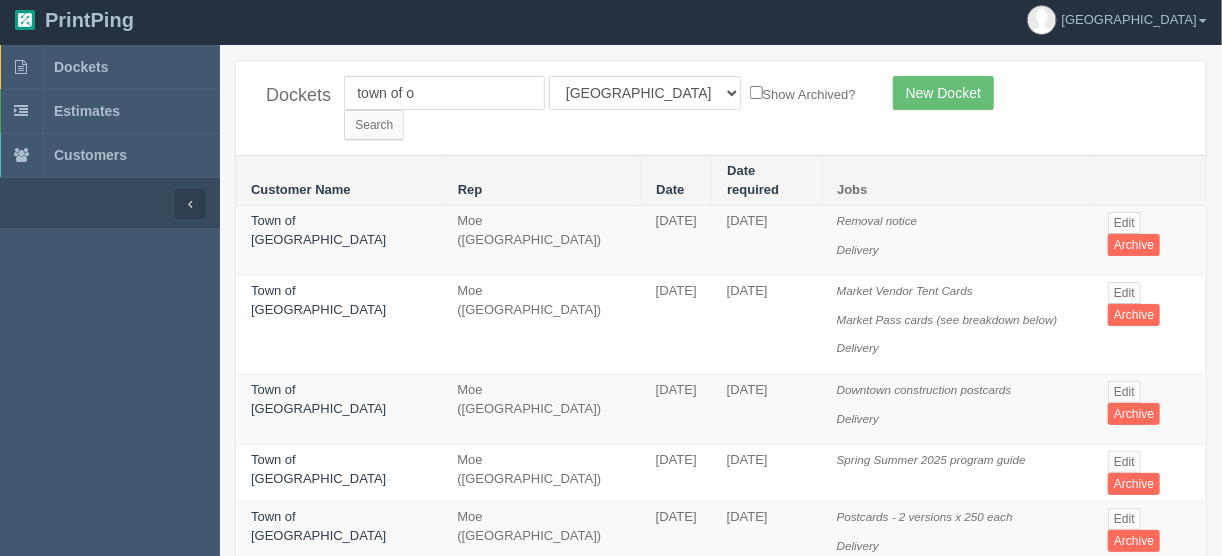 scroll, scrollTop: 0, scrollLeft: 0, axis: both 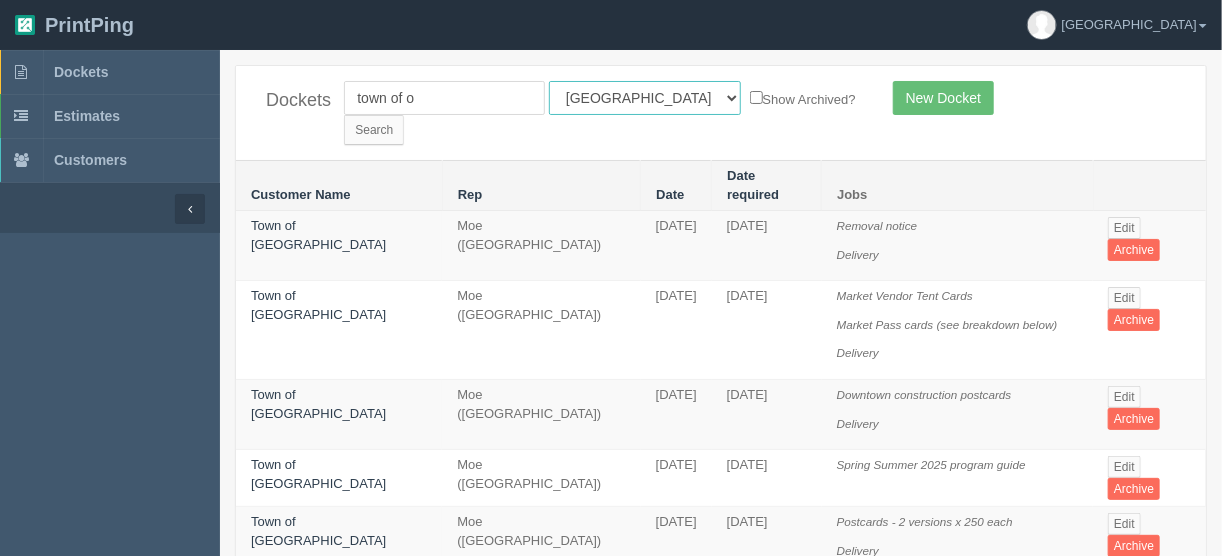 click on "All Users
[PERSON_NAME] Test 1
[PERSON_NAME]
[PERSON_NAME]
[PERSON_NAME]
France
[PERSON_NAME]
[PERSON_NAME]
[PERSON_NAME]
[PERSON_NAME]
[PERSON_NAME]
[PERSON_NAME]
[PERSON_NAME]
[PERSON_NAME]" at bounding box center [645, 98] 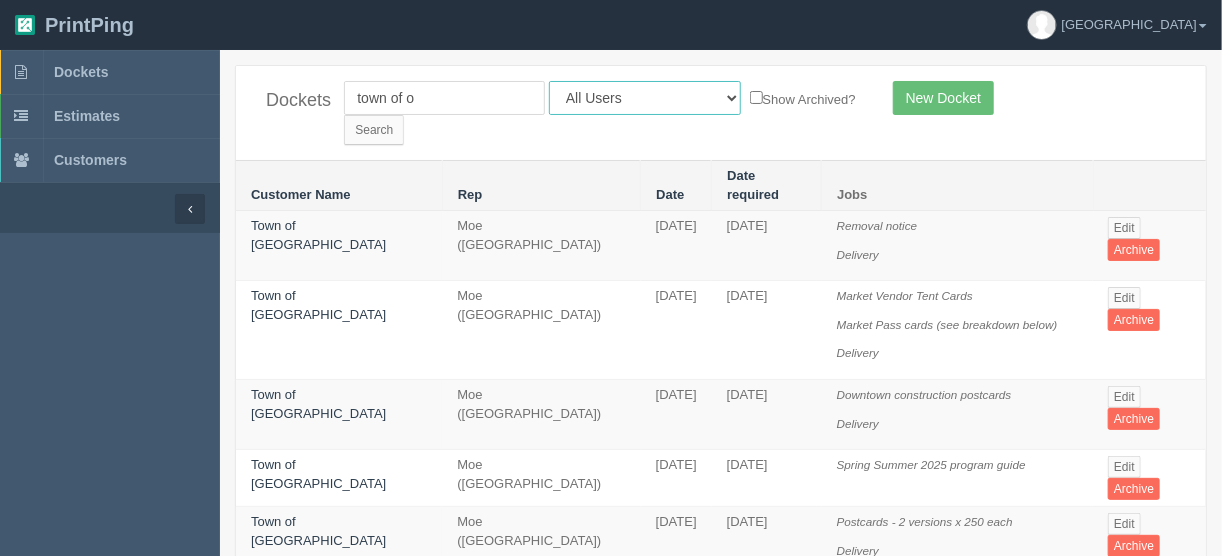 click on "All Users
[PERSON_NAME] Test 1
[PERSON_NAME]
[PERSON_NAME]
[PERSON_NAME]
France
[PERSON_NAME]
[PERSON_NAME]
[PERSON_NAME]
[PERSON_NAME]
[PERSON_NAME]
[PERSON_NAME]
[PERSON_NAME]
[PERSON_NAME]" at bounding box center (645, 98) 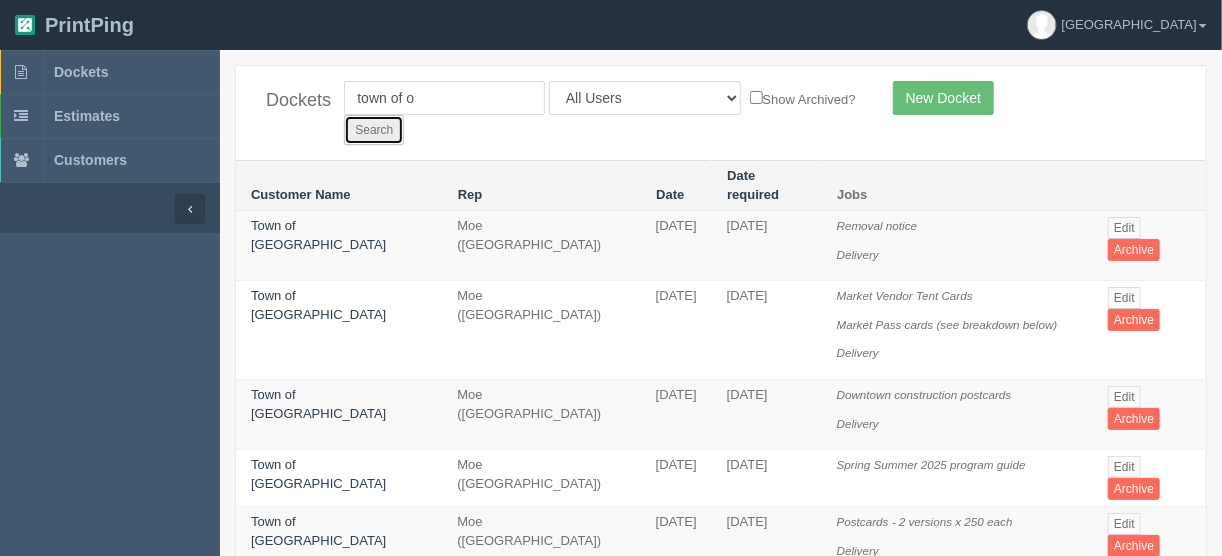 click on "Search" at bounding box center (374, 130) 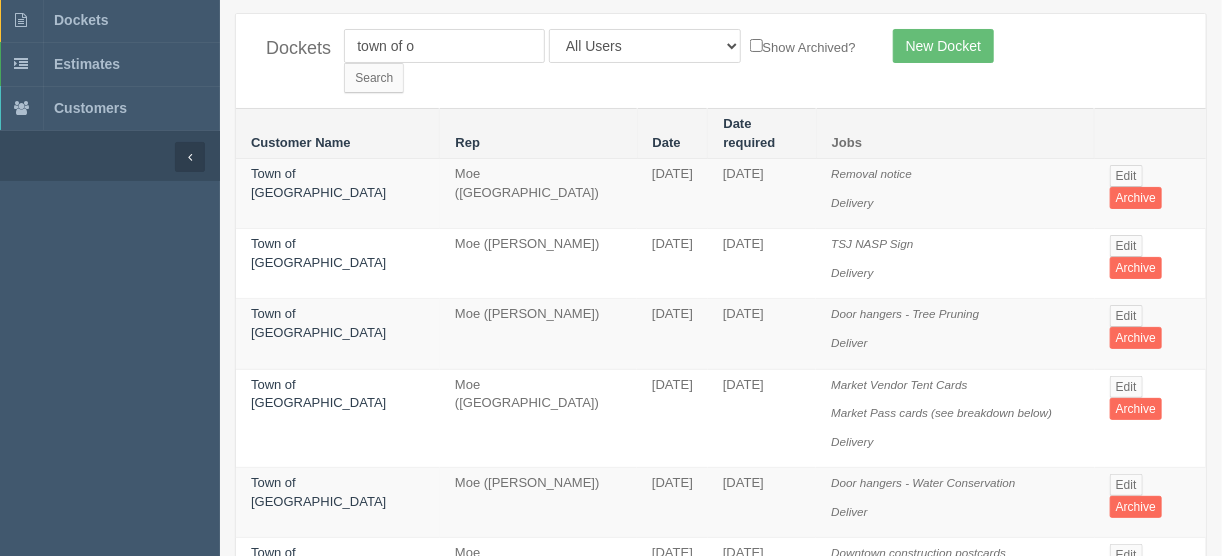 scroll, scrollTop: 80, scrollLeft: 0, axis: vertical 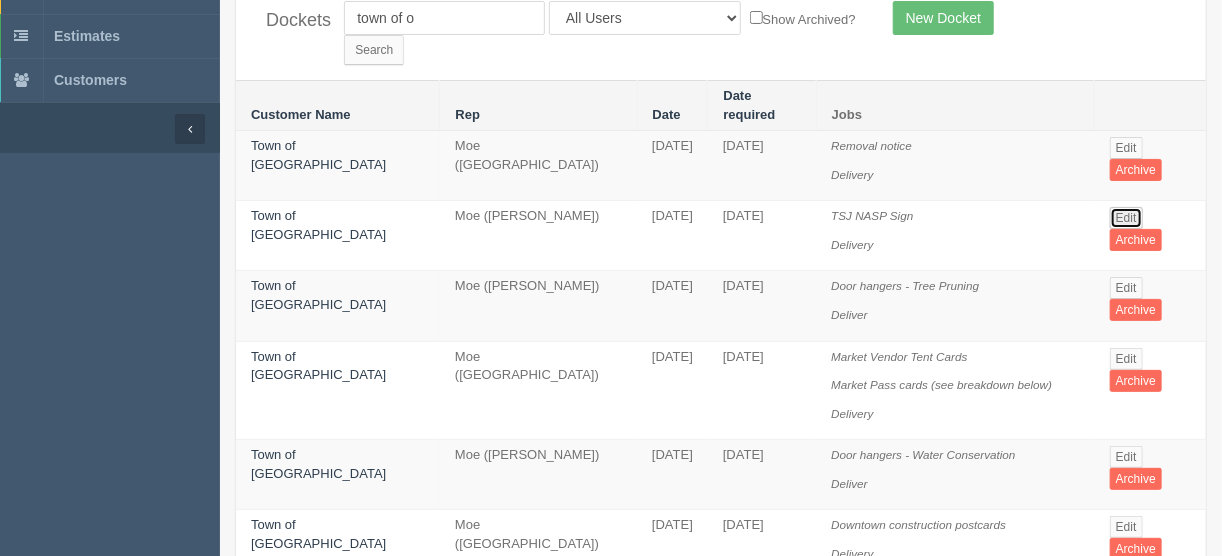 click on "Edit" at bounding box center [1126, 218] 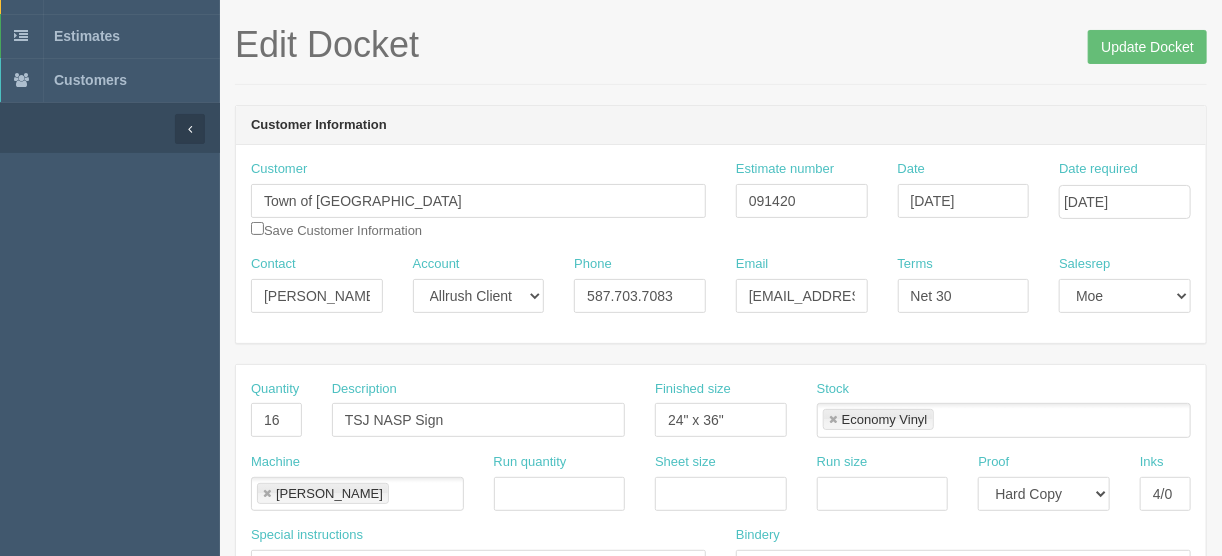 scroll, scrollTop: 0, scrollLeft: 0, axis: both 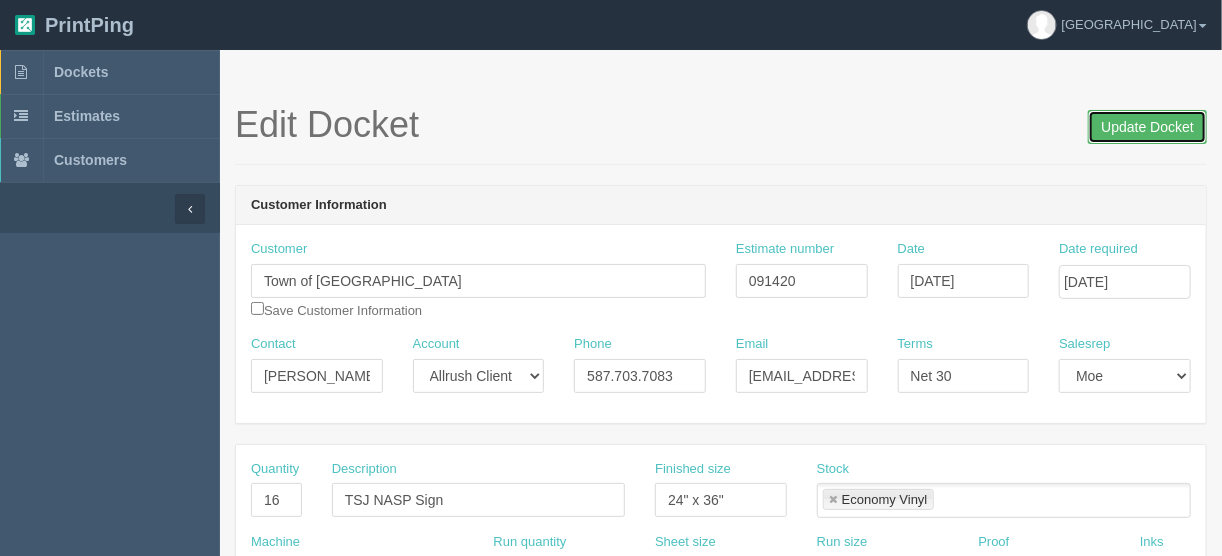click on "Update Docket" at bounding box center (1147, 127) 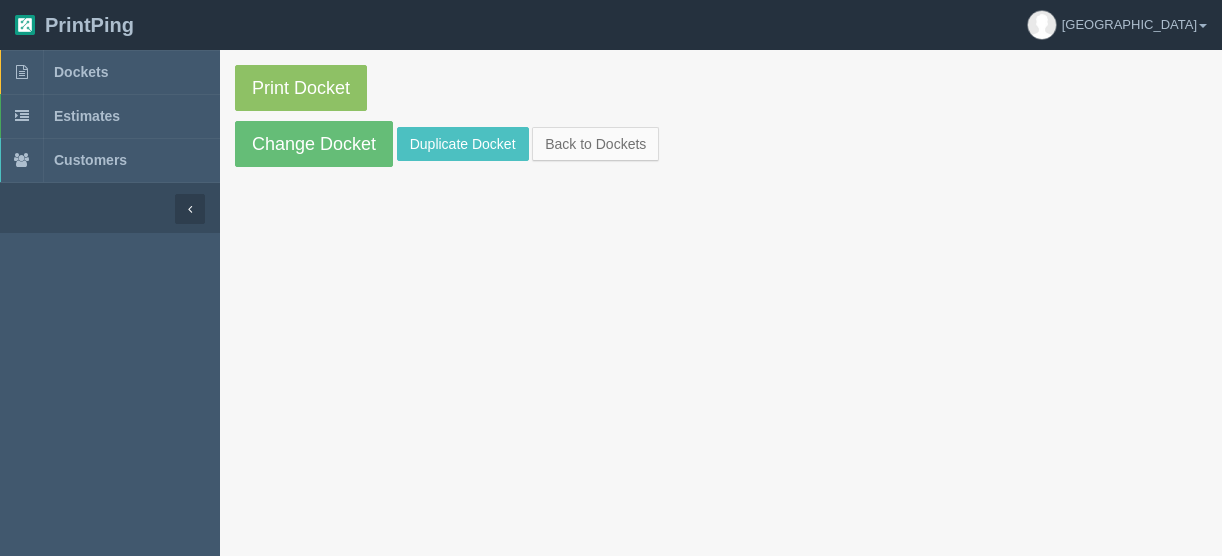 scroll, scrollTop: 0, scrollLeft: 0, axis: both 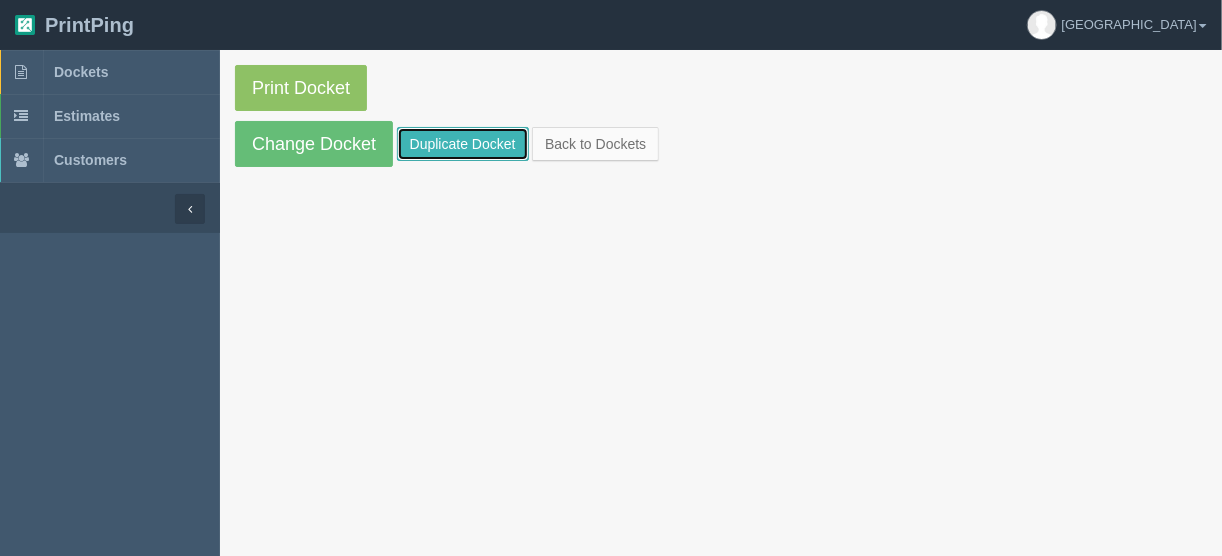 click on "Duplicate Docket" at bounding box center (463, 144) 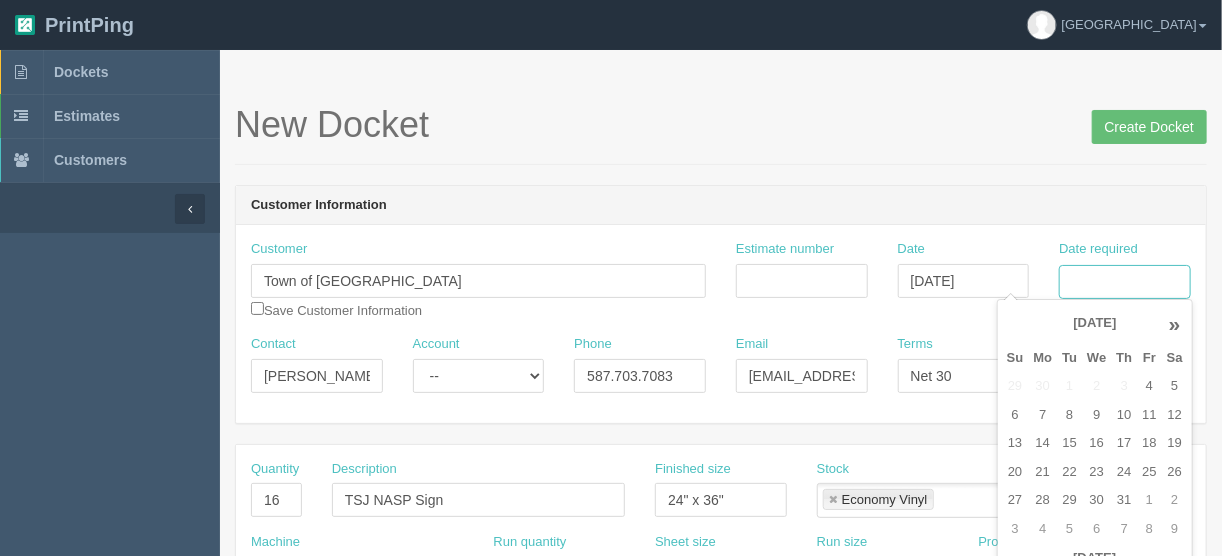click on "Date required" at bounding box center (1125, 282) 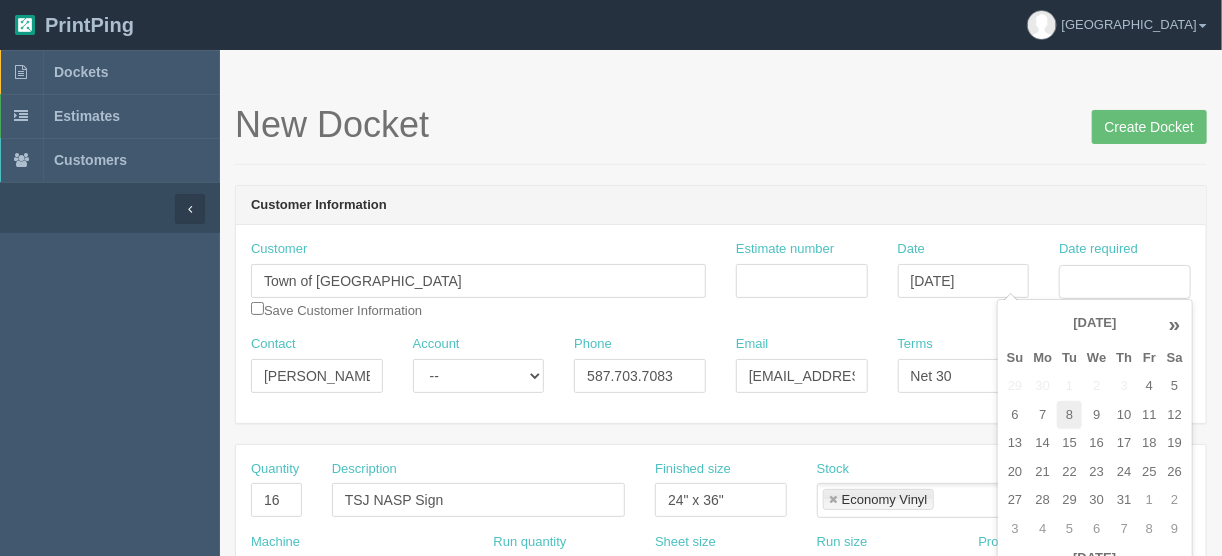 click on "8" at bounding box center [1069, 415] 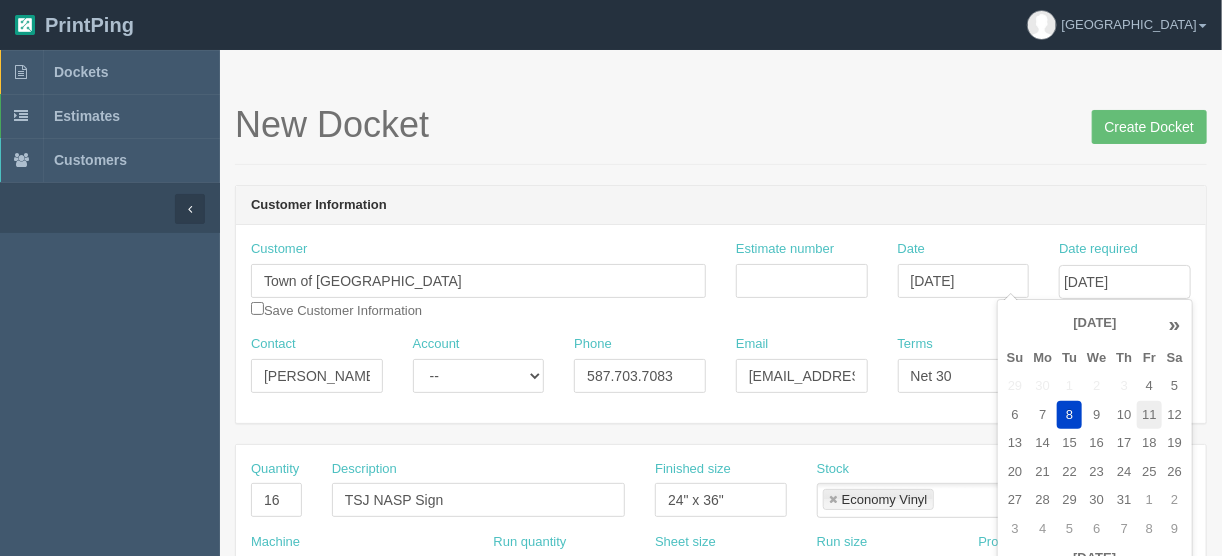 click on "11" at bounding box center [1149, 415] 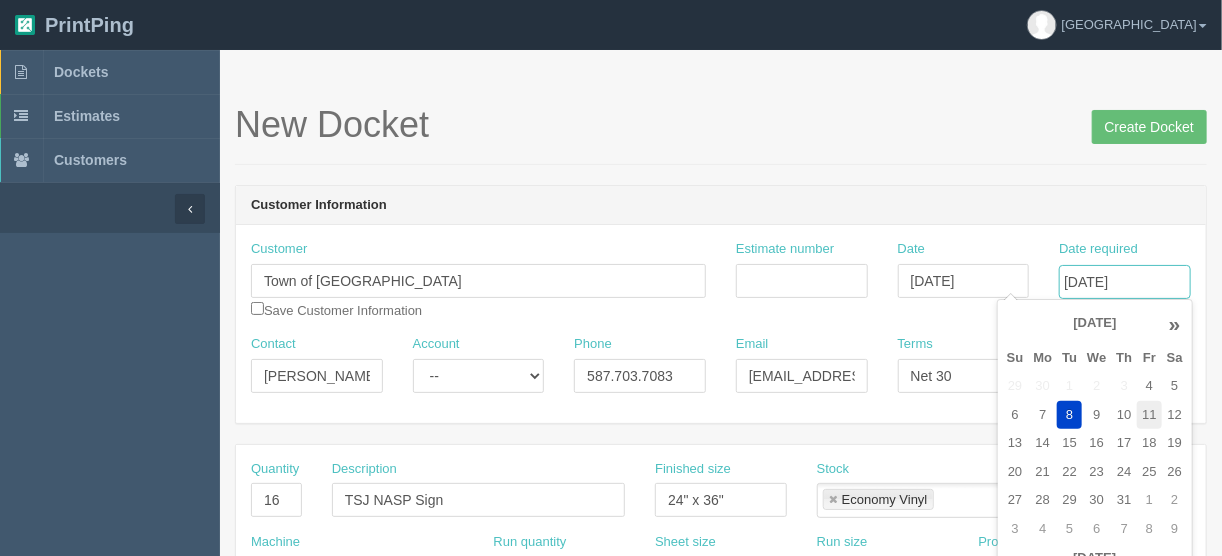 type on "[DATE]" 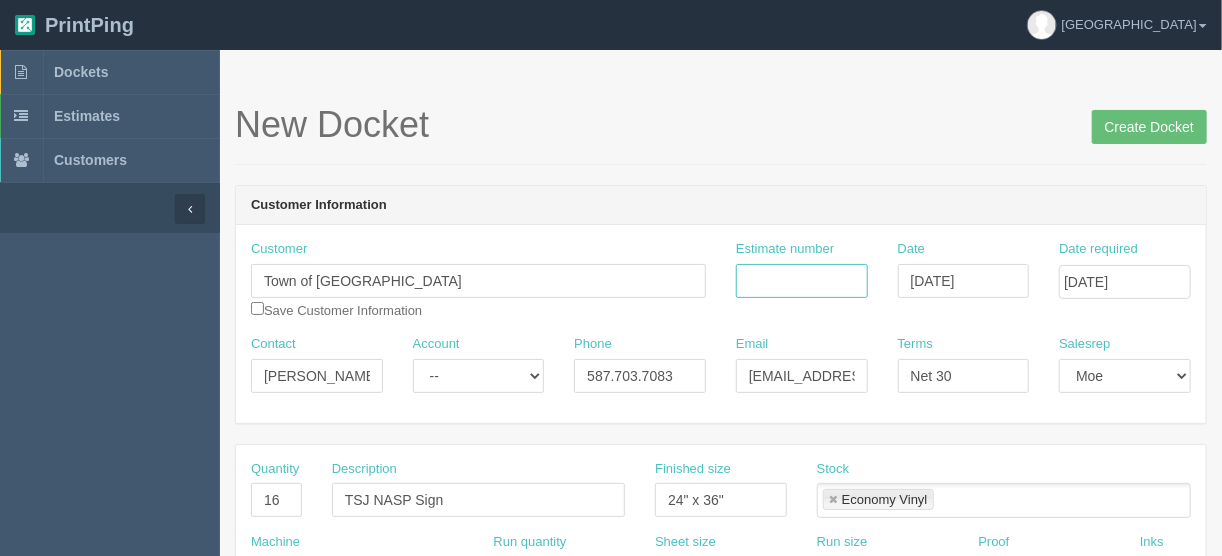 click on "Estimate number" at bounding box center [802, 281] 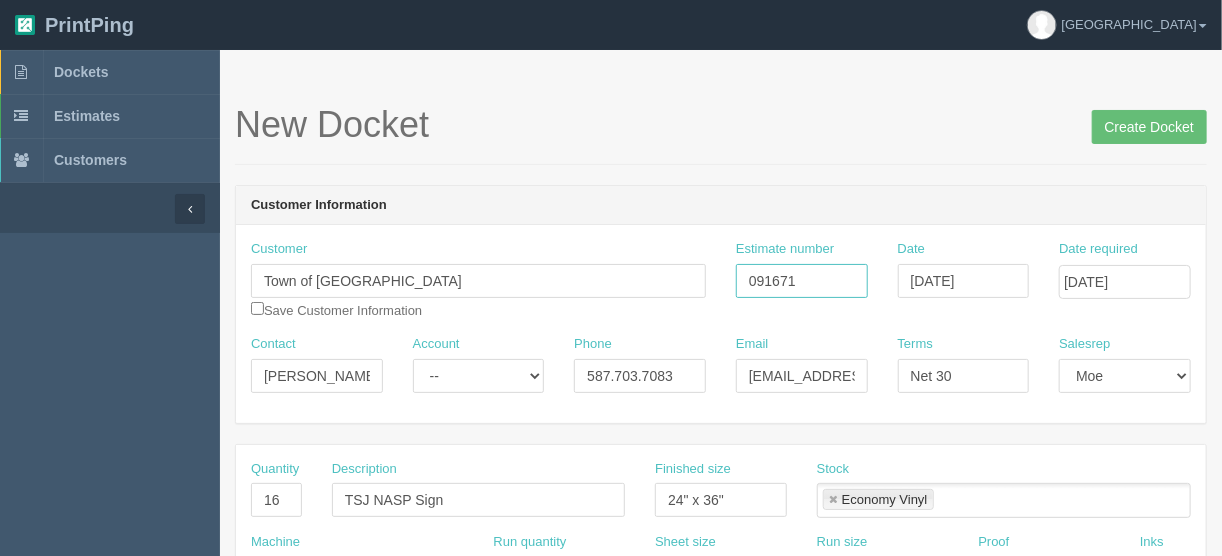 type on "091671" 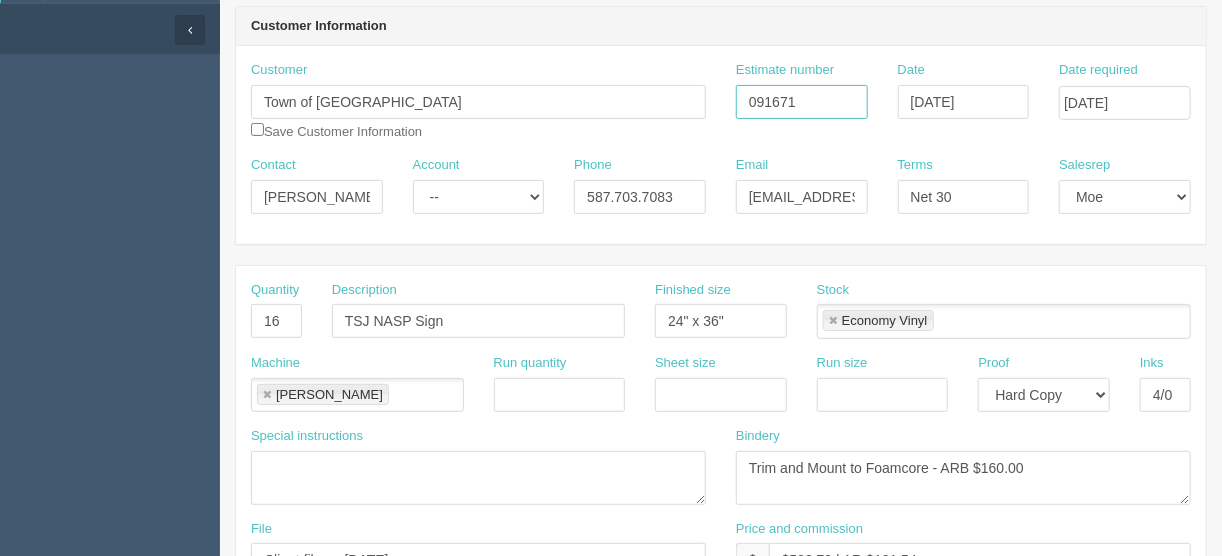 scroll, scrollTop: 240, scrollLeft: 0, axis: vertical 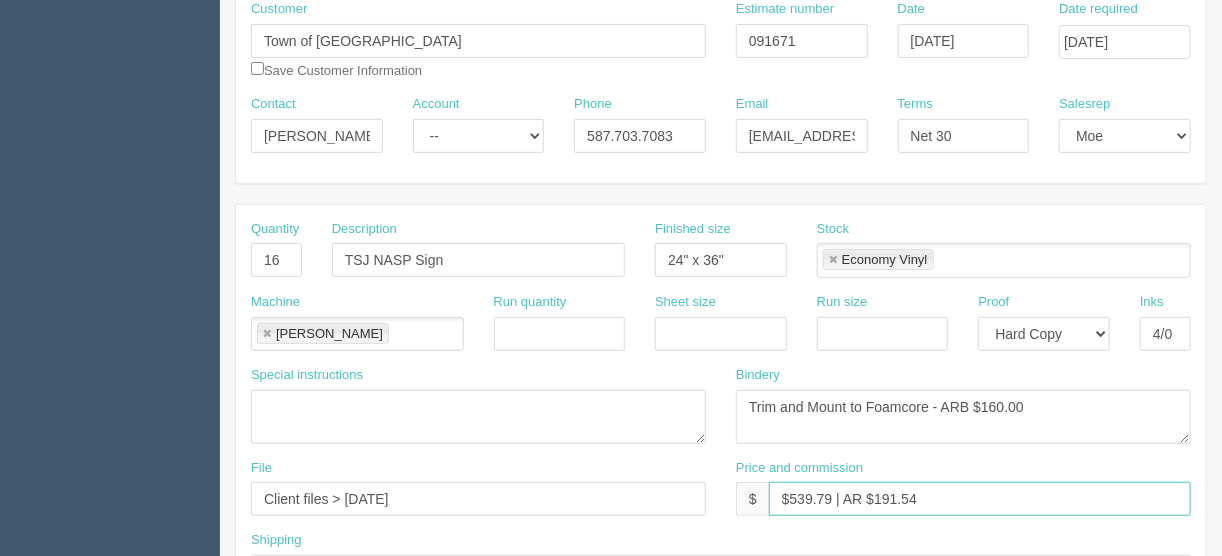 drag, startPoint x: 830, startPoint y: 492, endPoint x: 785, endPoint y: 492, distance: 45 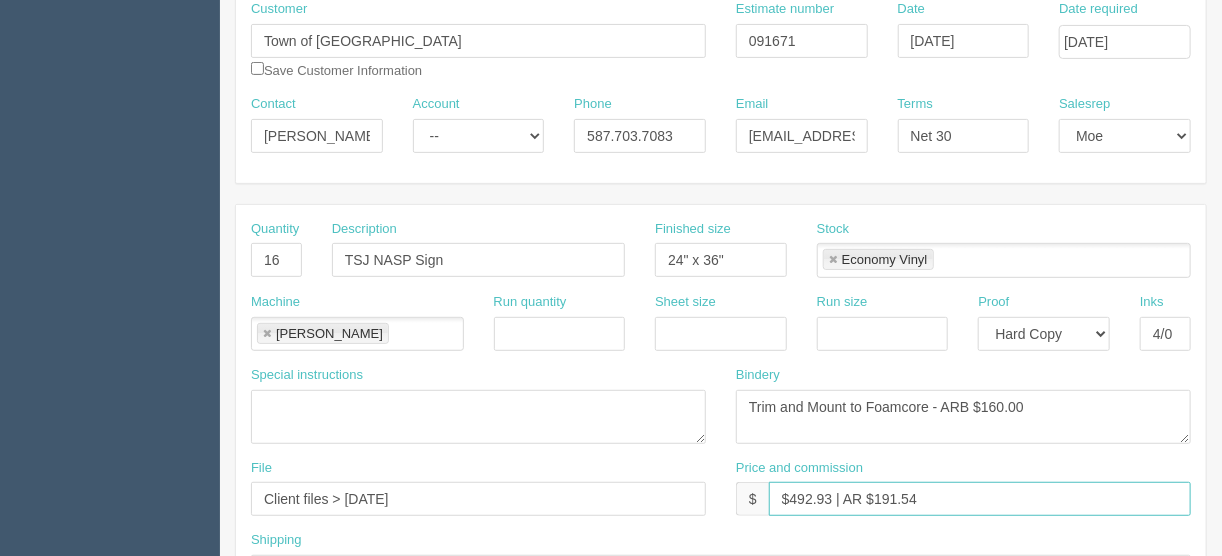 type on "$492.93 | AR $191.54" 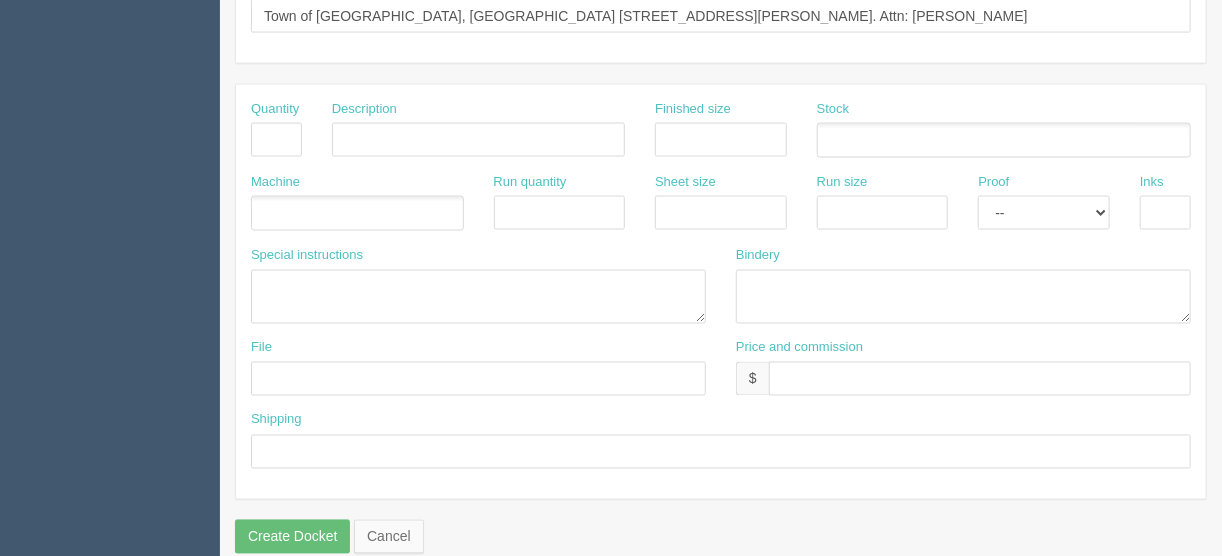 scroll, scrollTop: 1249, scrollLeft: 0, axis: vertical 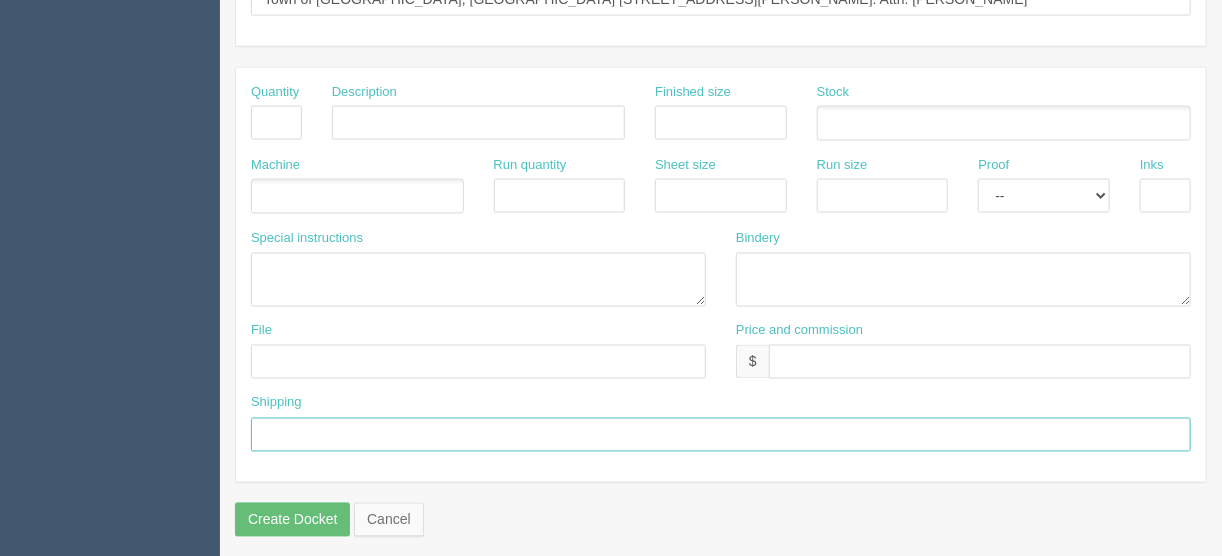 click at bounding box center (721, 435) 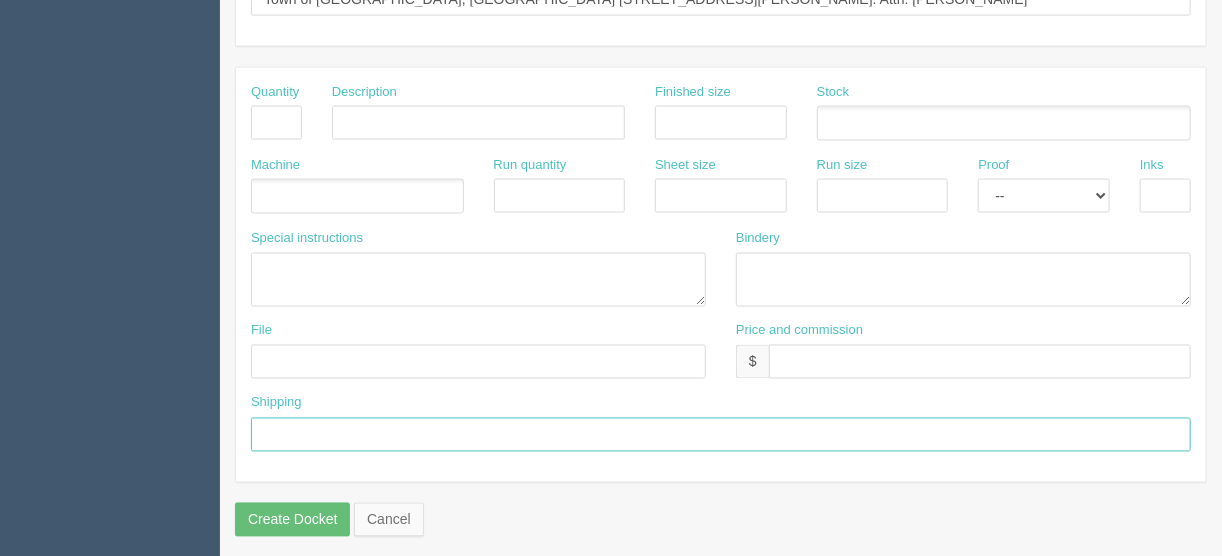 paste on "delivered to the Town of Okotoks Municipal Centre, 5 Elizabeth Street Okotoks,  to the attention of Josh Welz, Economic Development Specialist" 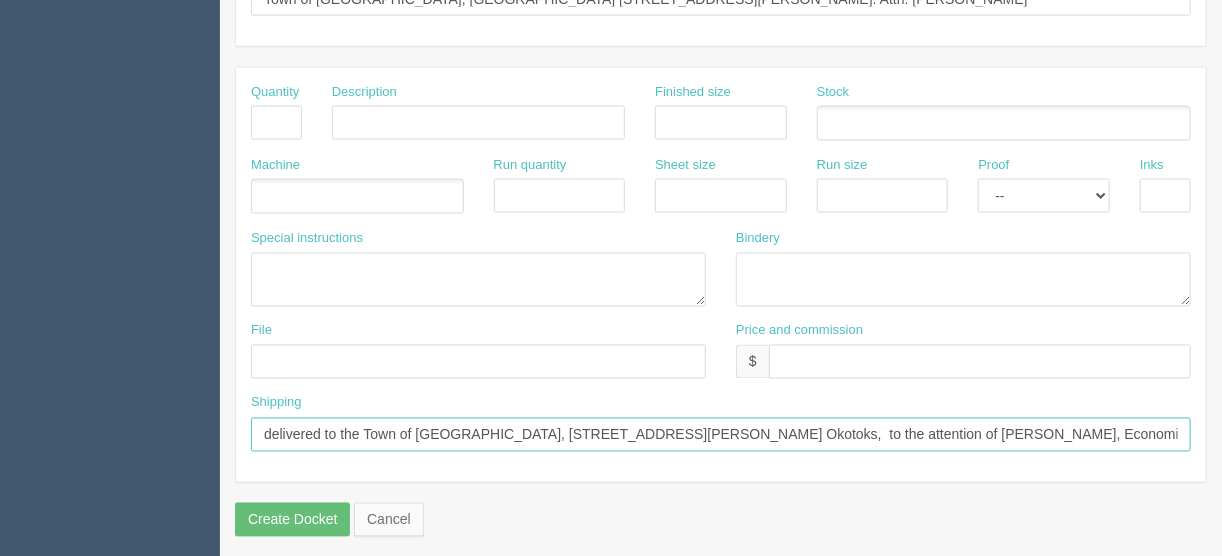 click on "delivered to the Town of Okotoks Municipal Centre, 5 Elizabeth Street Okotoks,  to the attention of Josh Welz, Economic Development Specialist" at bounding box center [721, 435] 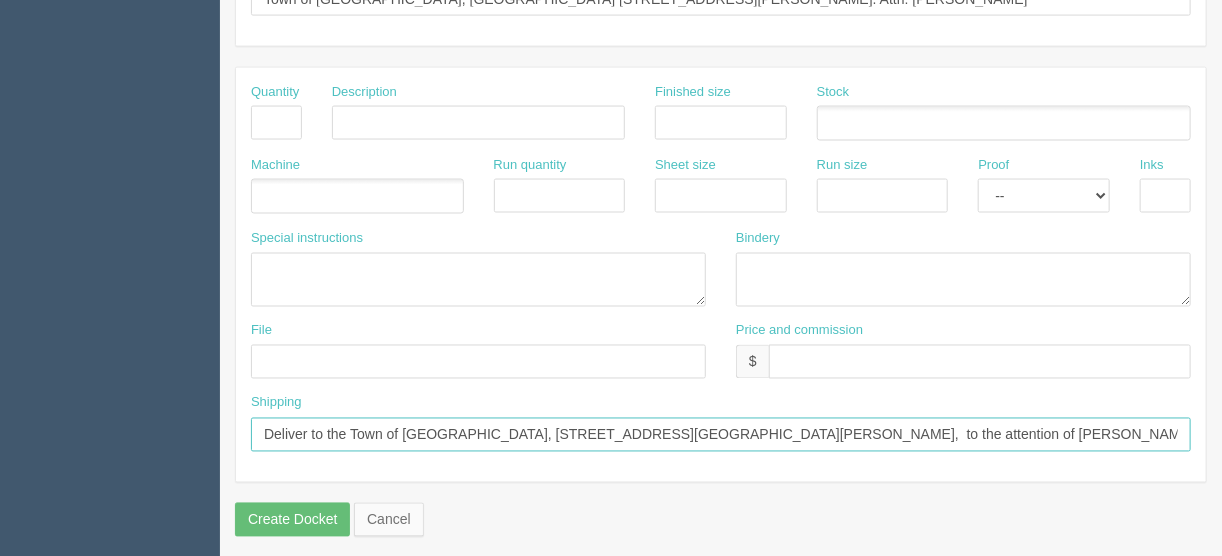 type on "Deliver to the Town of Okotoks Municipal Centre, 5 Elizabeth Street Okotoks,  to the attention of Josh Welz, Economic Development Specialist" 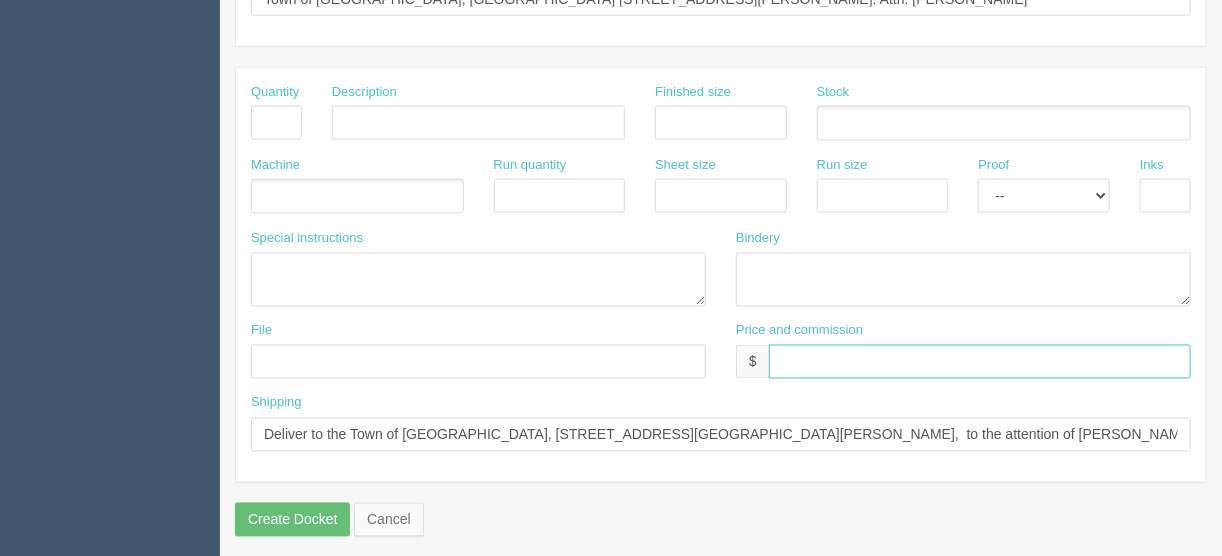 click at bounding box center [980, 362] 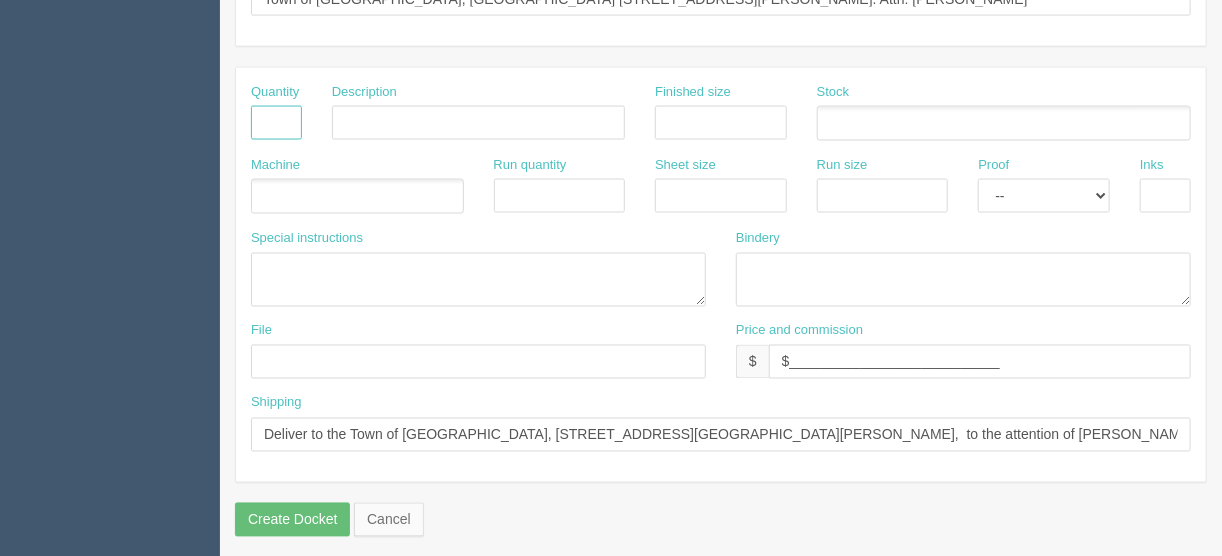 click at bounding box center [276, 123] 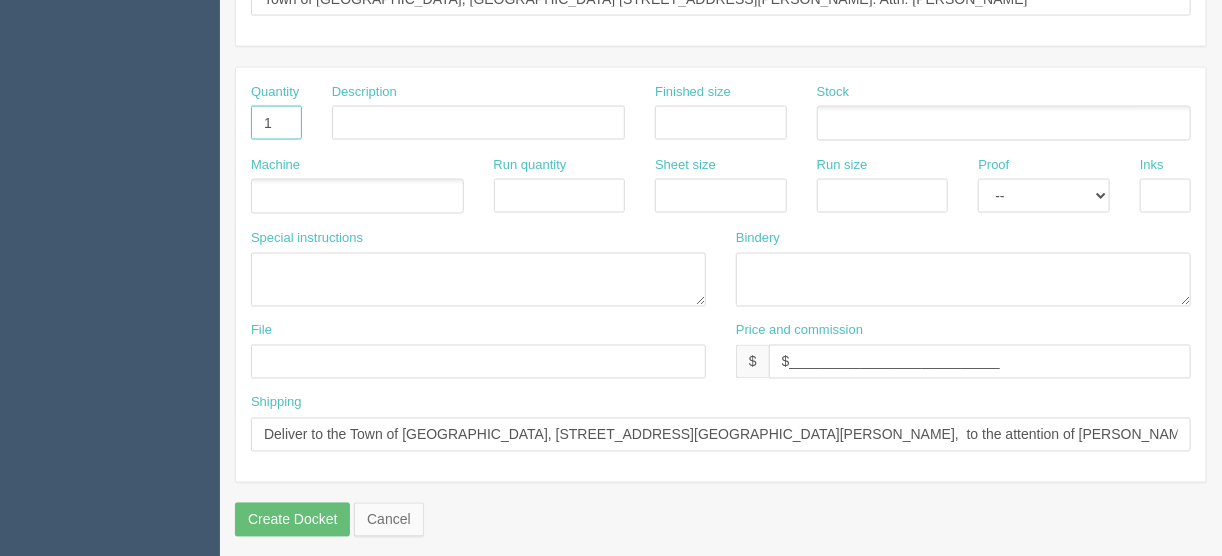 type on "1" 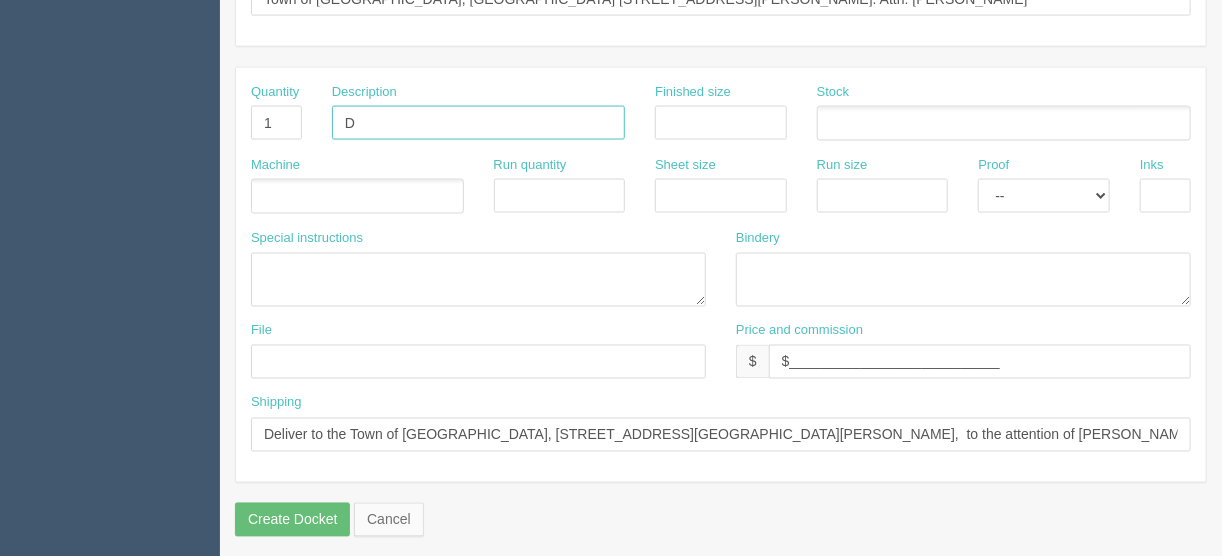 type on "Delivery" 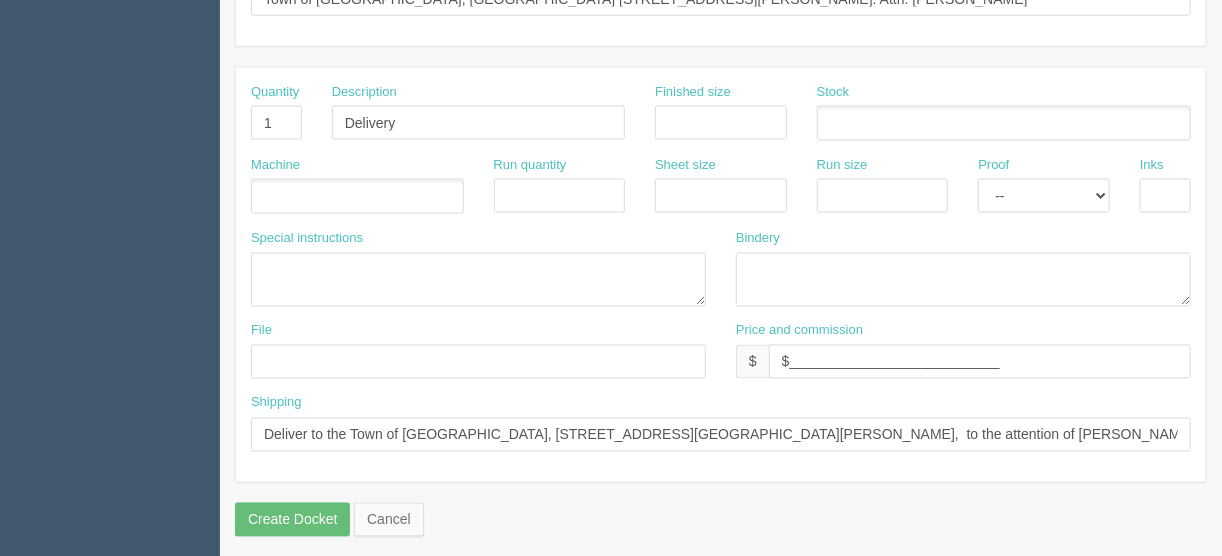click at bounding box center (357, 196) 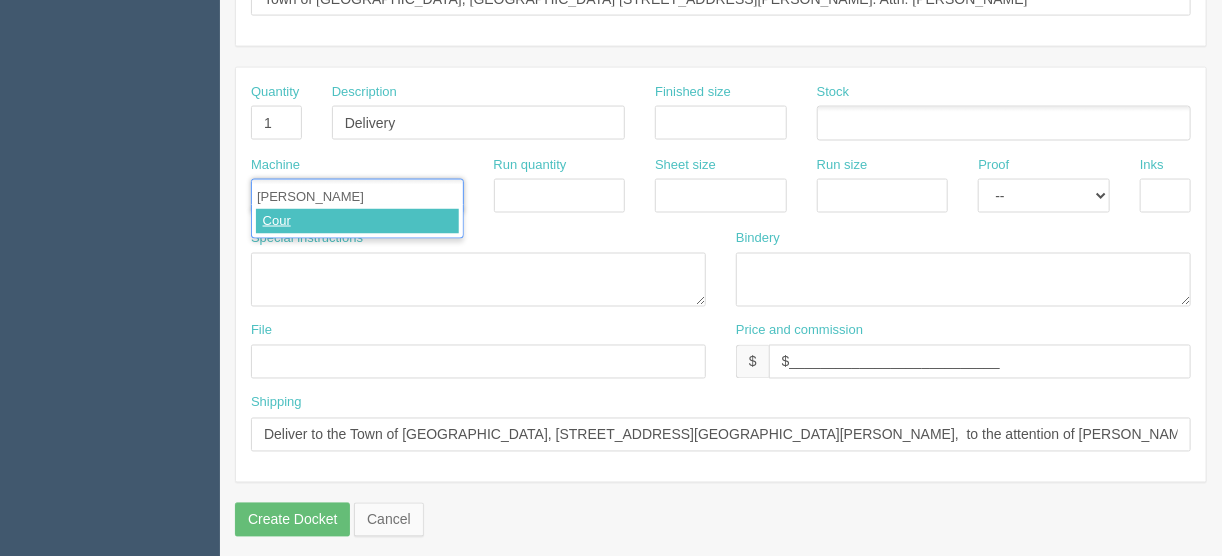 type on "Courier" 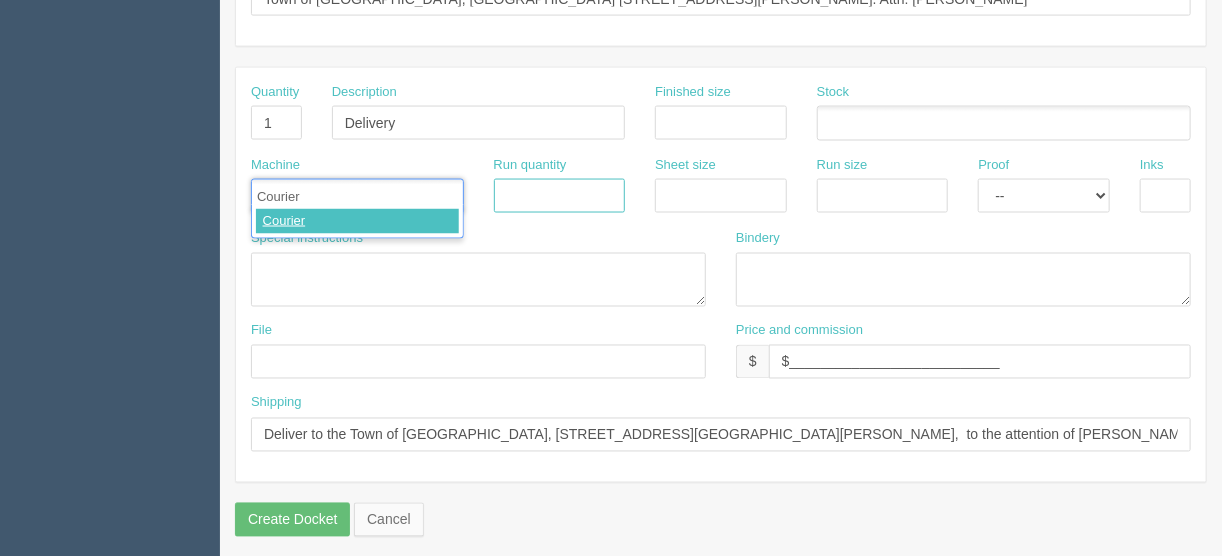 type 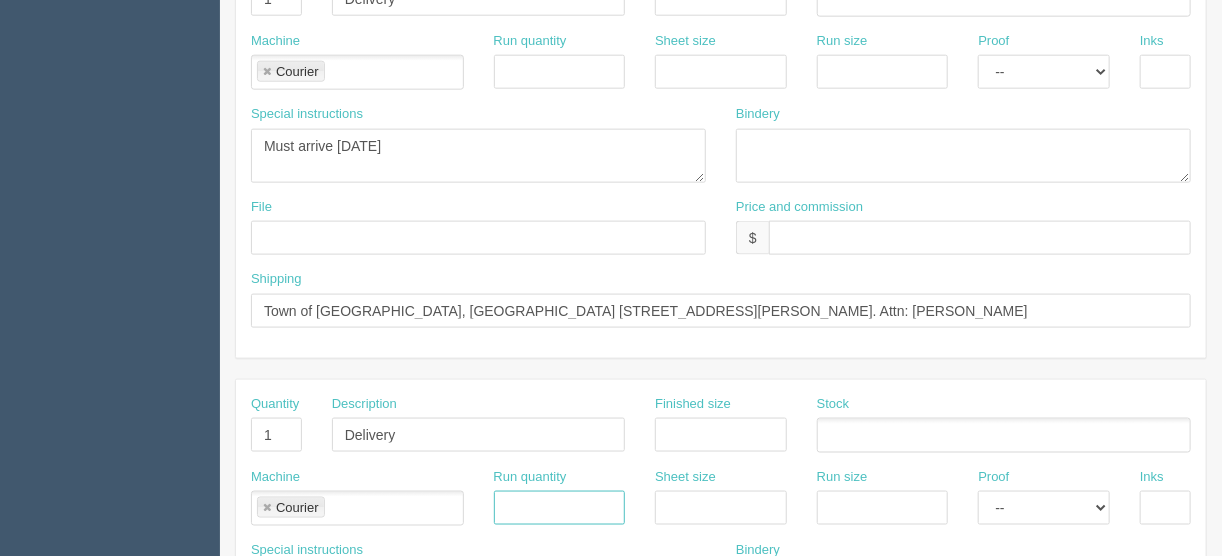 scroll, scrollTop: 929, scrollLeft: 0, axis: vertical 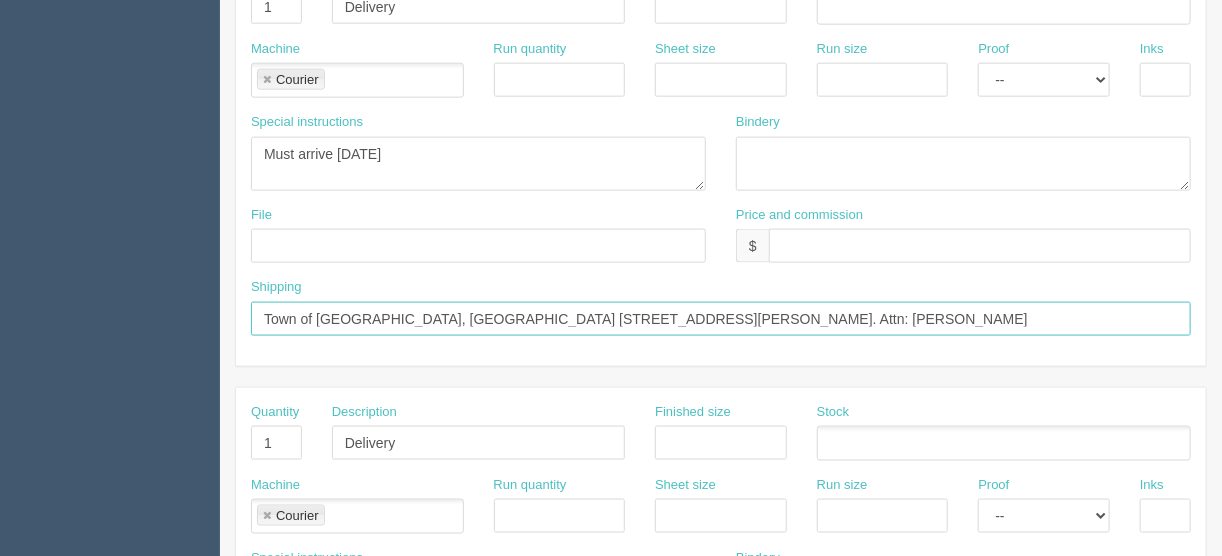 drag, startPoint x: 932, startPoint y: 314, endPoint x: 149, endPoint y: 336, distance: 783.309 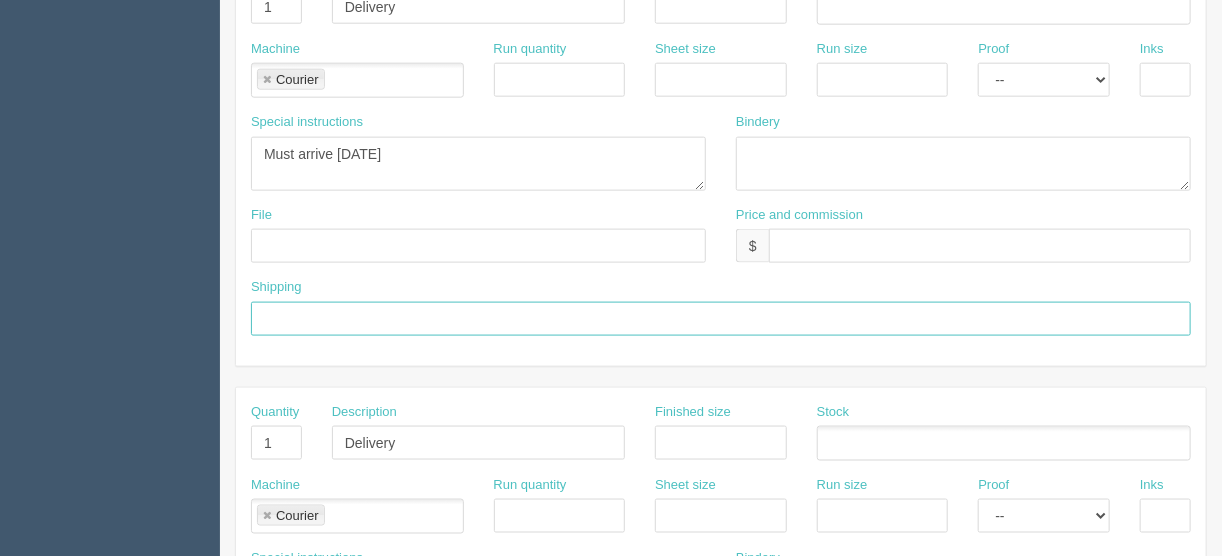 type 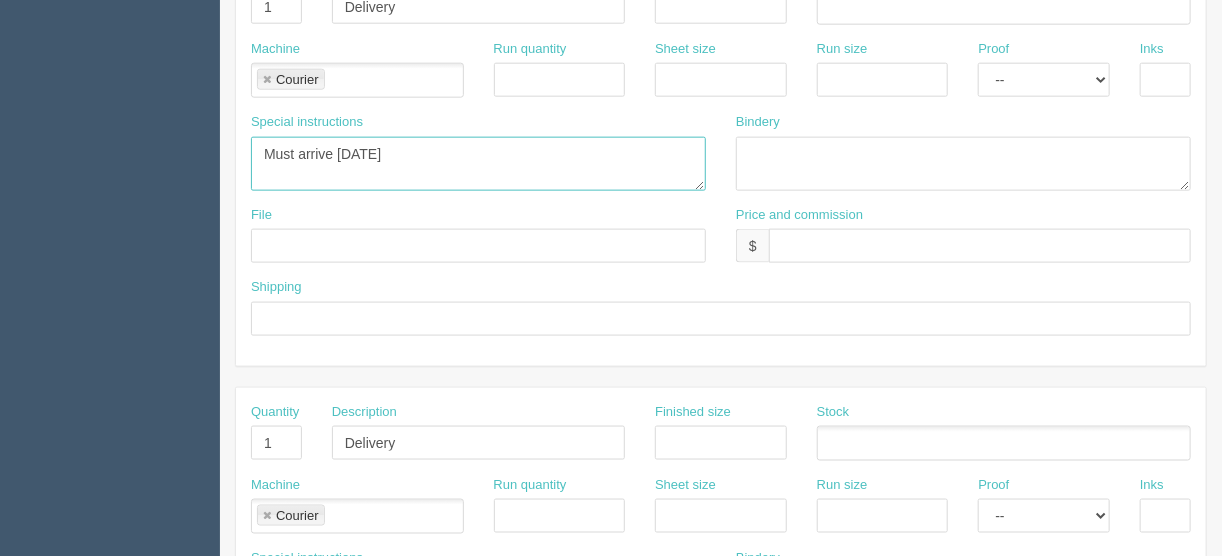 drag, startPoint x: 473, startPoint y: 144, endPoint x: 165, endPoint y: 163, distance: 308.58548 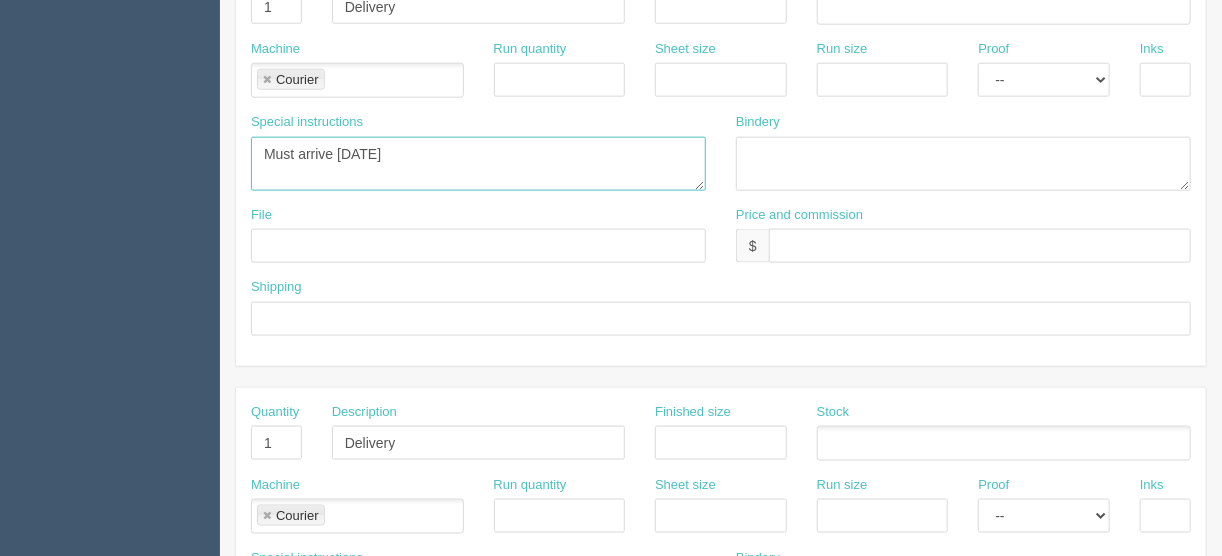 scroll, scrollTop: 1249, scrollLeft: 0, axis: vertical 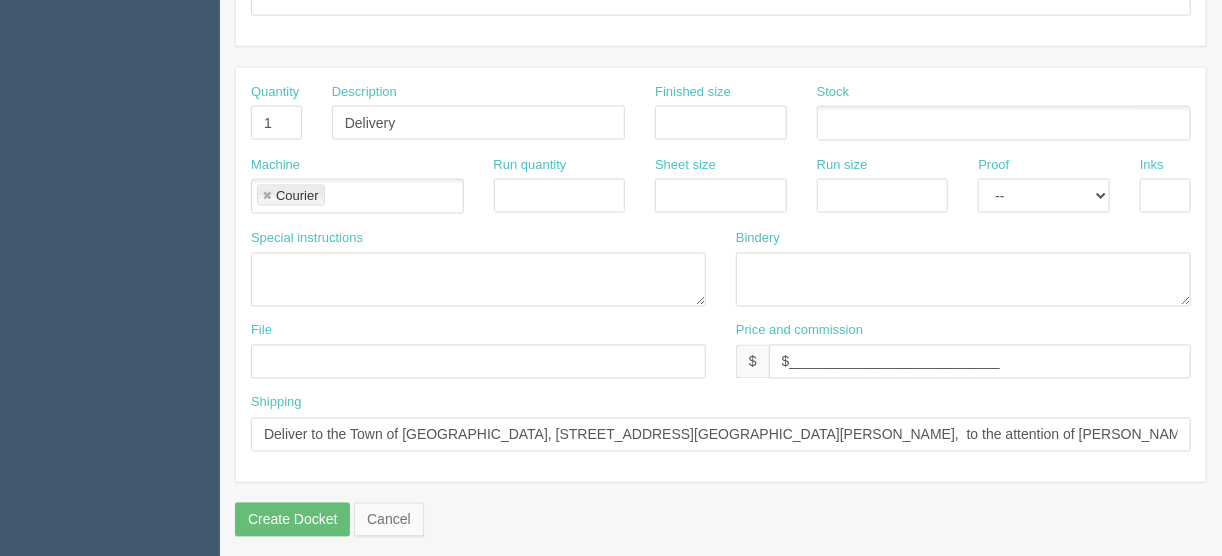click on "Special instructions" at bounding box center (478, 268) 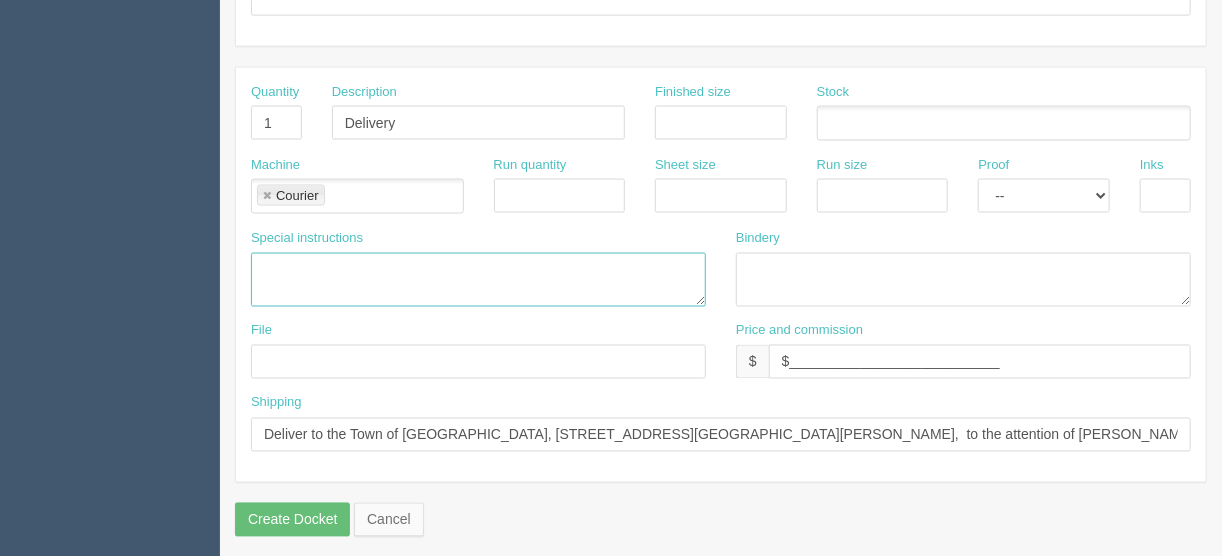 click at bounding box center (478, 280) 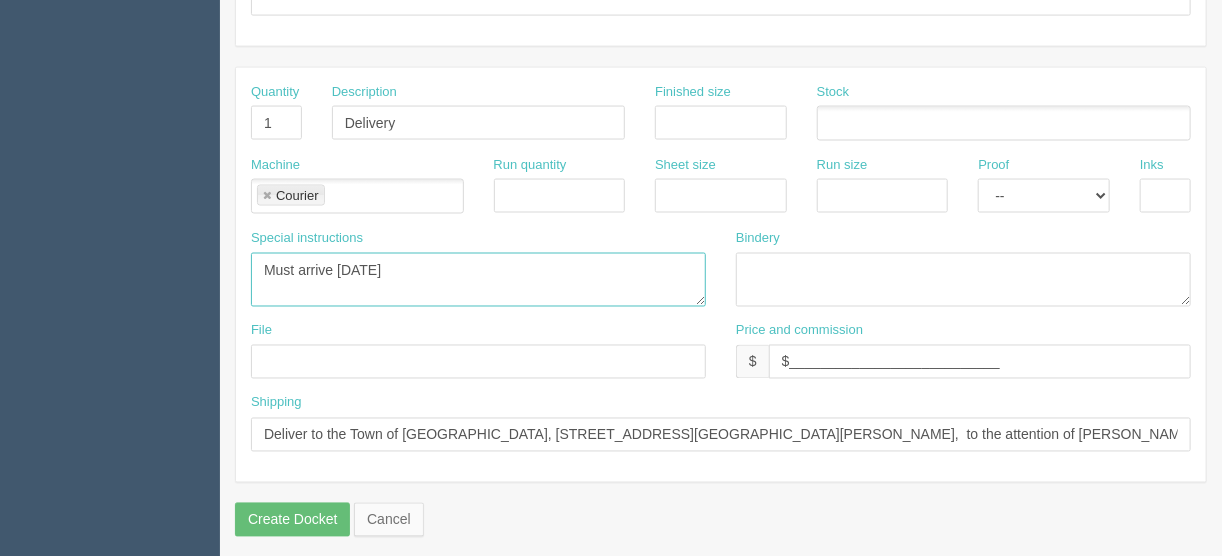 drag, startPoint x: 456, startPoint y: 264, endPoint x: 386, endPoint y: 275, distance: 70.85902 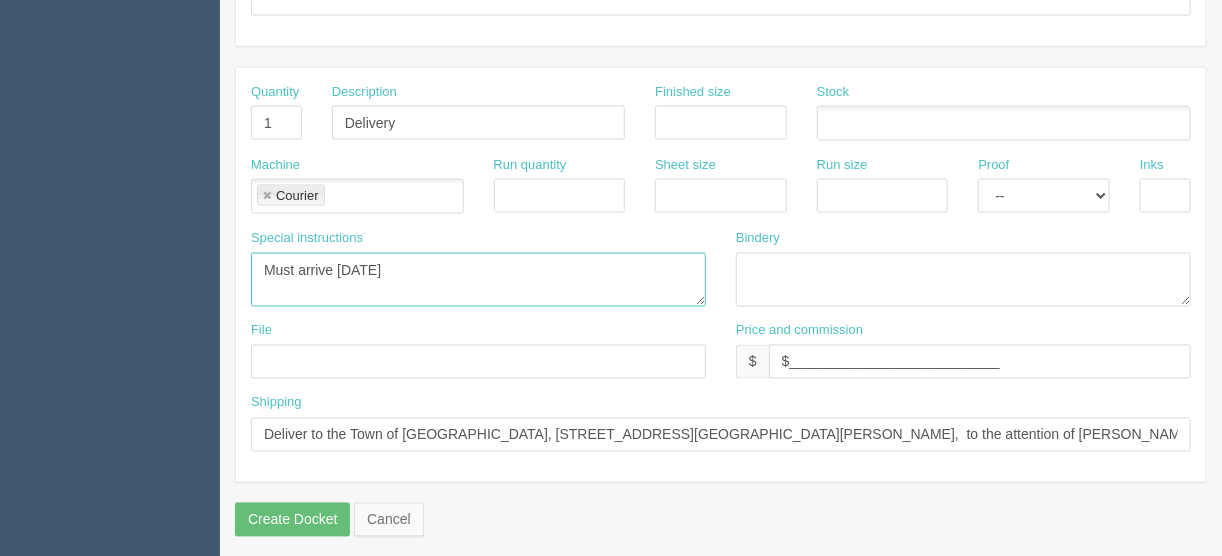 click on "Must arrive Friday, June 20th" at bounding box center [478, 280] 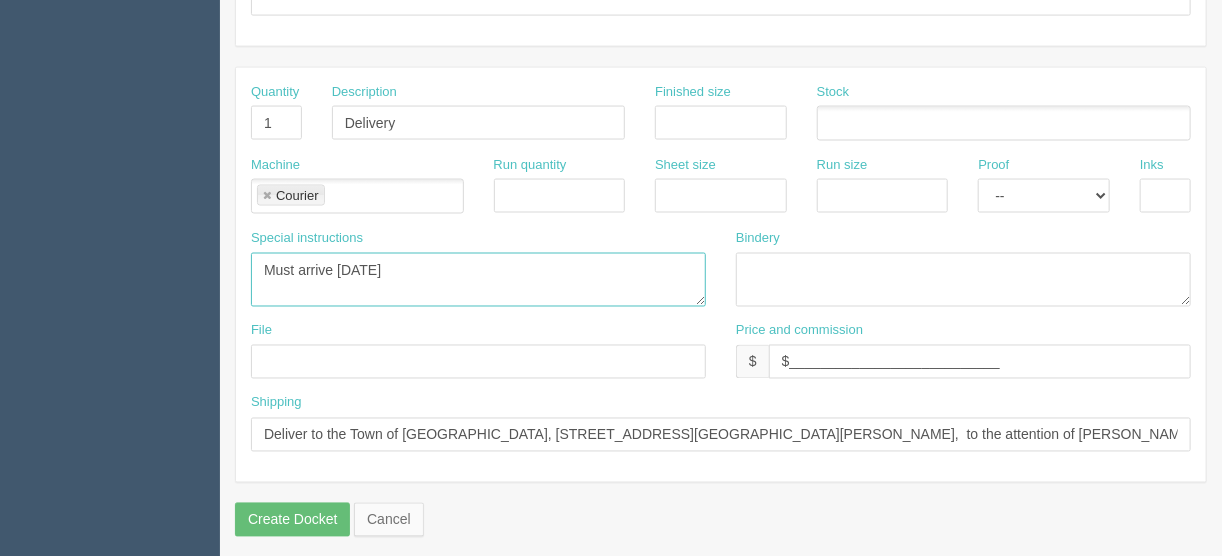 click on "Must arrive Friday, July 9" at bounding box center (478, 280) 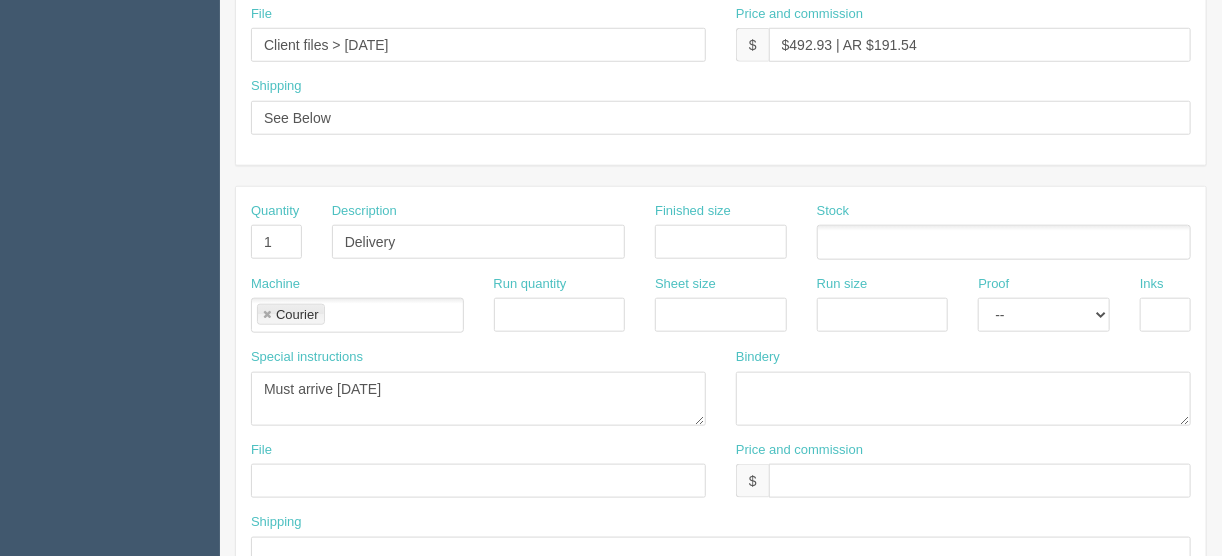 scroll, scrollTop: 689, scrollLeft: 0, axis: vertical 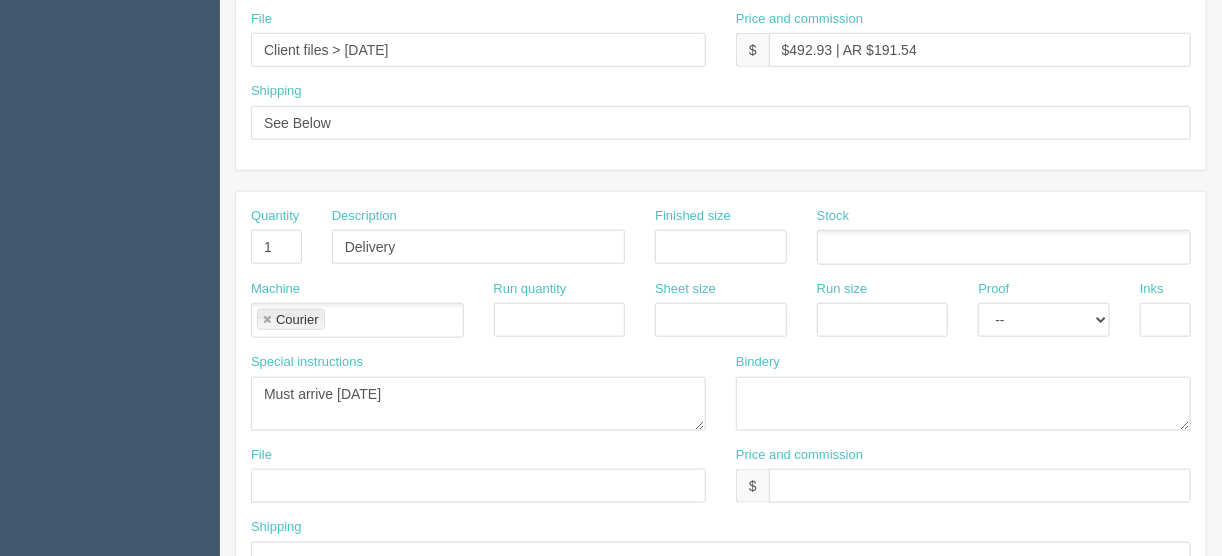type on "Must arrive Friday, July 11" 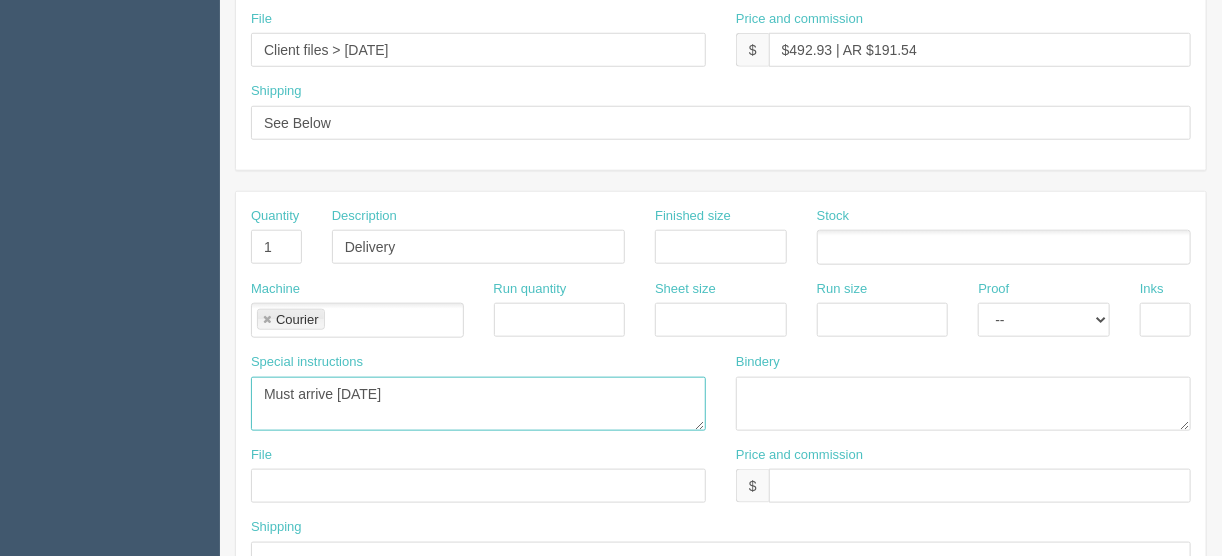 drag, startPoint x: 473, startPoint y: 385, endPoint x: 176, endPoint y: 390, distance: 297.04208 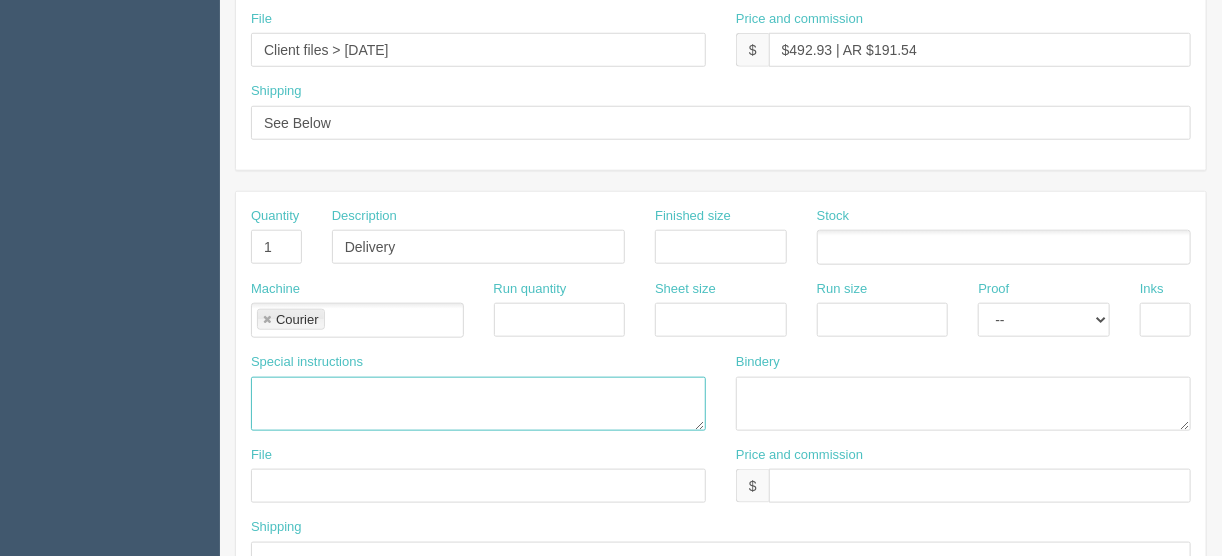 type 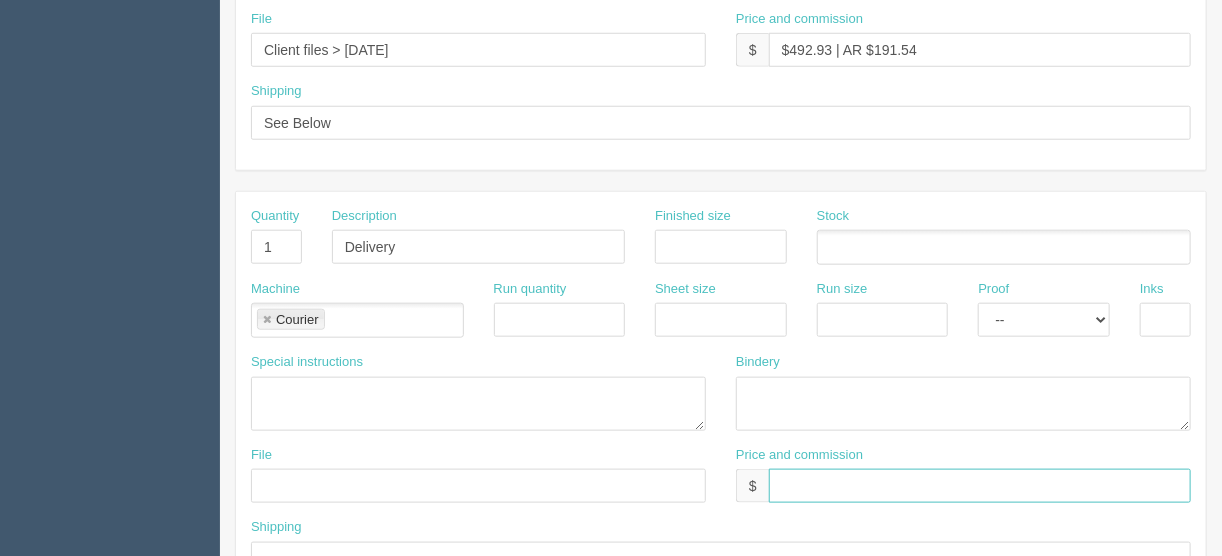 click at bounding box center (980, 486) 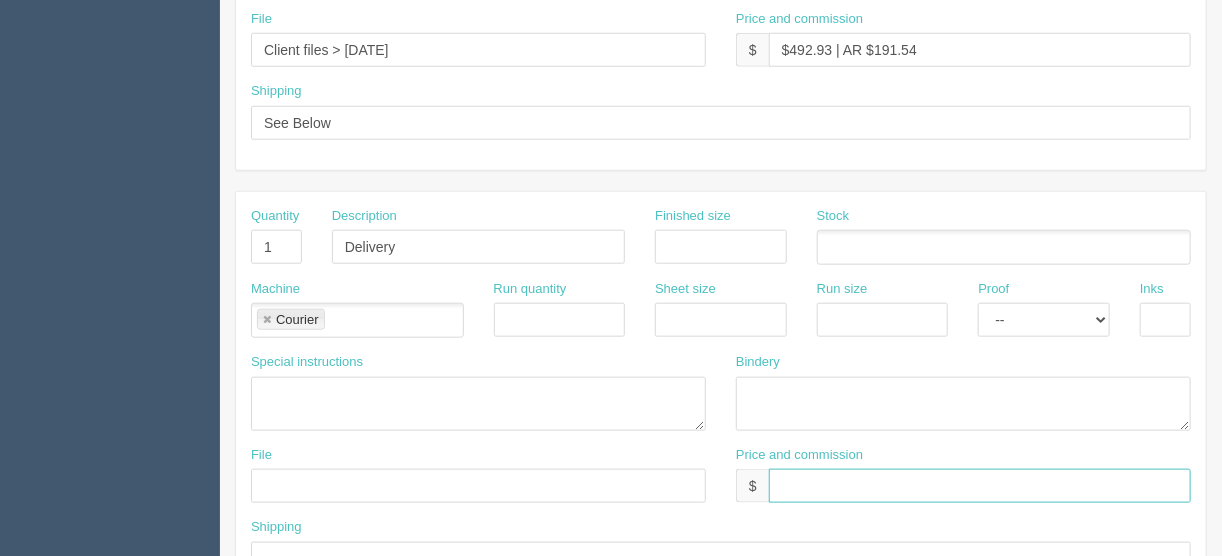 type on "$Included above" 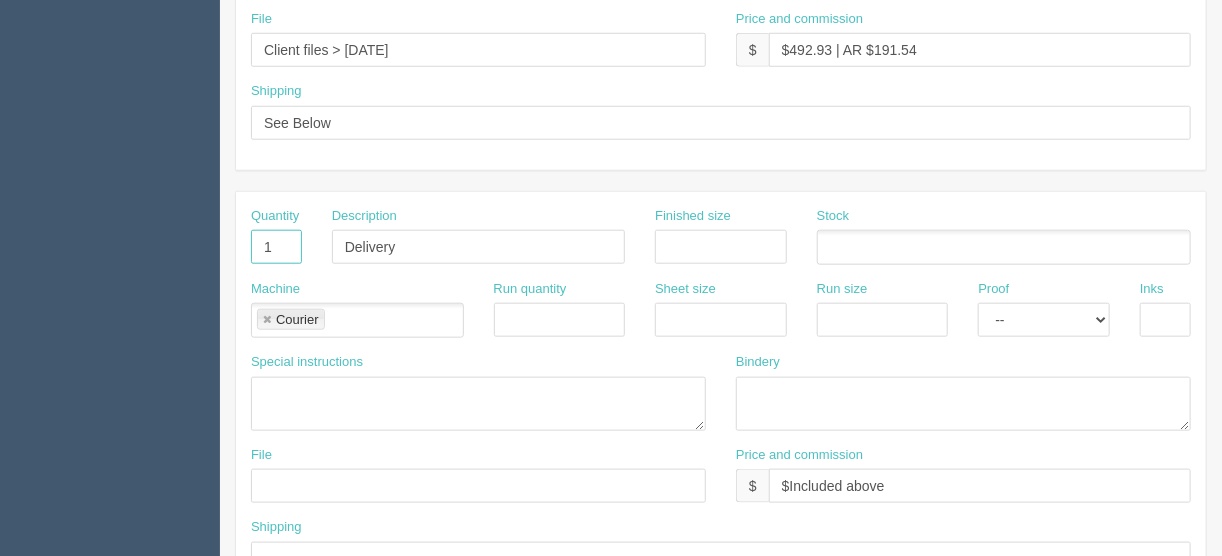 click on "1" at bounding box center [276, 247] 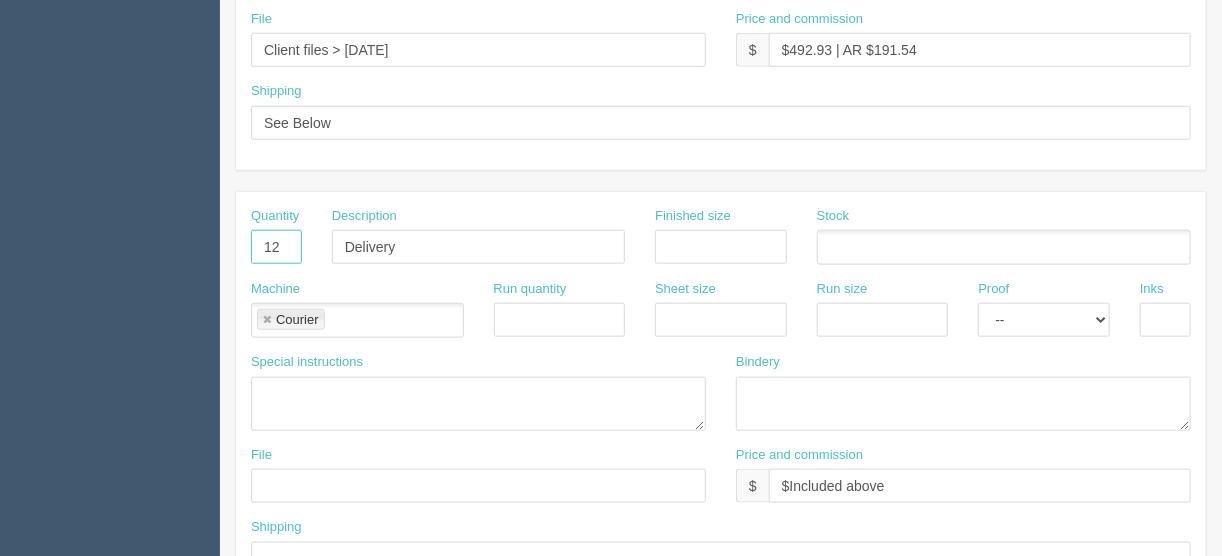 type on "12" 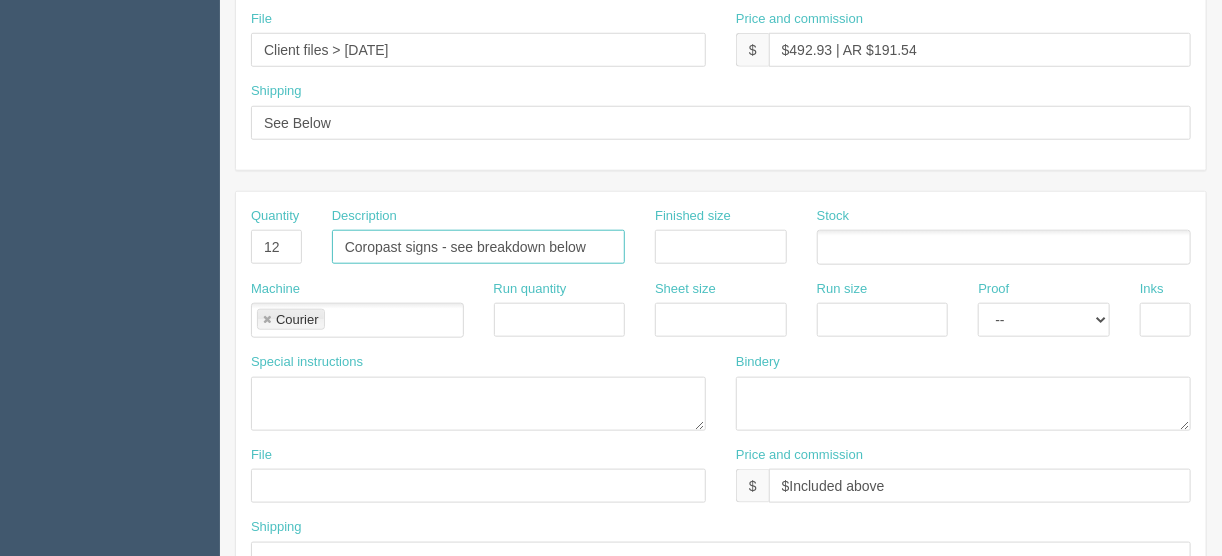 type on "Coropast signs - see breakdown below" 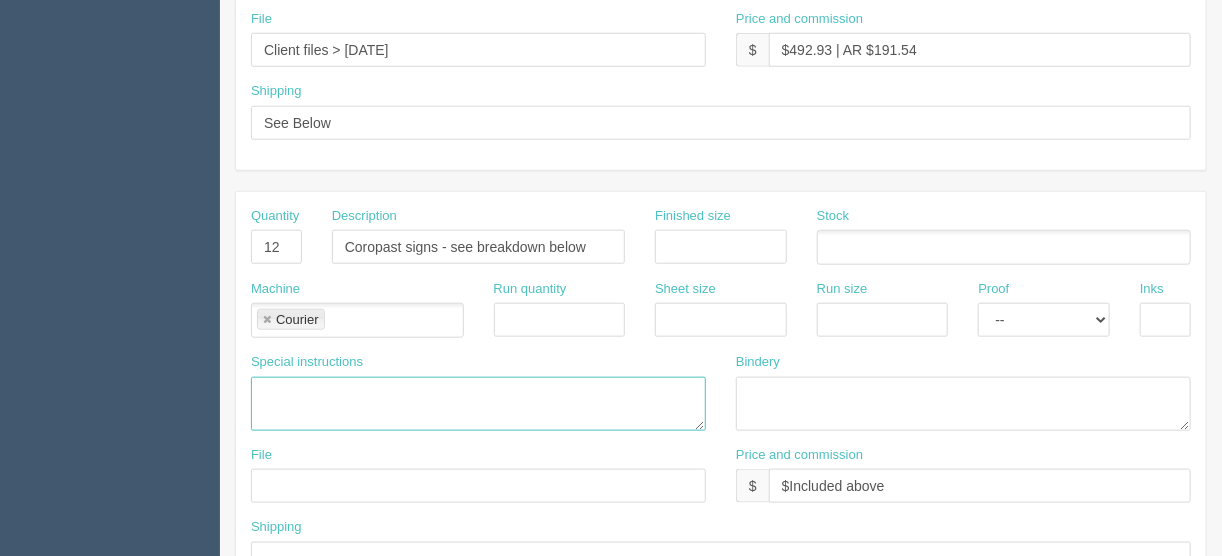 click on "Must arrive Friday, June 20th" at bounding box center (478, 404) 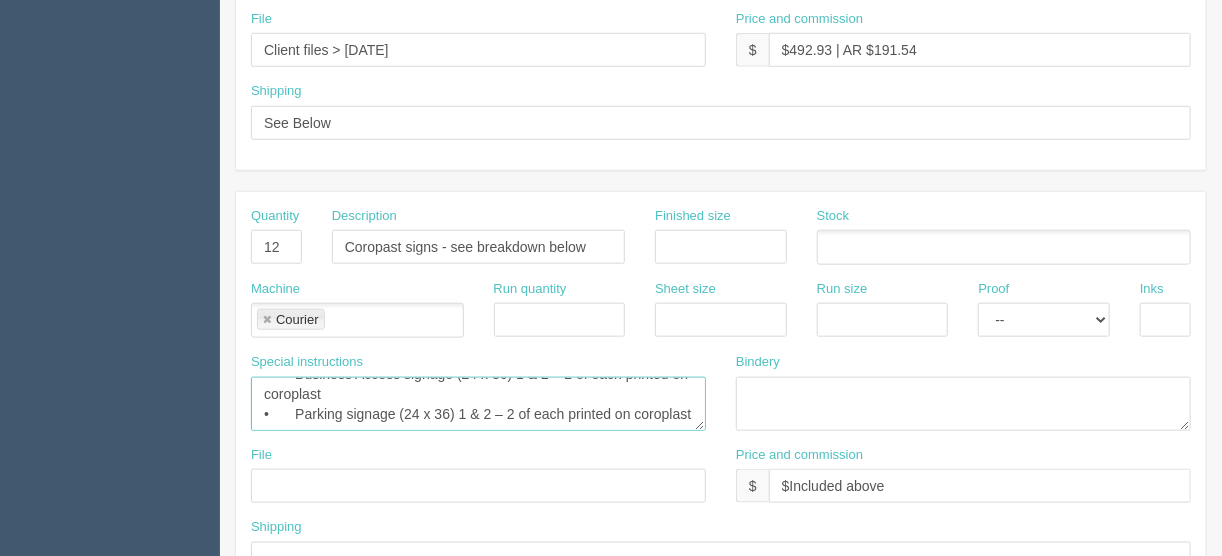 scroll, scrollTop: 60, scrollLeft: 0, axis: vertical 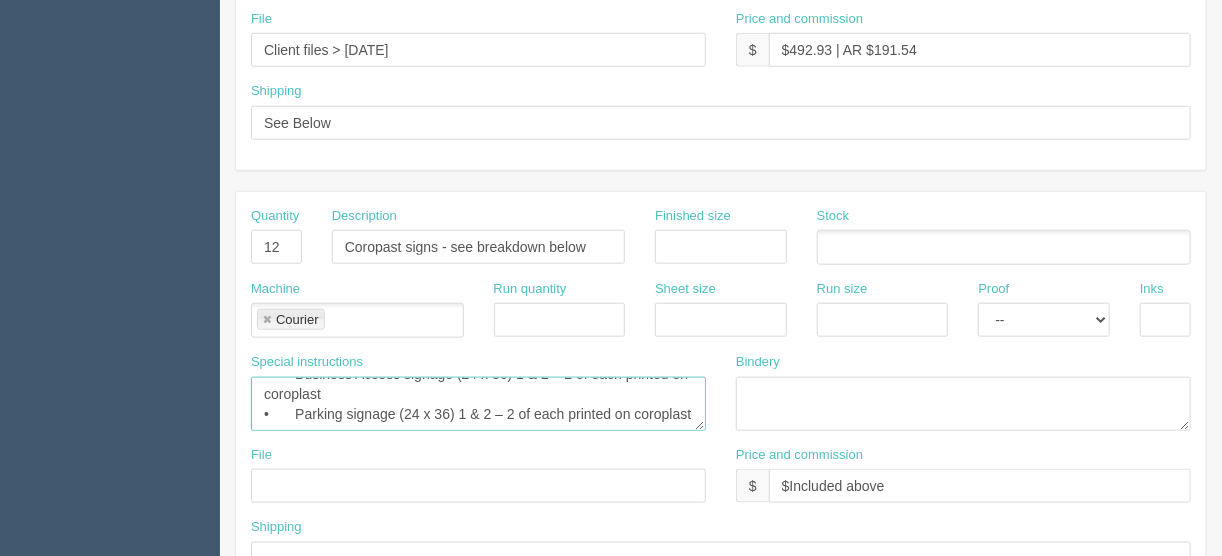 click on "Must arrive Friday, June 20th" at bounding box center (478, 404) 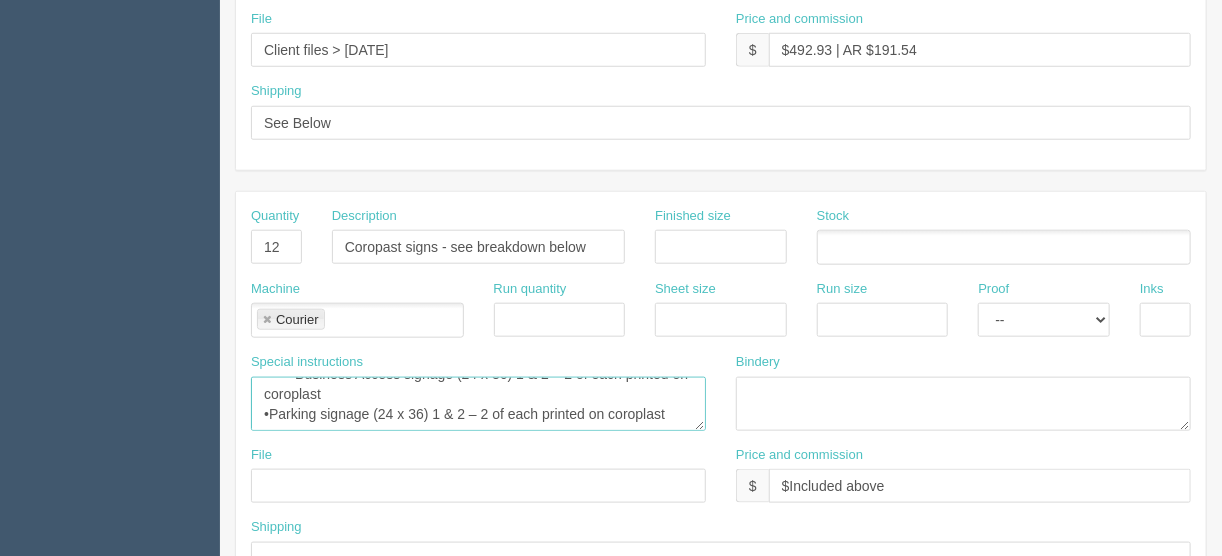 scroll, scrollTop: 40, scrollLeft: 0, axis: vertical 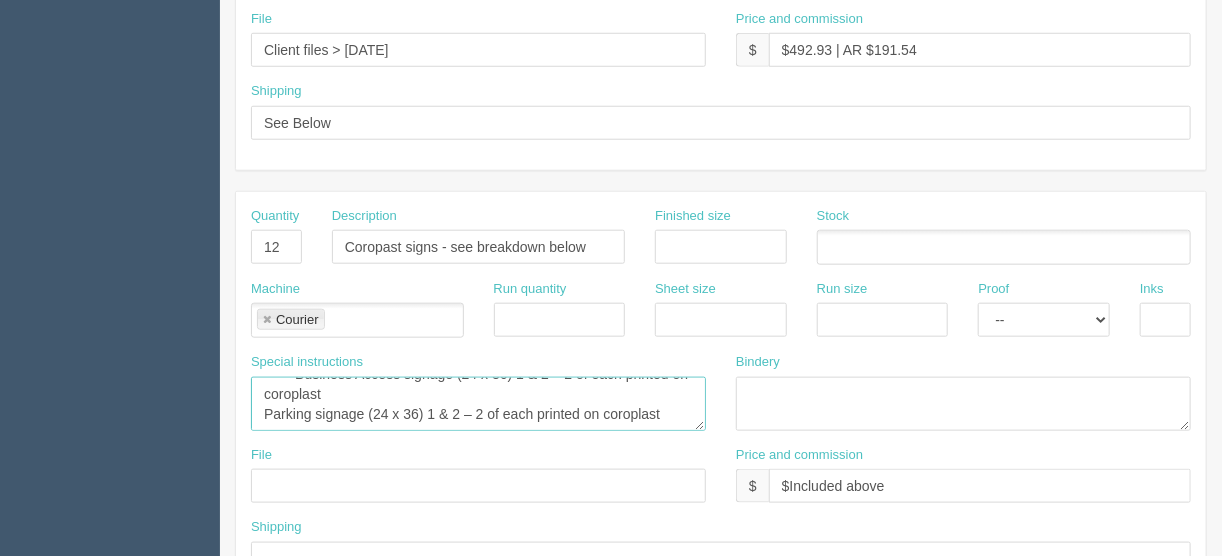drag, startPoint x: 476, startPoint y: 405, endPoint x: 366, endPoint y: 403, distance: 110.01818 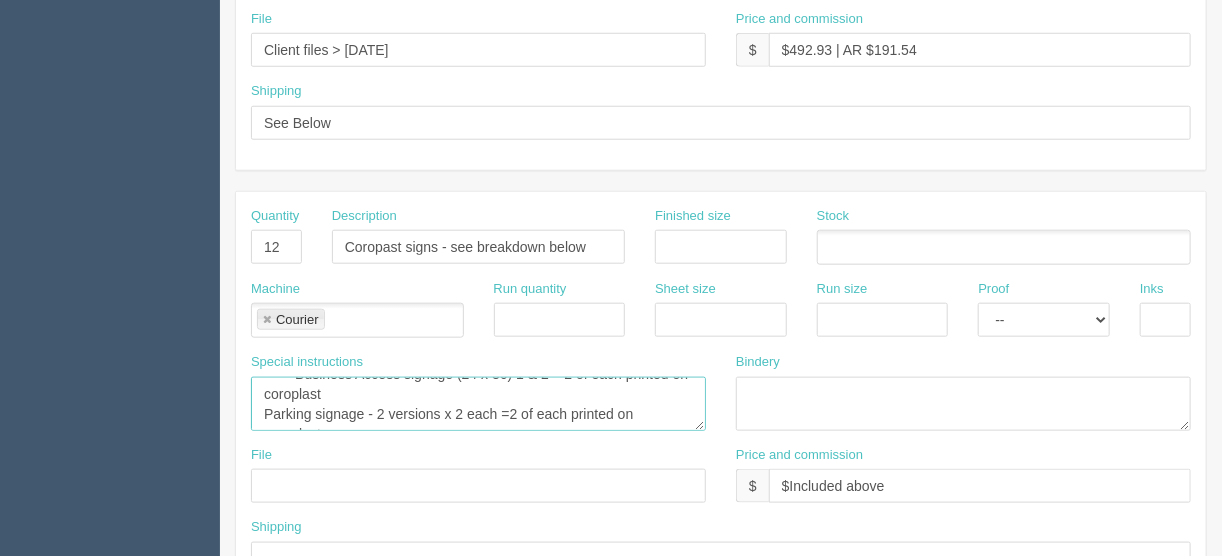 scroll, scrollTop: 60, scrollLeft: 0, axis: vertical 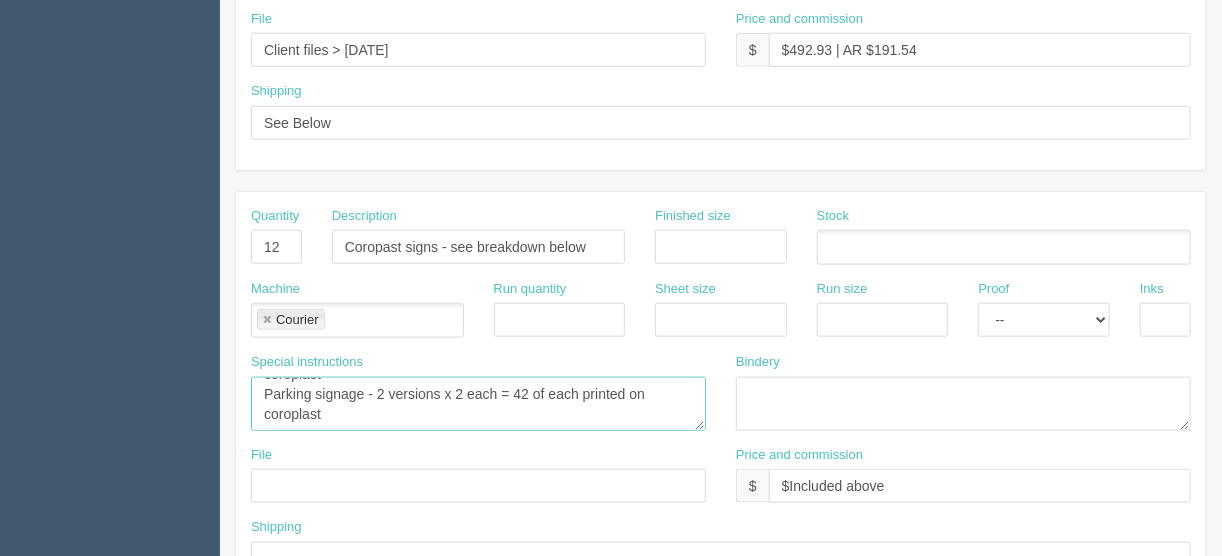 drag, startPoint x: 424, startPoint y: 417, endPoint x: 521, endPoint y: 390, distance: 100.68764 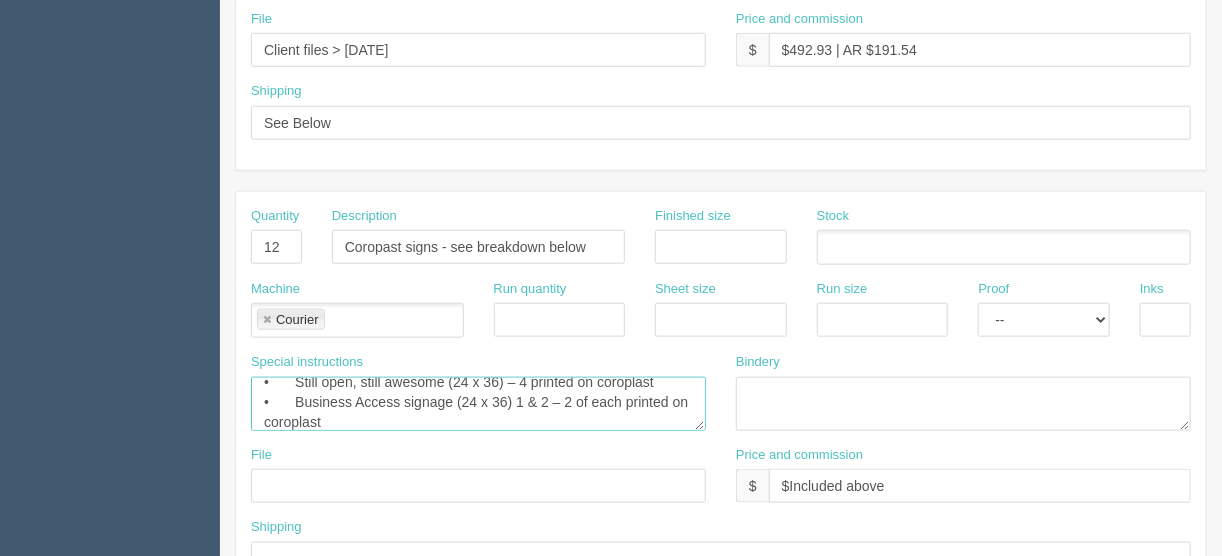 scroll, scrollTop: 0, scrollLeft: 0, axis: both 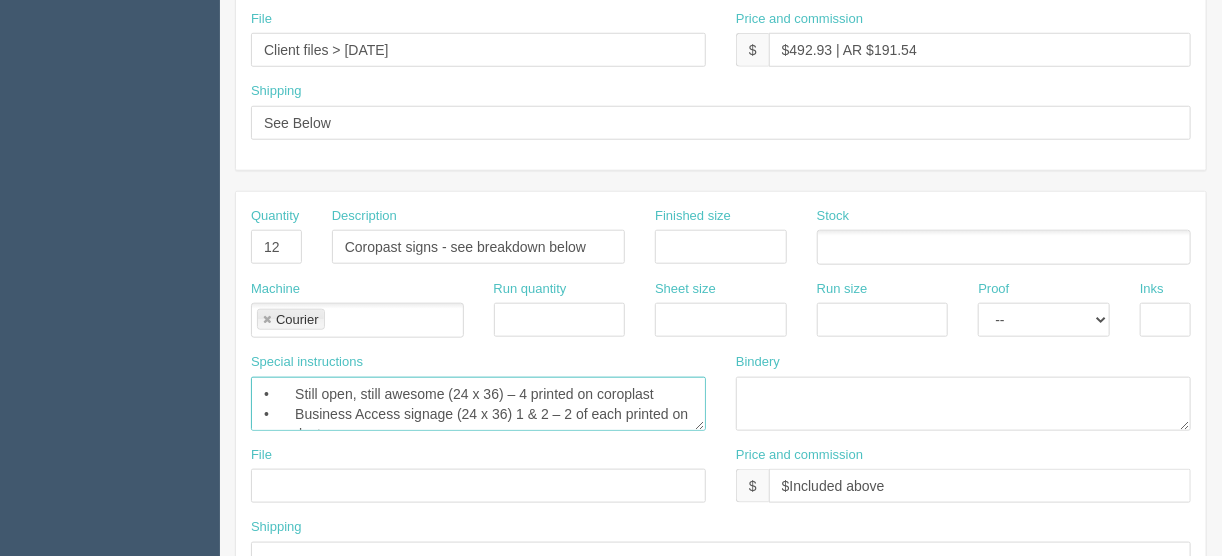 click on "Must arrive Friday, June 20th" at bounding box center (478, 404) 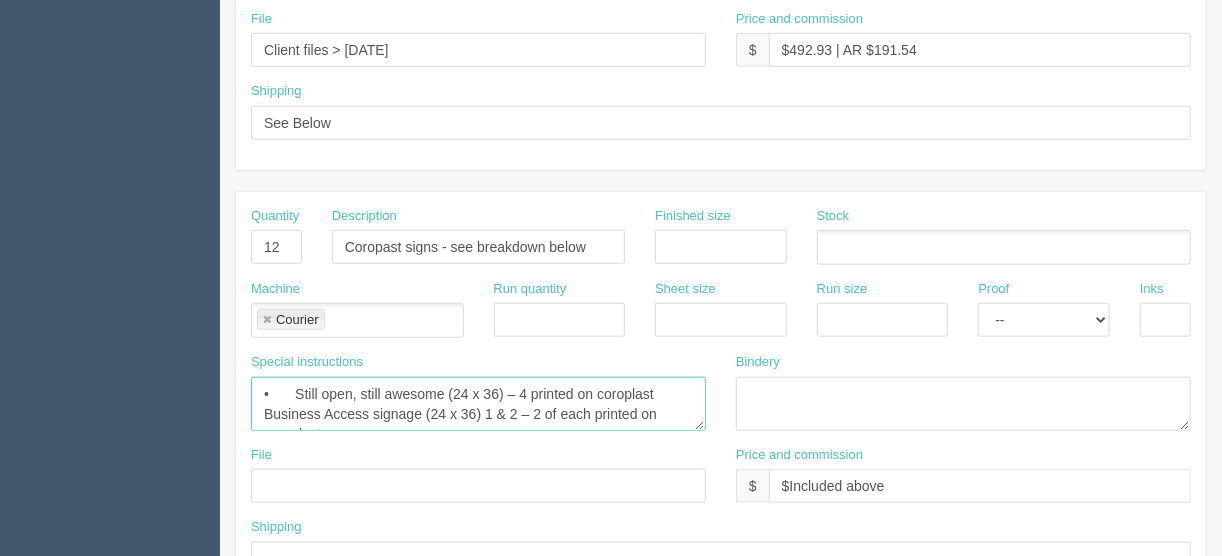 click on "Must arrive Friday, June 20th" at bounding box center [478, 404] 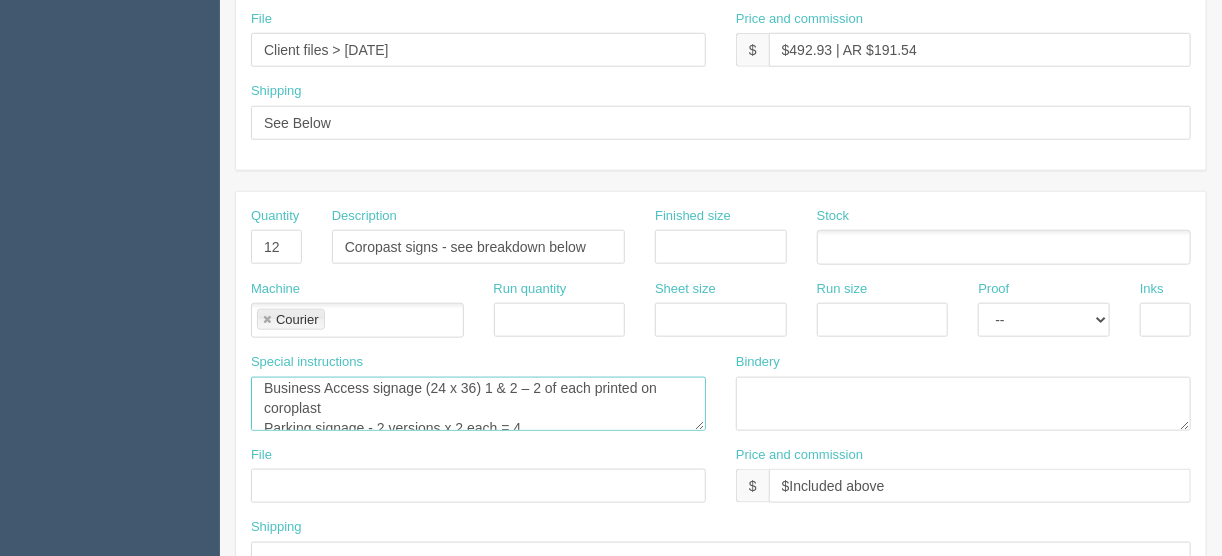 scroll, scrollTop: 40, scrollLeft: 0, axis: vertical 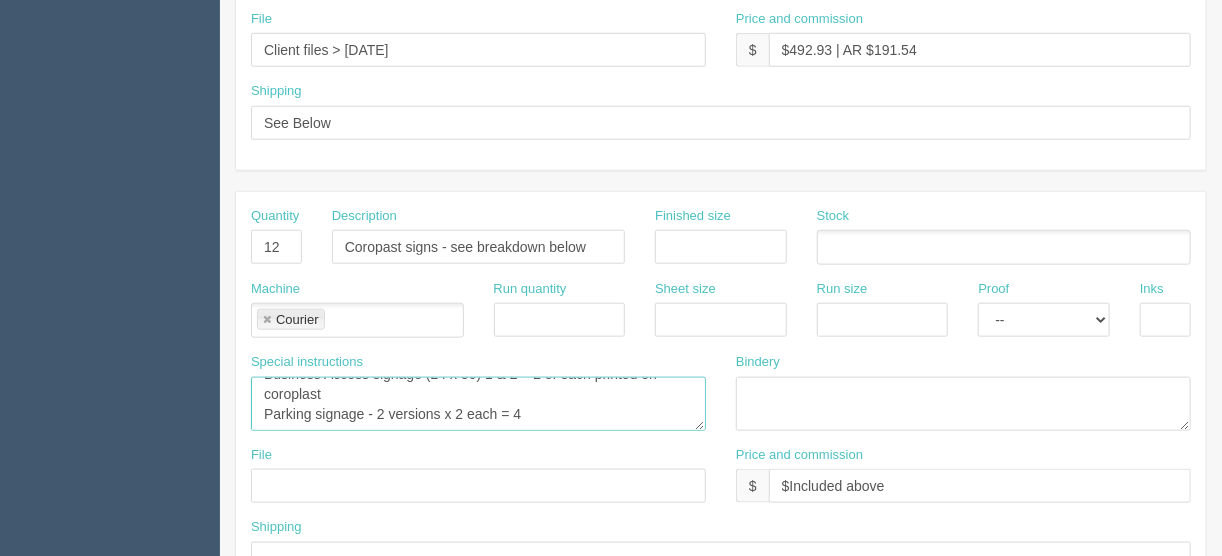 drag, startPoint x: 524, startPoint y: 406, endPoint x: 377, endPoint y: 401, distance: 147.085 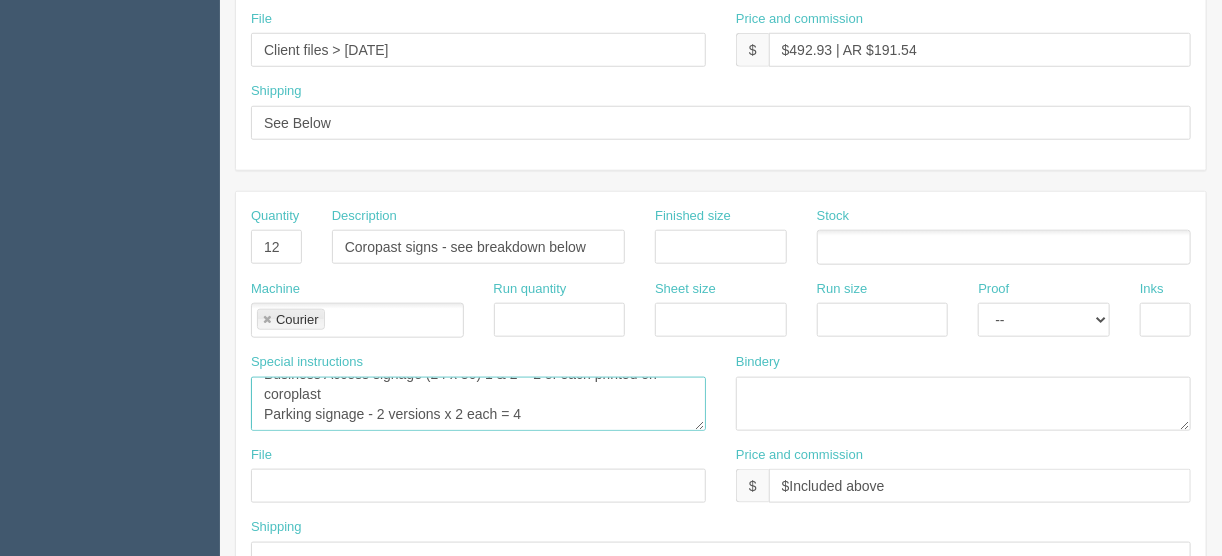 scroll, scrollTop: 0, scrollLeft: 0, axis: both 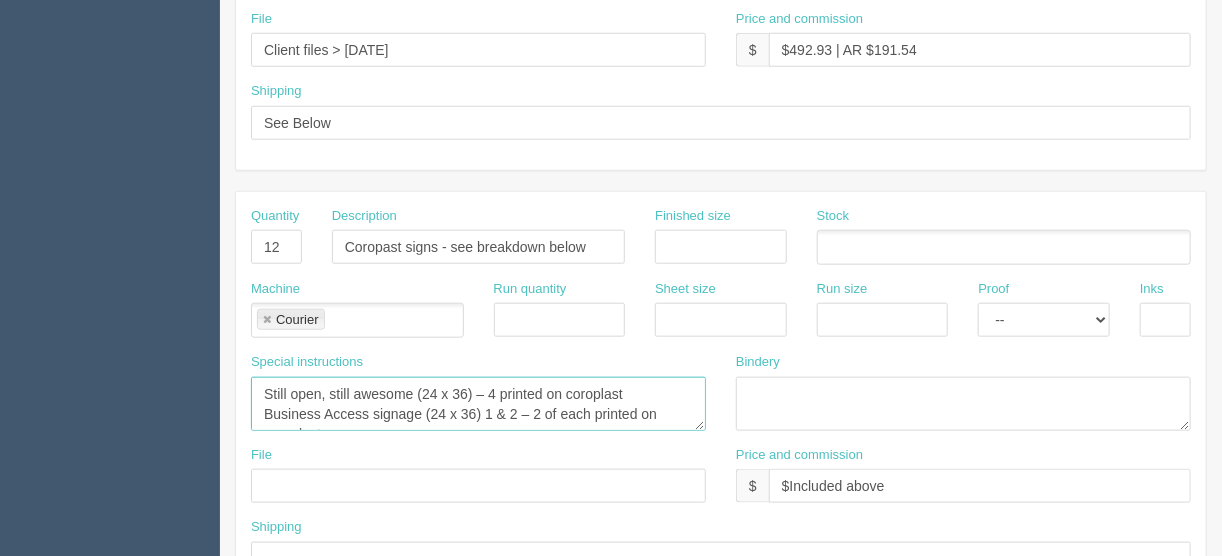 drag, startPoint x: 326, startPoint y: 385, endPoint x: 421, endPoint y: 404, distance: 96.88137 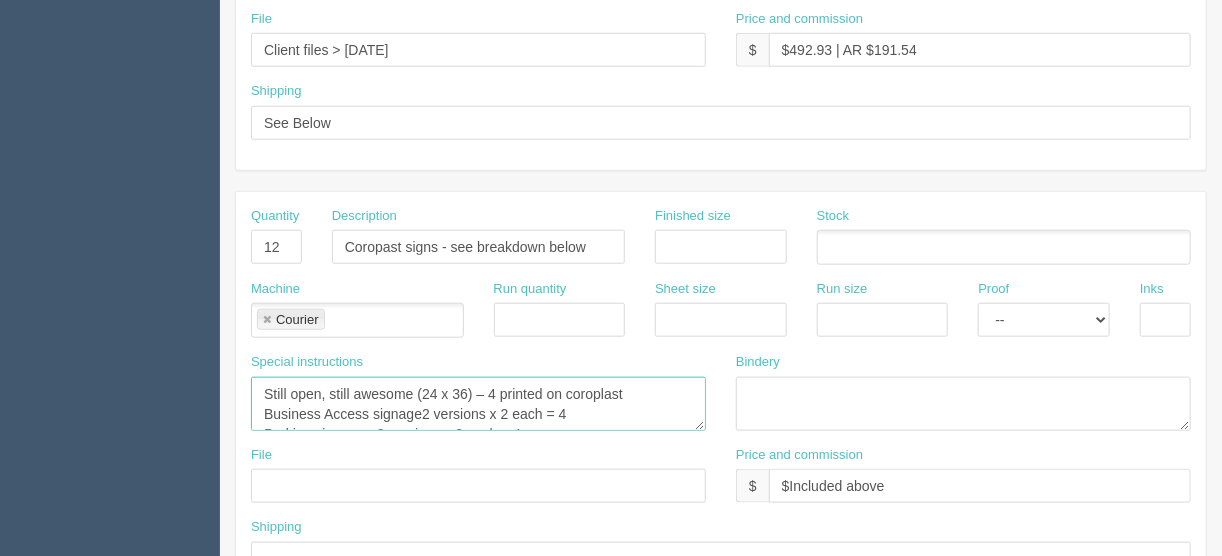 click on "Must arrive Friday, June 20th" at bounding box center [478, 404] 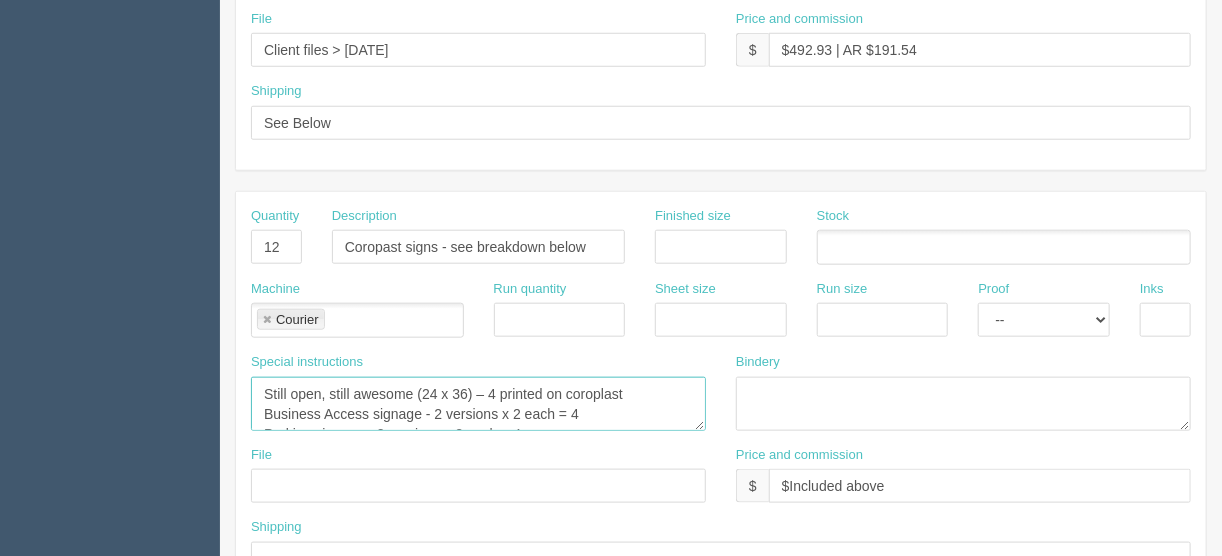 drag, startPoint x: 625, startPoint y: 383, endPoint x: 478, endPoint y: 448, distance: 160.72958 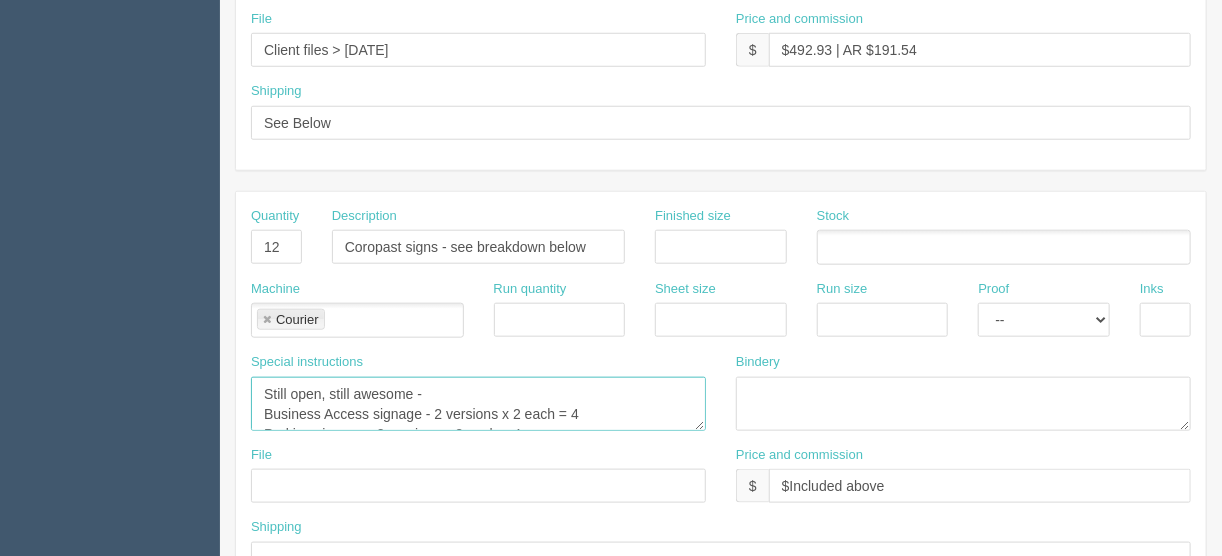 paste on "2 versions x 2 each = 4" 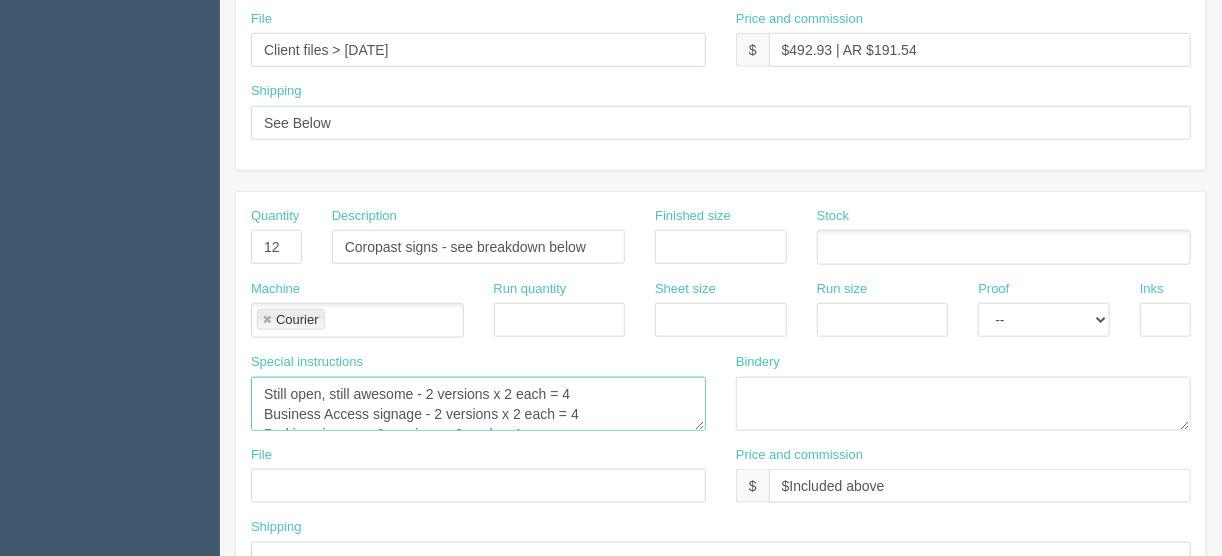 click on "Must arrive Friday, June 20th" at bounding box center [478, 404] 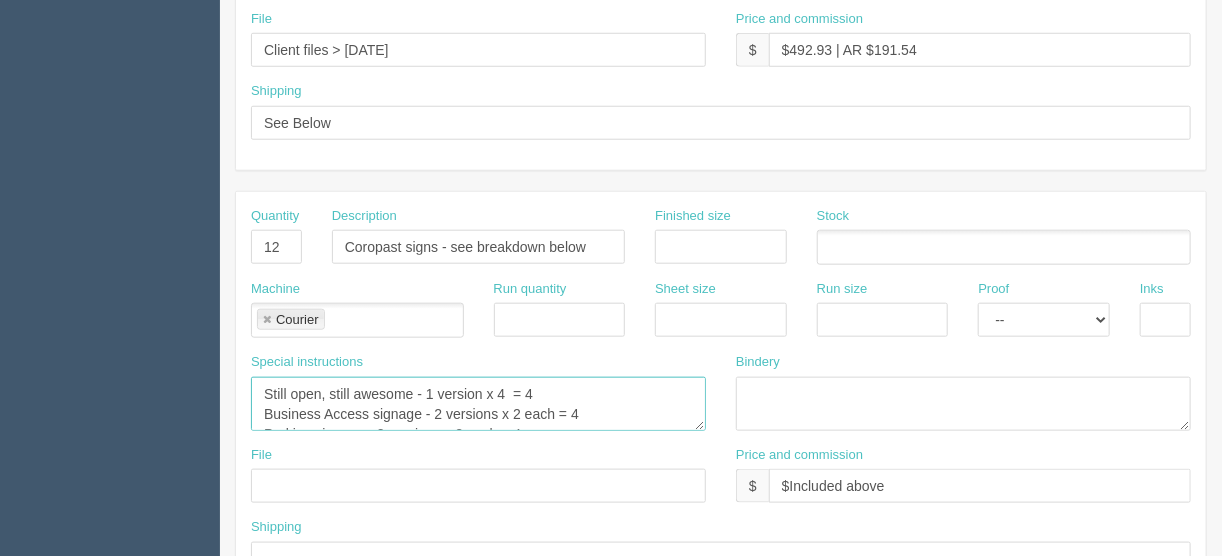 type on "Still open, still awesome - 1 version x 4 = 4
Business Access signage - 2 versions x 2 each = 4
Parking signage - 2 versions x 2 each = 4" 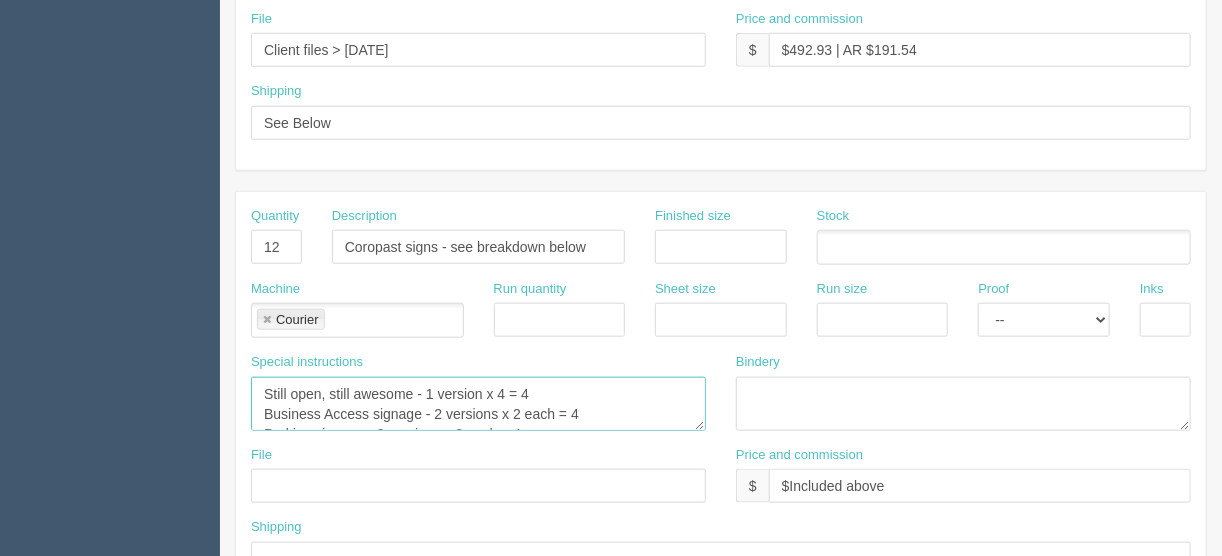 click at bounding box center (267, 320) 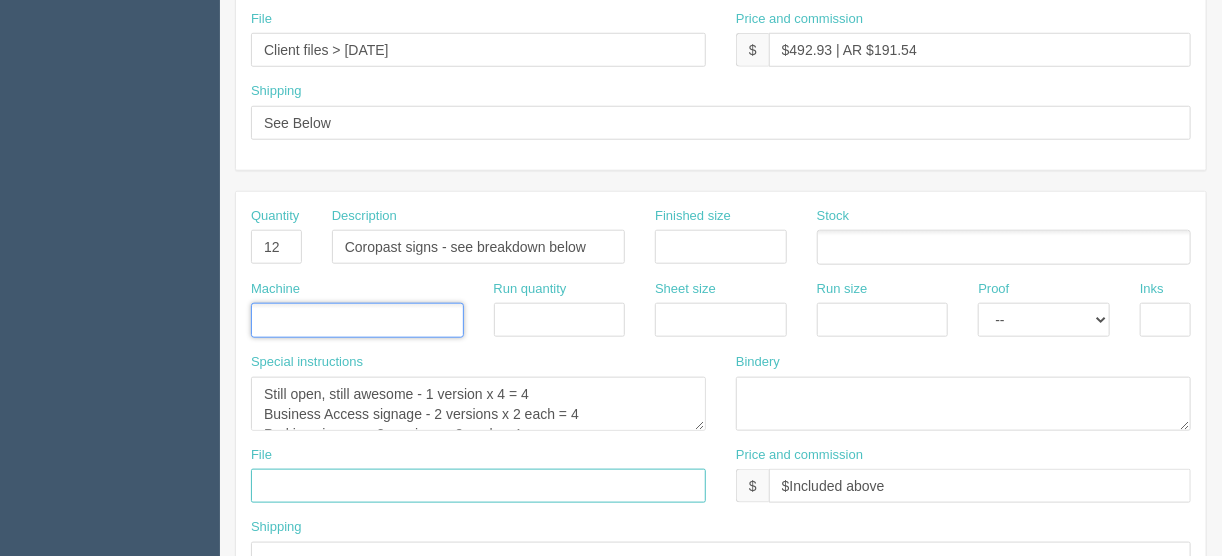 click at bounding box center (478, 486) 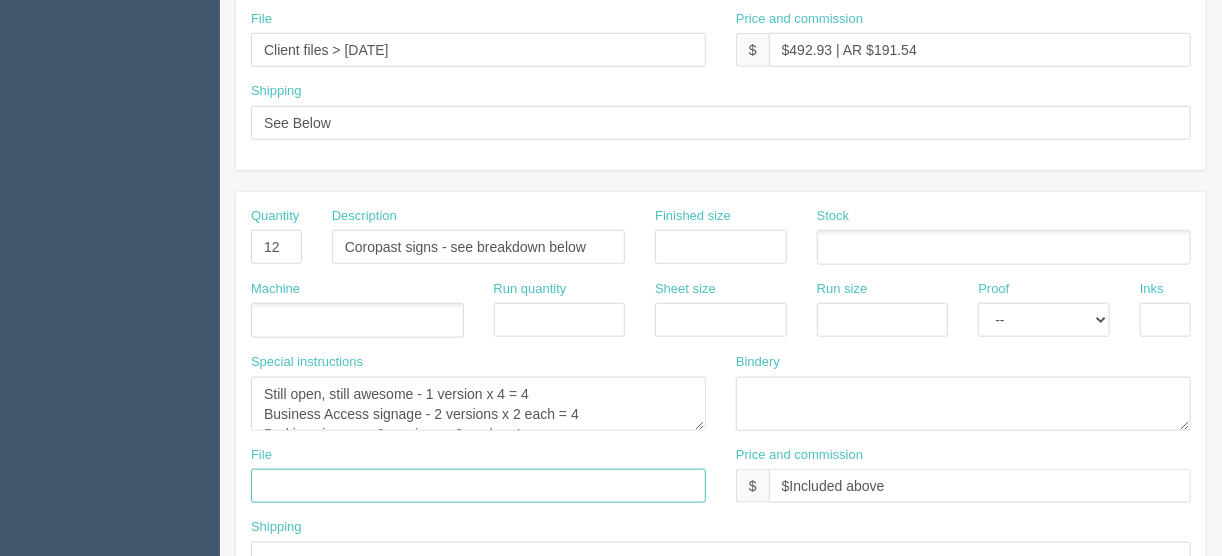 type on "files@allrush.ca" 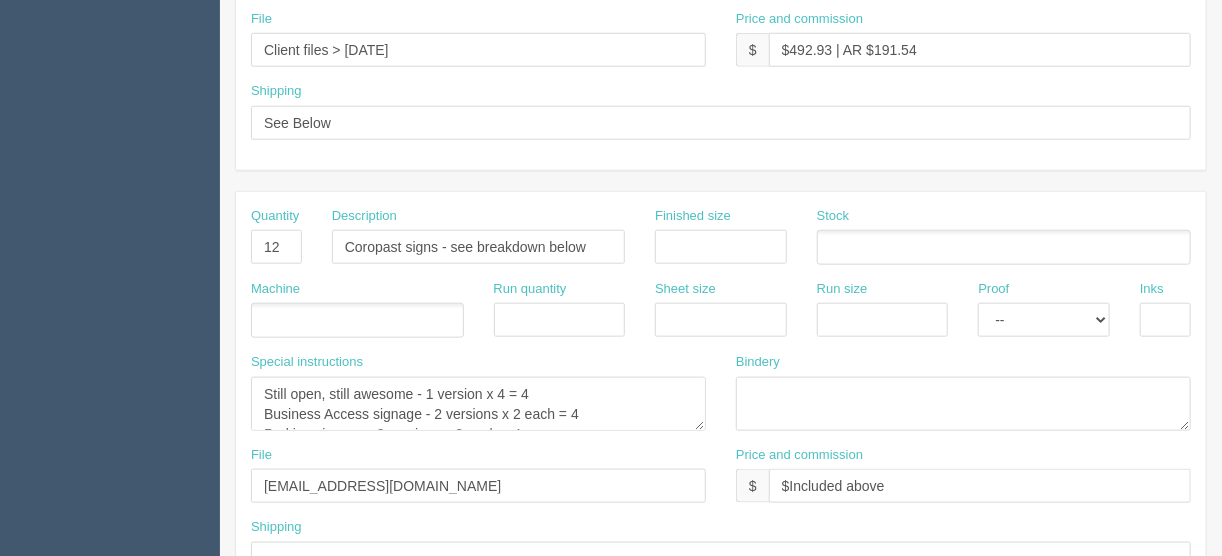 click at bounding box center [357, 320] 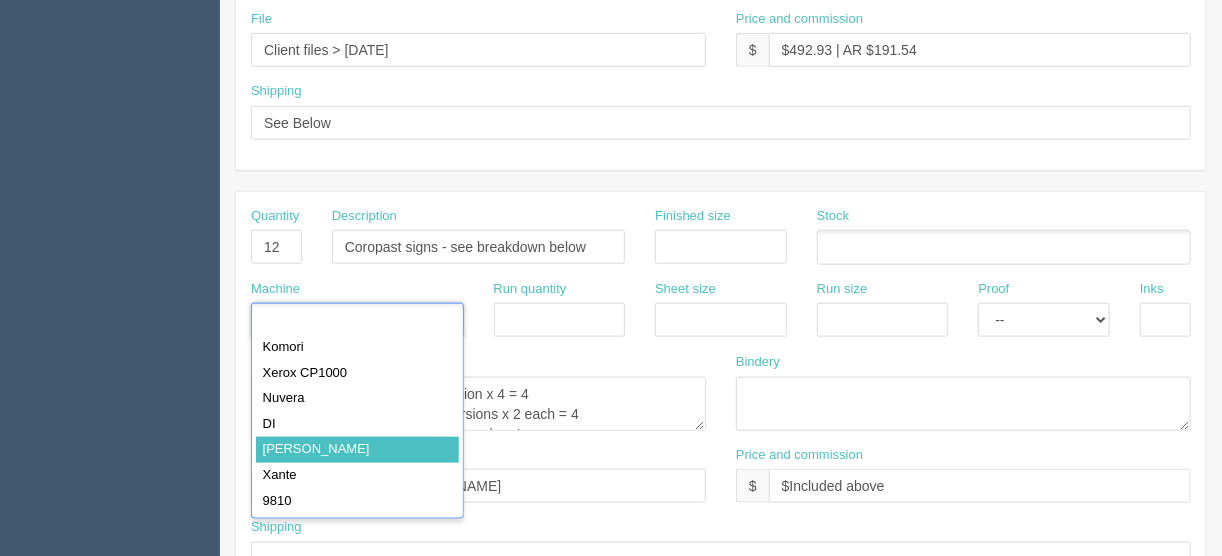 type on "Roland" 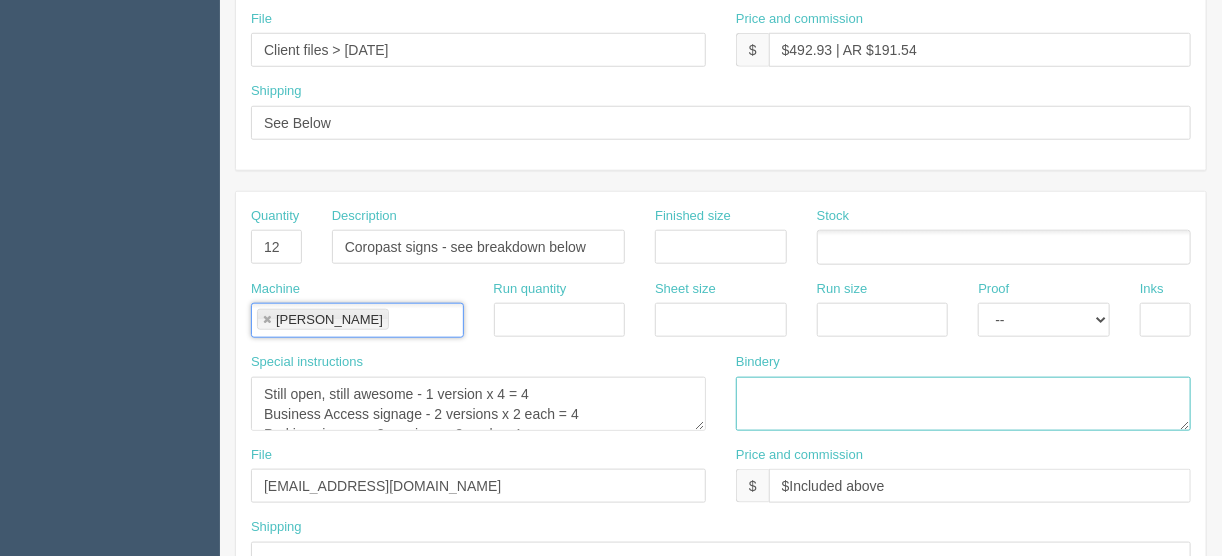click at bounding box center (963, 404) 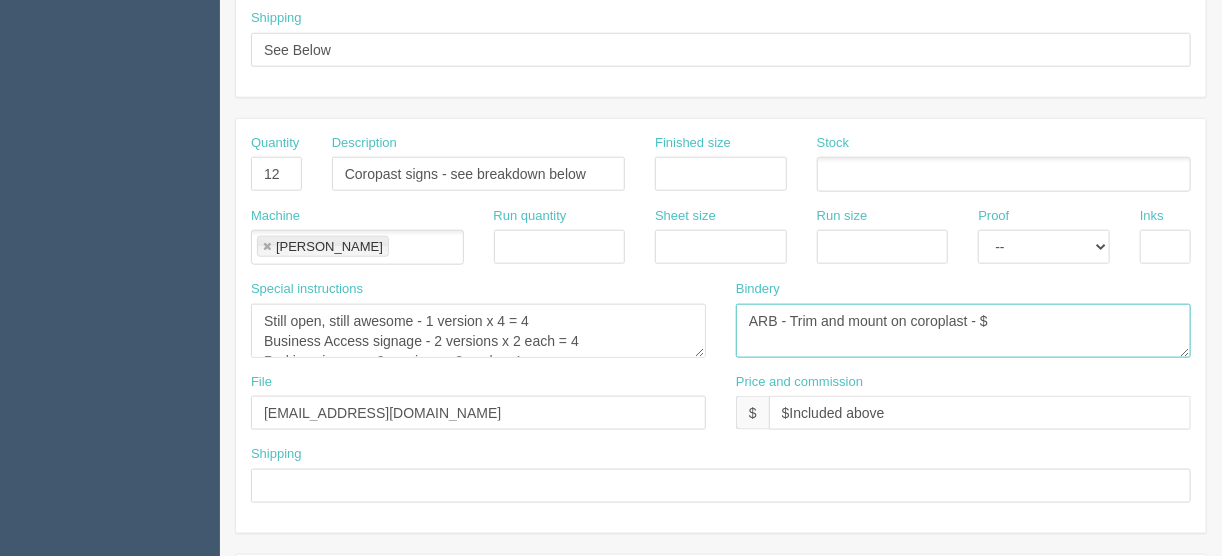 scroll, scrollTop: 849, scrollLeft: 0, axis: vertical 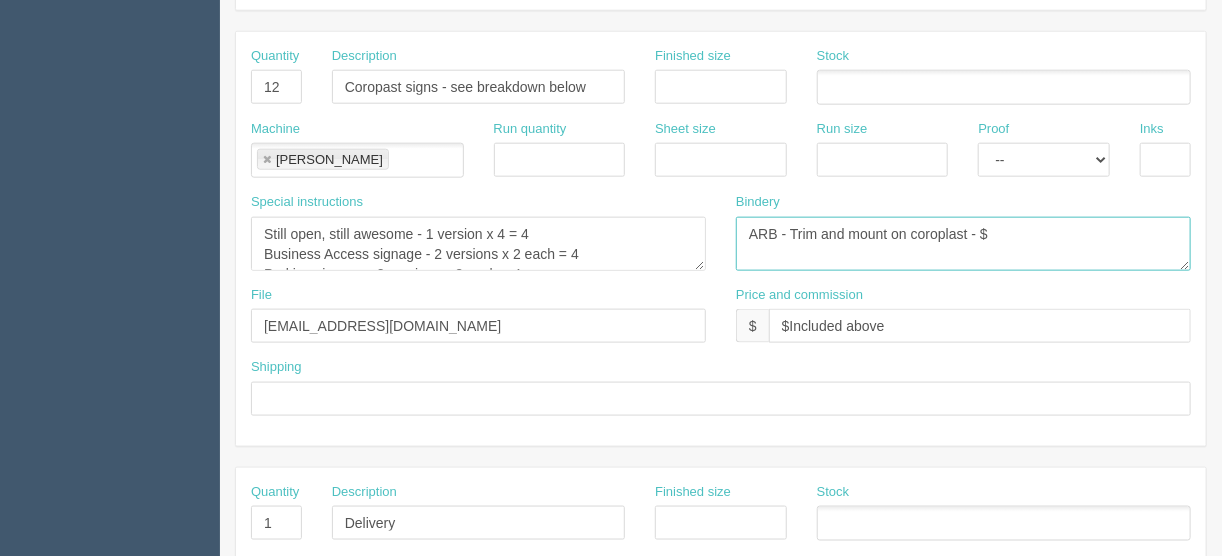 type on "ARB - Trim and mount on coroplast - $" 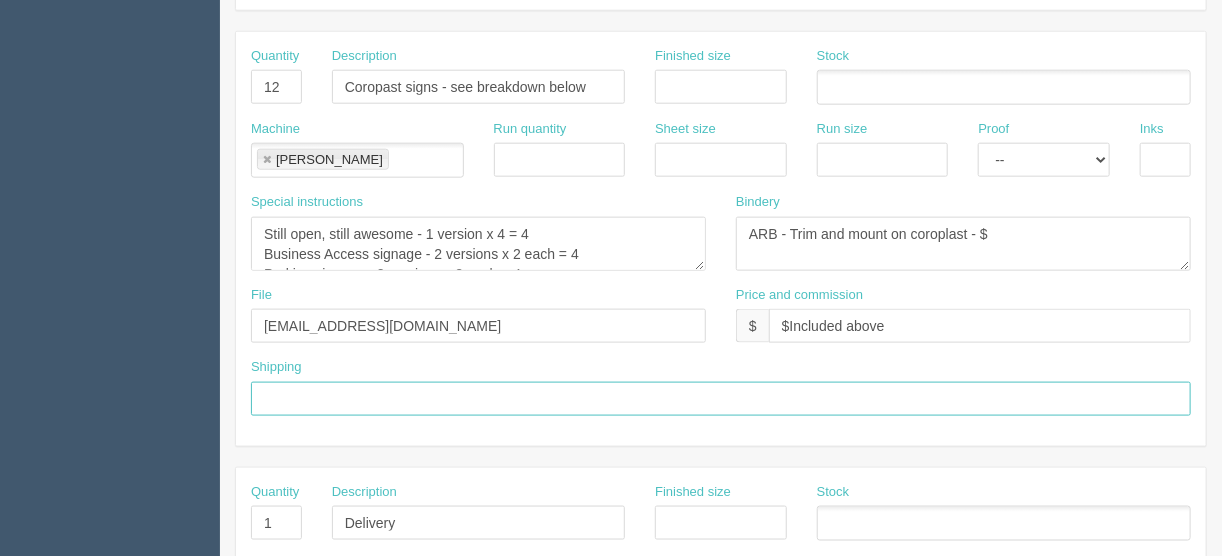click at bounding box center (721, 399) 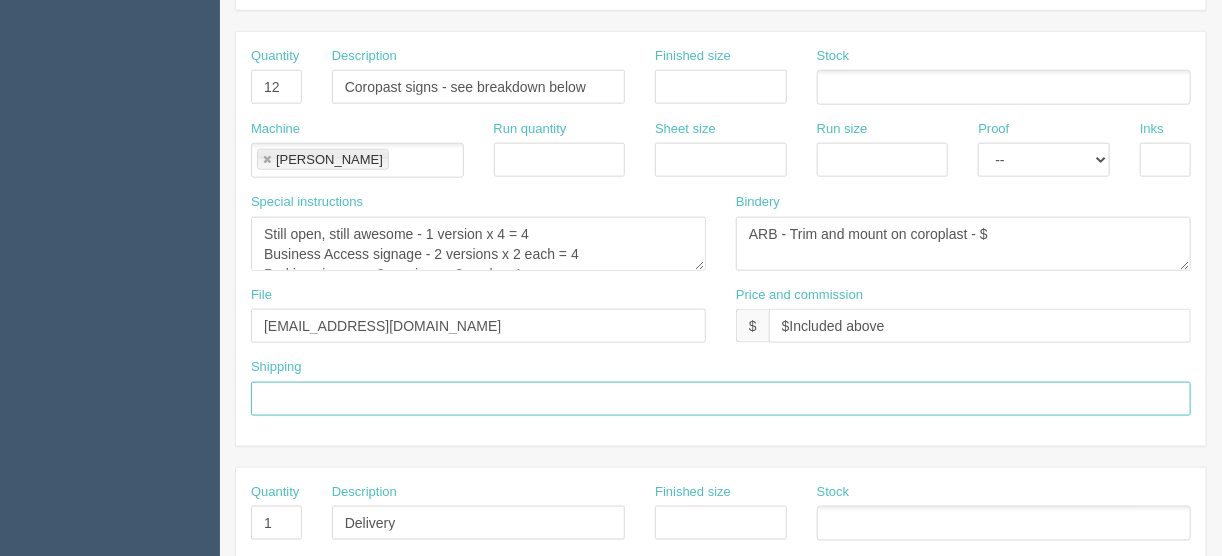 type on "See shipping line below" 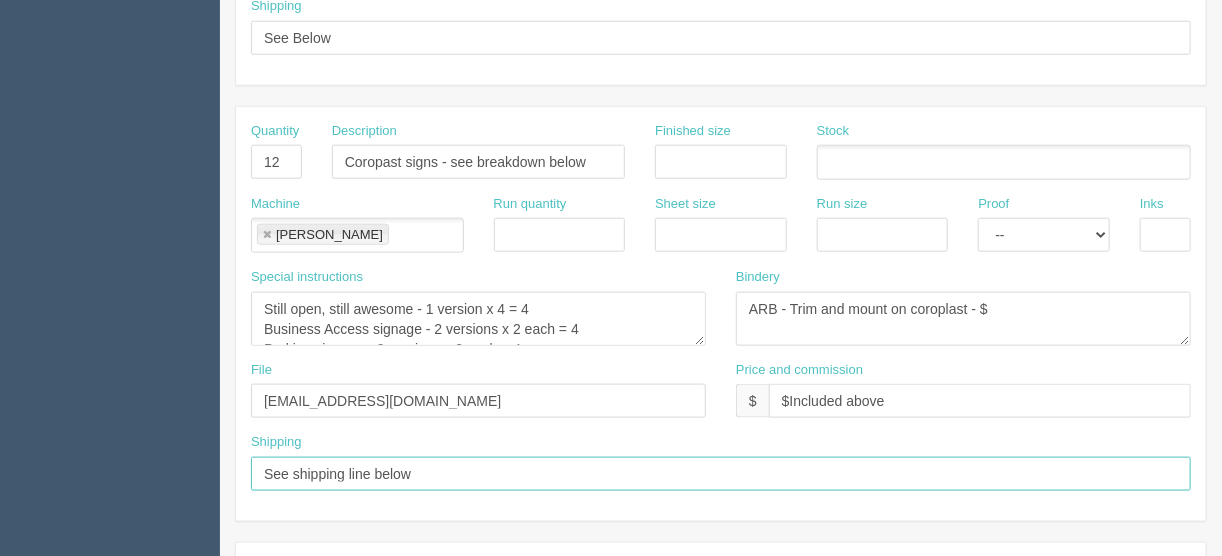 scroll, scrollTop: 689, scrollLeft: 0, axis: vertical 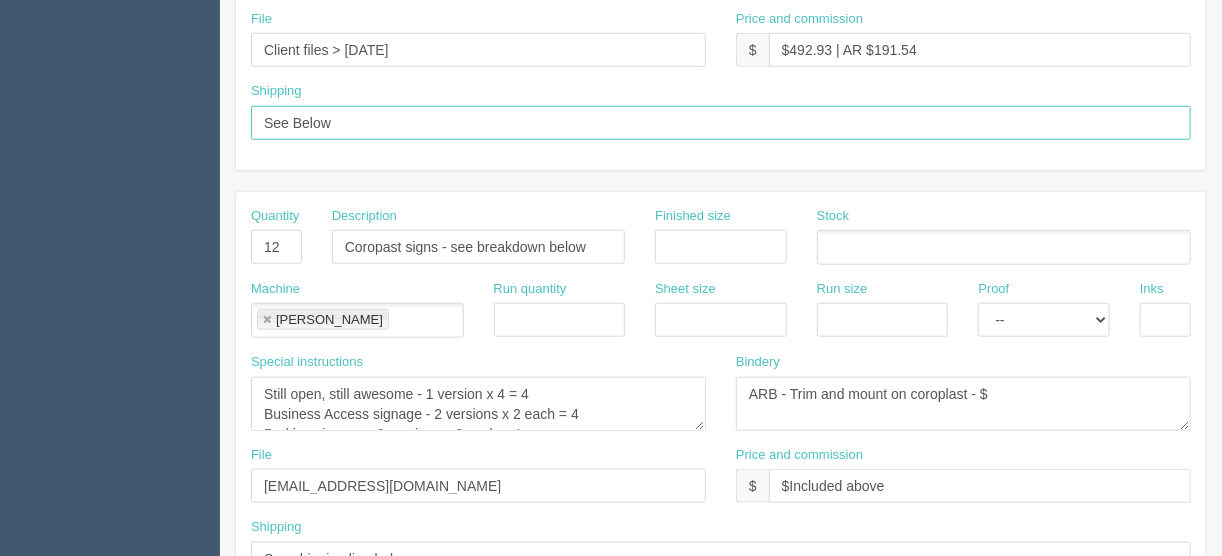 drag, startPoint x: 271, startPoint y: 113, endPoint x: 202, endPoint y: 108, distance: 69.18092 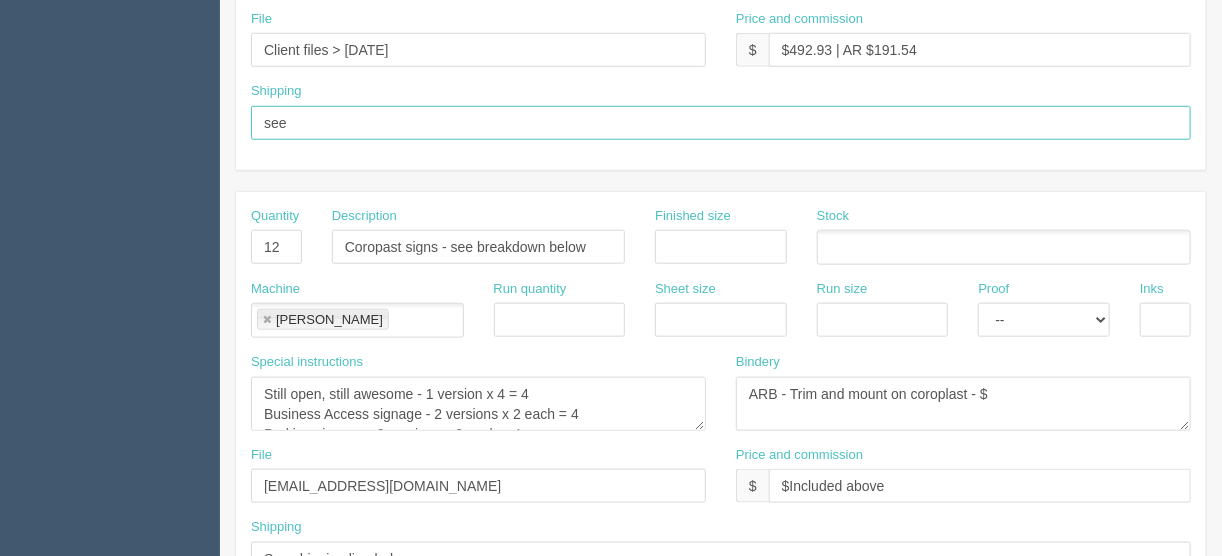 type on "See shipping line below" 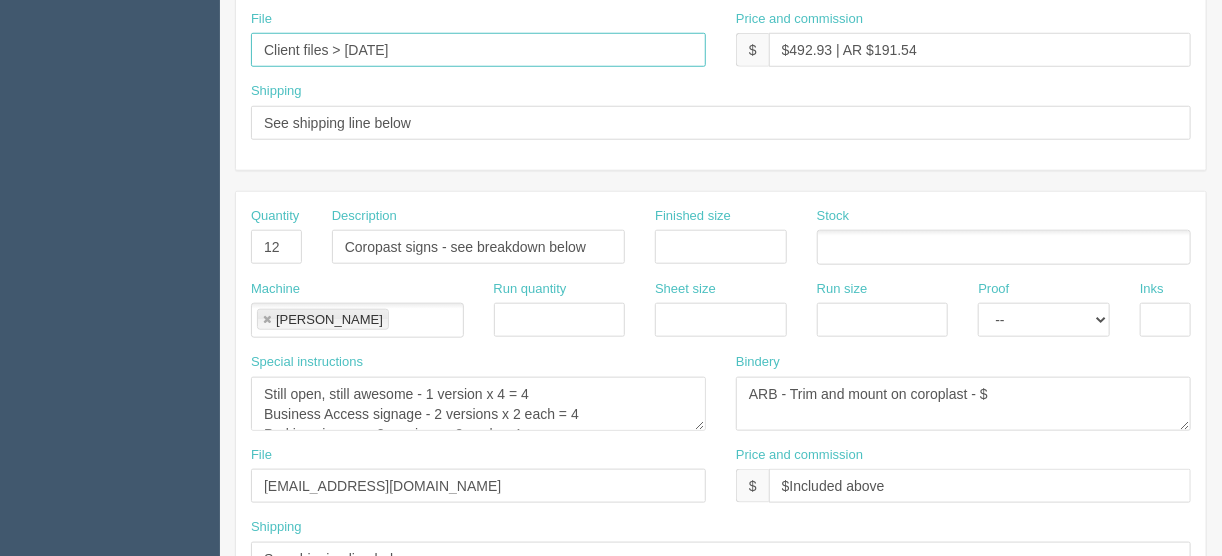 drag, startPoint x: 432, startPoint y: 39, endPoint x: 176, endPoint y: 43, distance: 256.03125 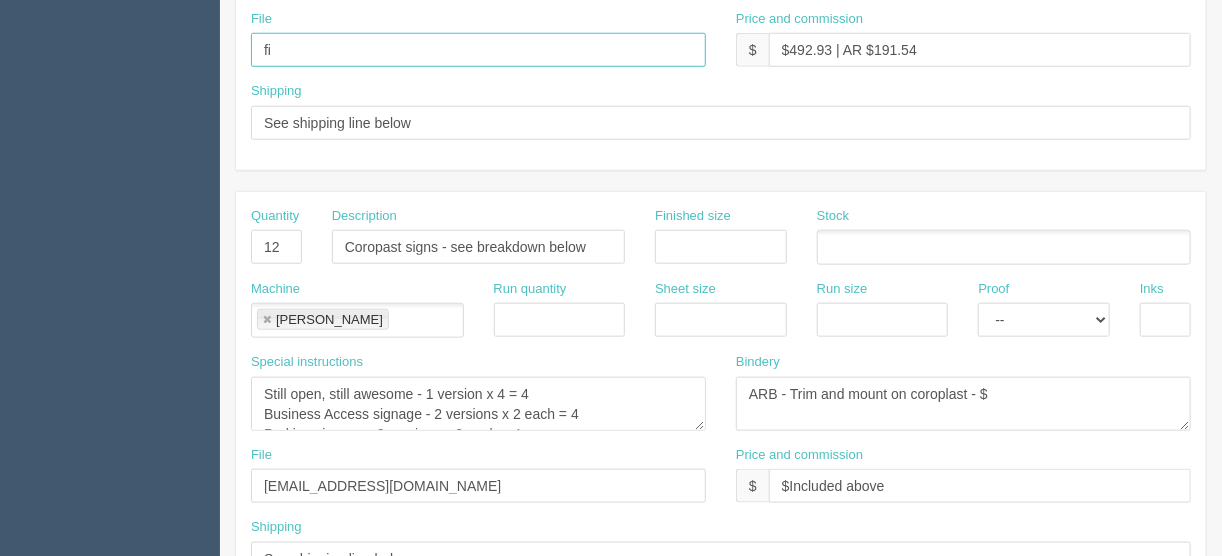 type on "files@allrush.ca" 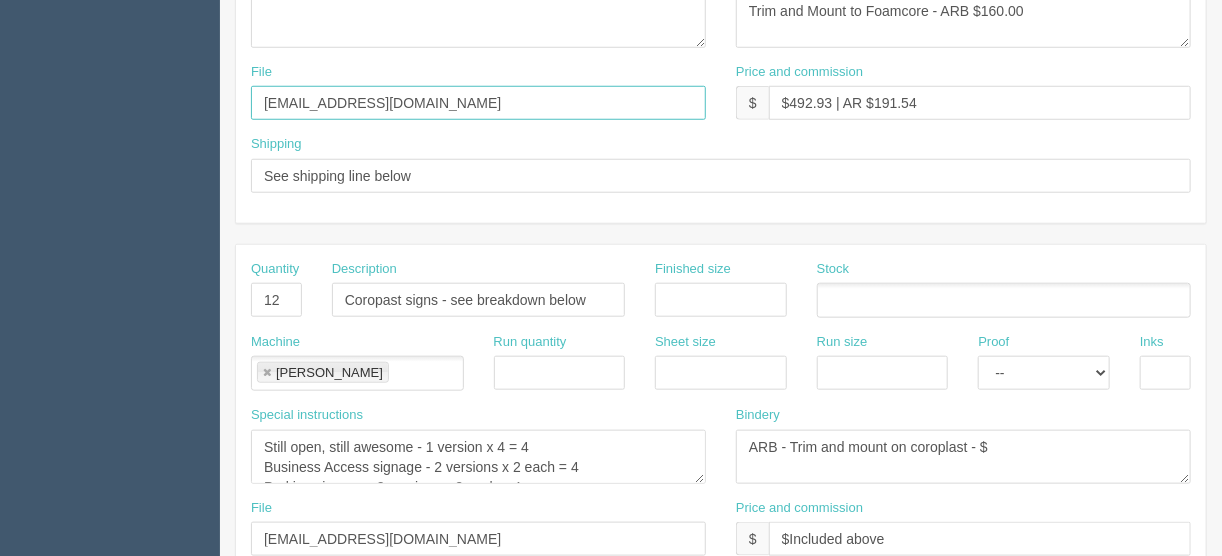 scroll, scrollTop: 609, scrollLeft: 0, axis: vertical 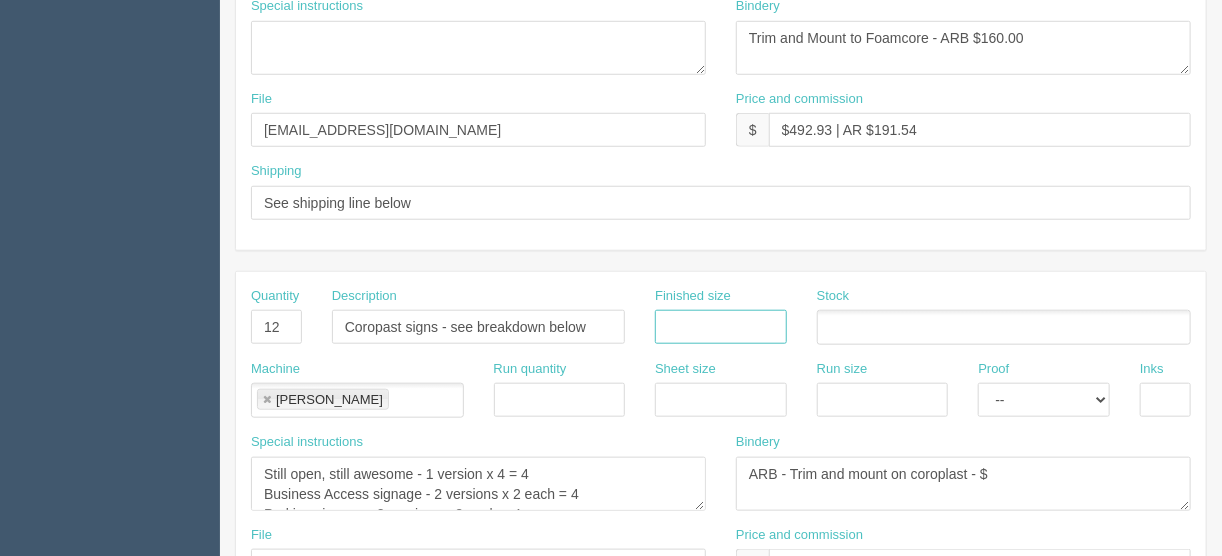 click at bounding box center (721, 327) 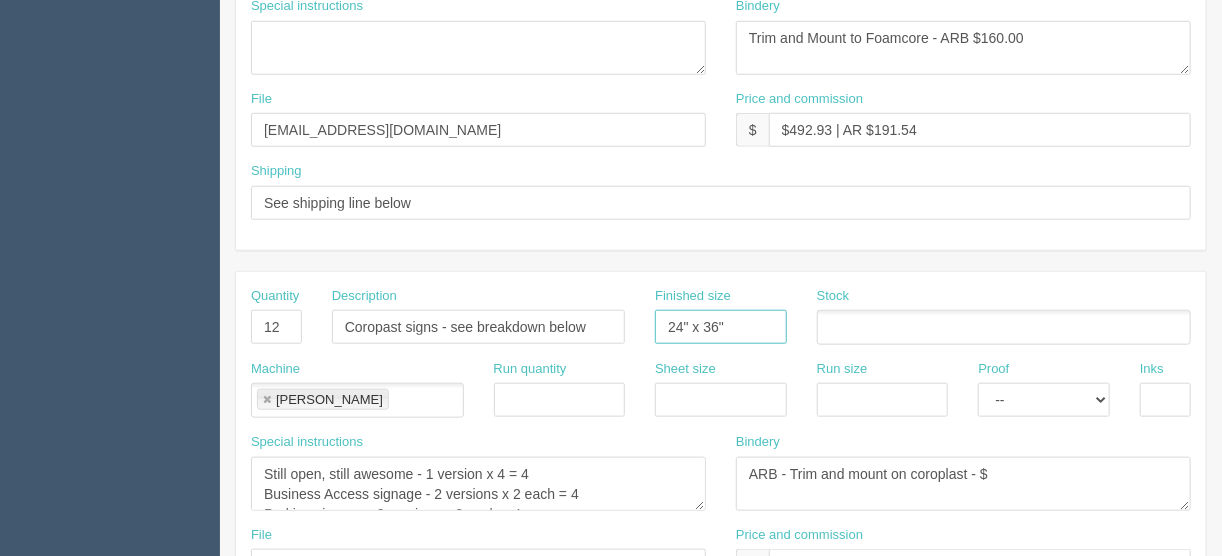 type on "24" x 36"" 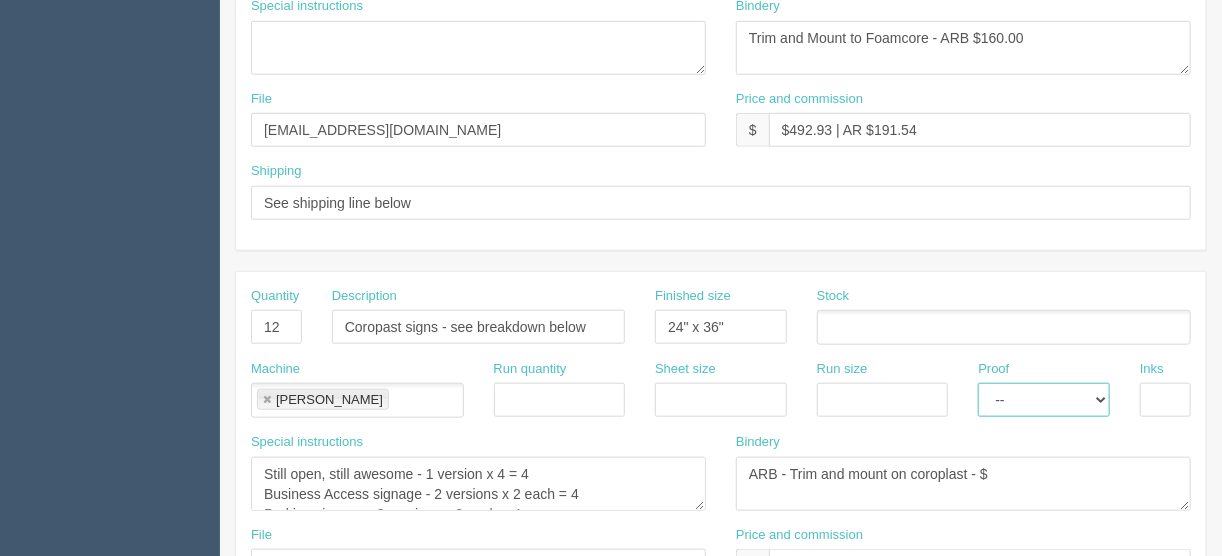 click on "--
Email
Hard Copy" at bounding box center [1044, 400] 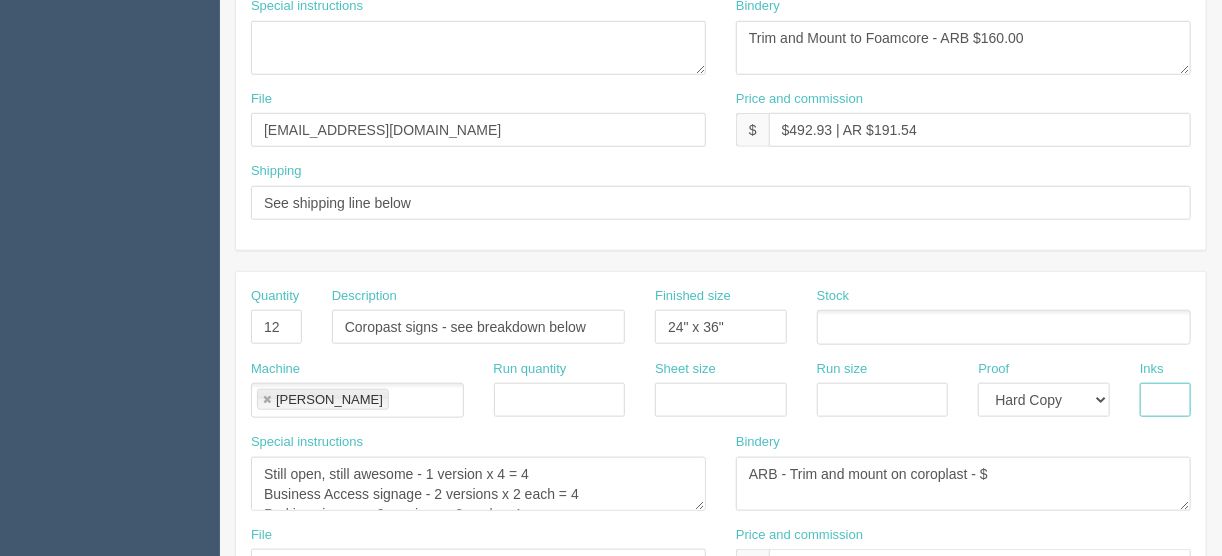 click at bounding box center (1165, 400) 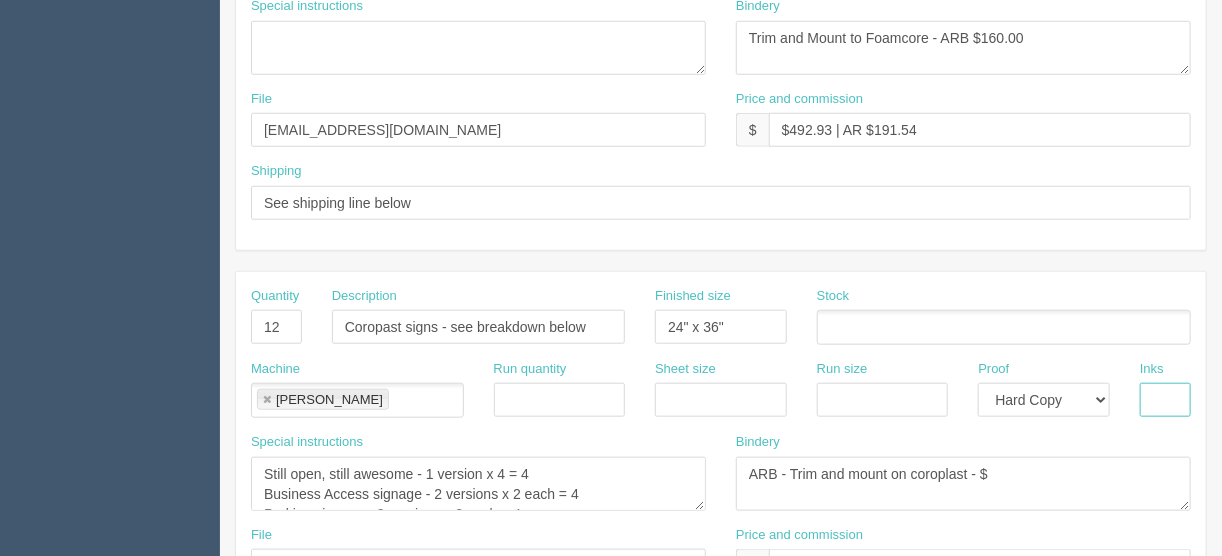 type on "4/0" 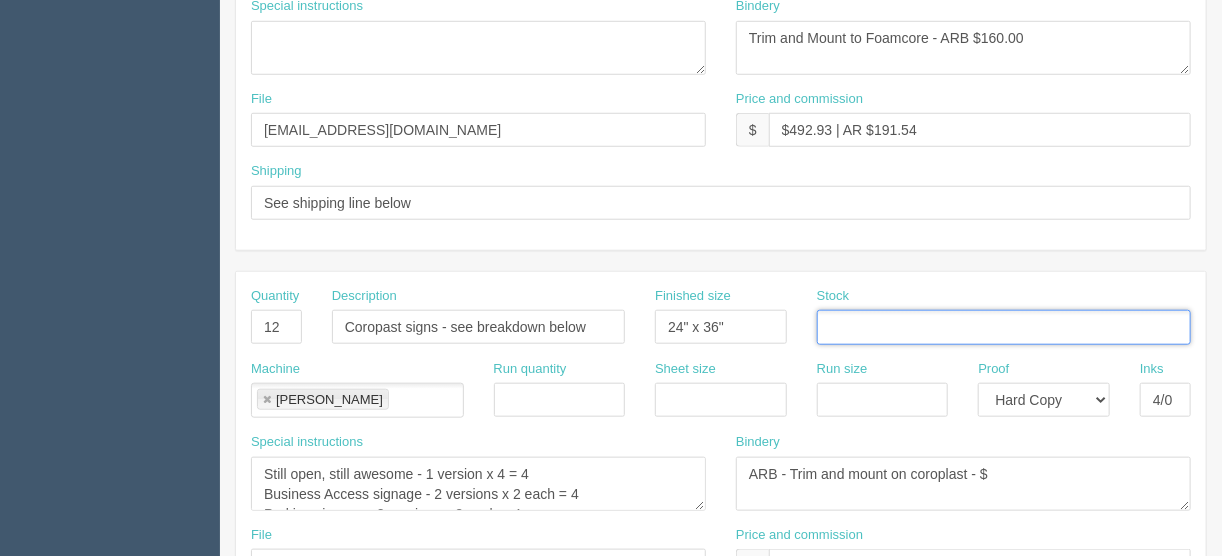click at bounding box center [828, 328] 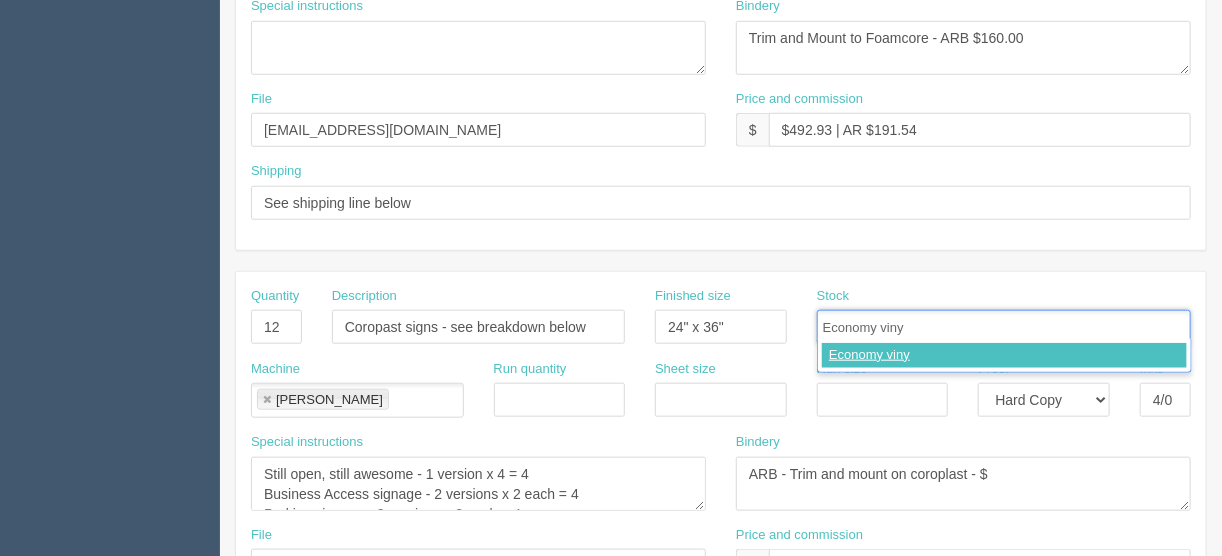 type on "Economy vinyl" 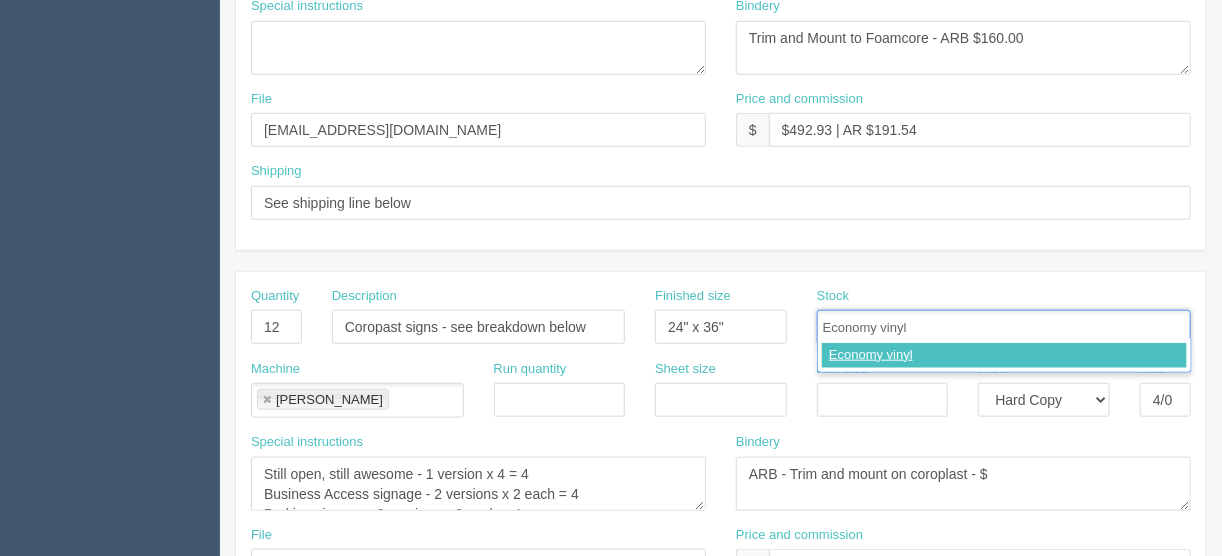 type 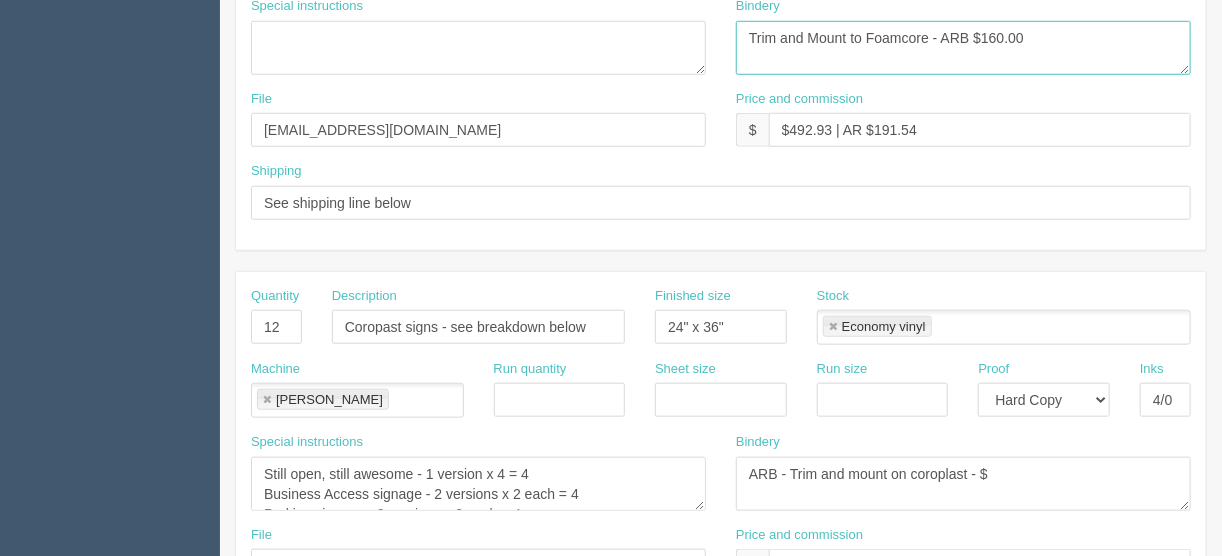 drag, startPoint x: 1048, startPoint y: 33, endPoint x: 782, endPoint y: 31, distance: 266.0075 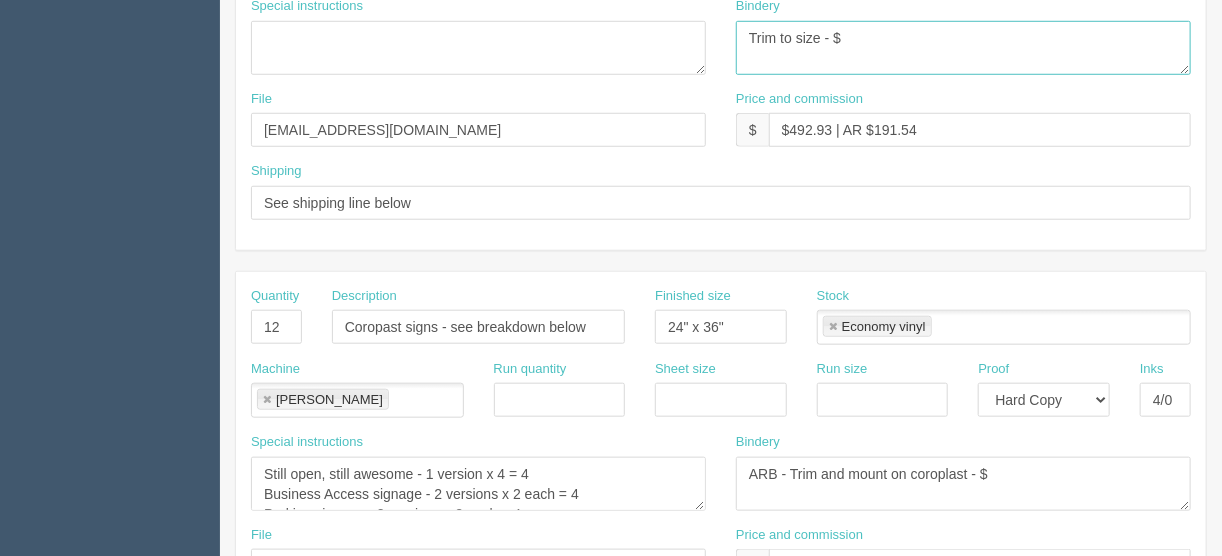 click on "Trim and Mount to Foamcore - ARB $160.00" at bounding box center (963, 48) 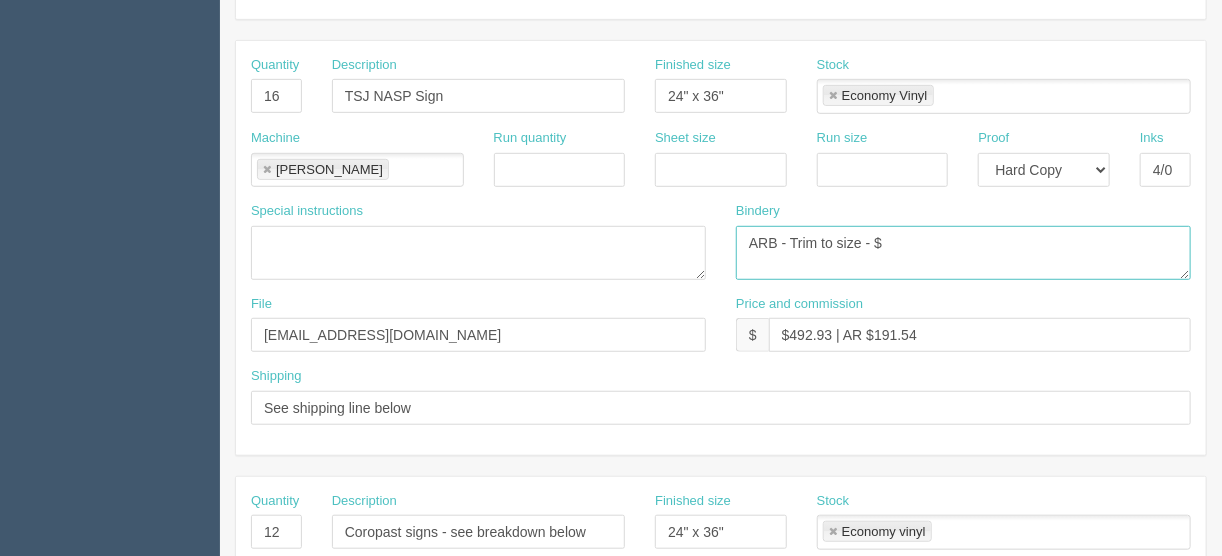 scroll, scrollTop: 369, scrollLeft: 0, axis: vertical 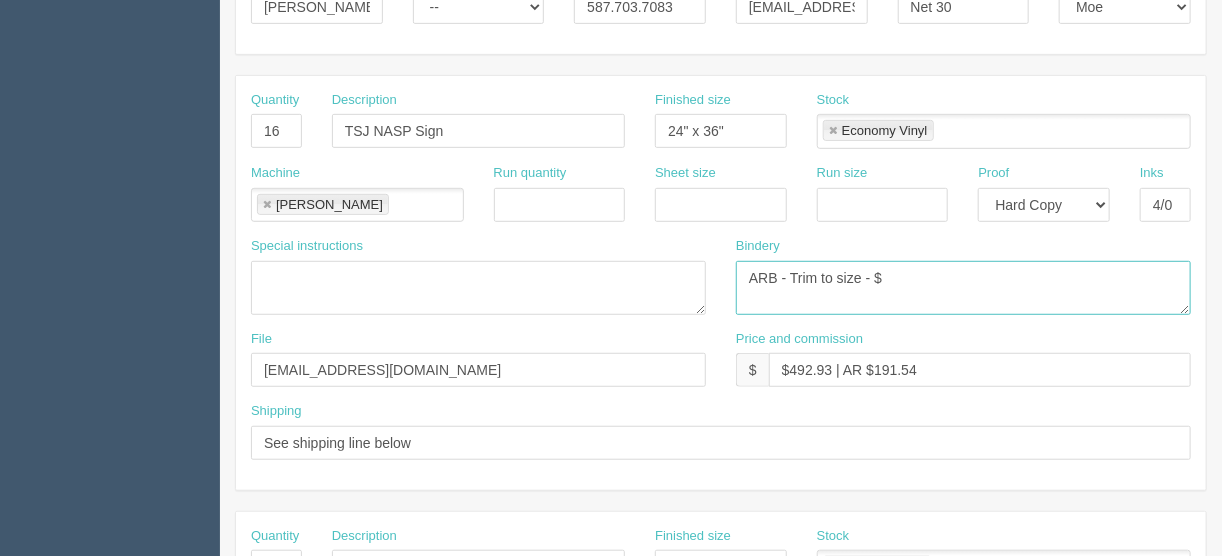 type on "ARB - Trim to size - $" 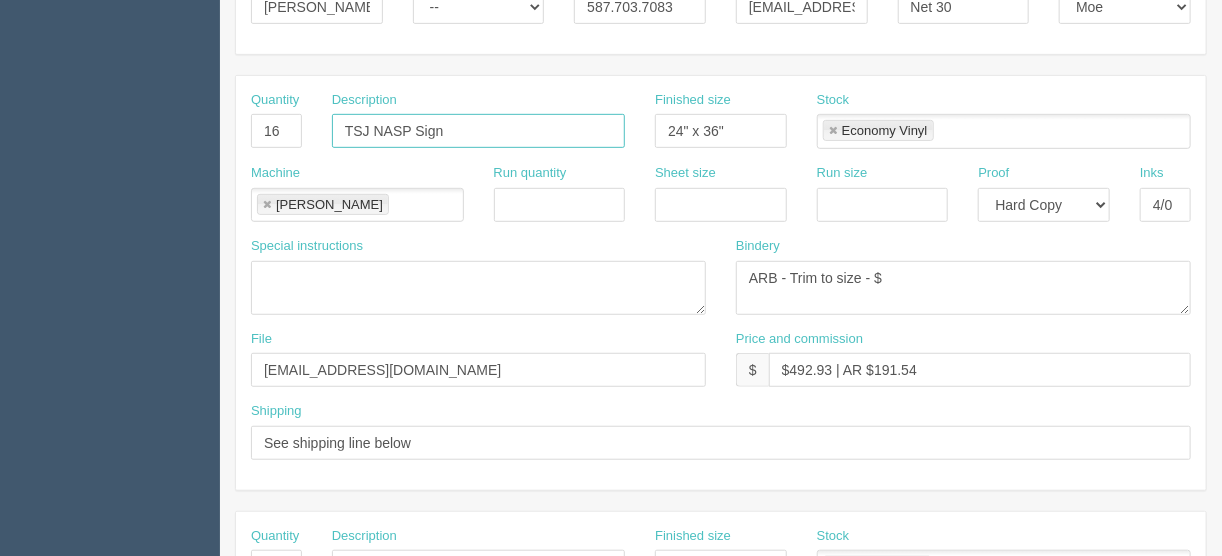 drag, startPoint x: 480, startPoint y: 130, endPoint x: 366, endPoint y: 132, distance: 114.01754 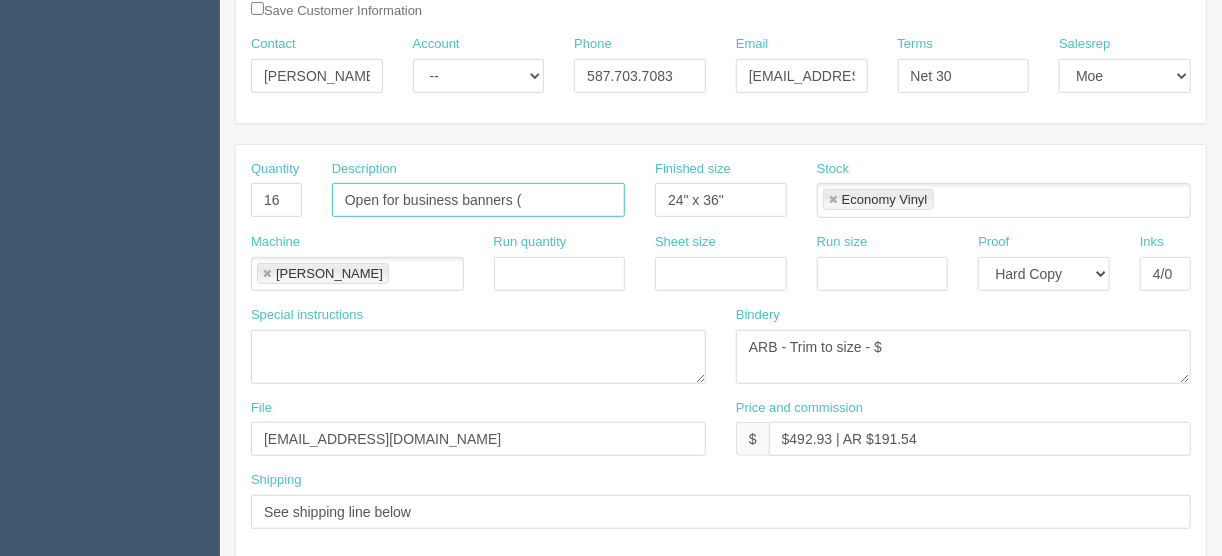 scroll, scrollTop: 209, scrollLeft: 0, axis: vertical 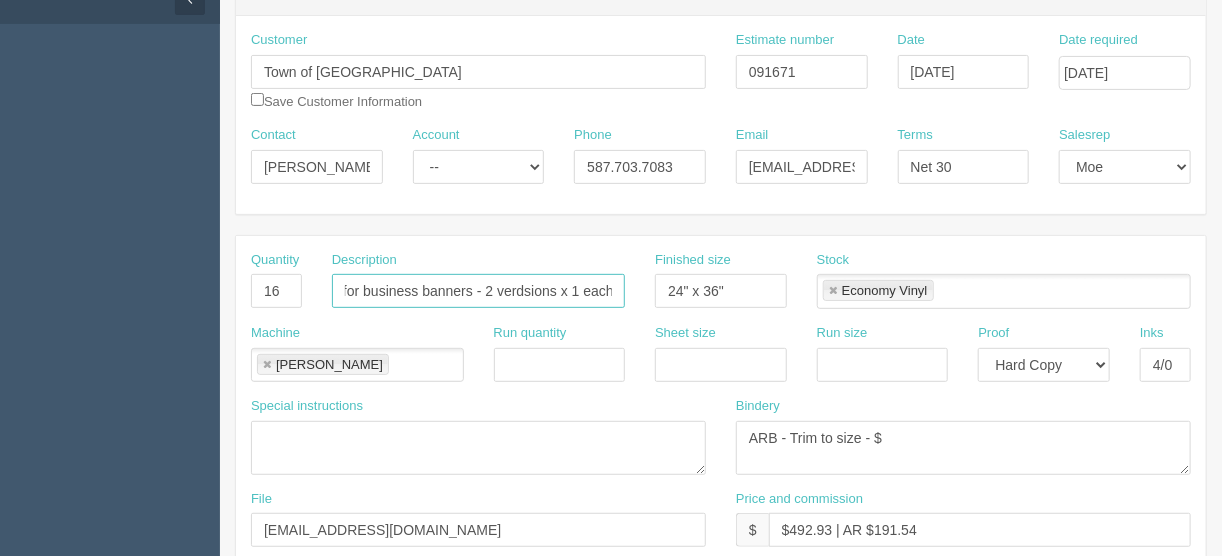 click on "Open for business banners - 2 verdsions x 1 each" at bounding box center [478, 291] 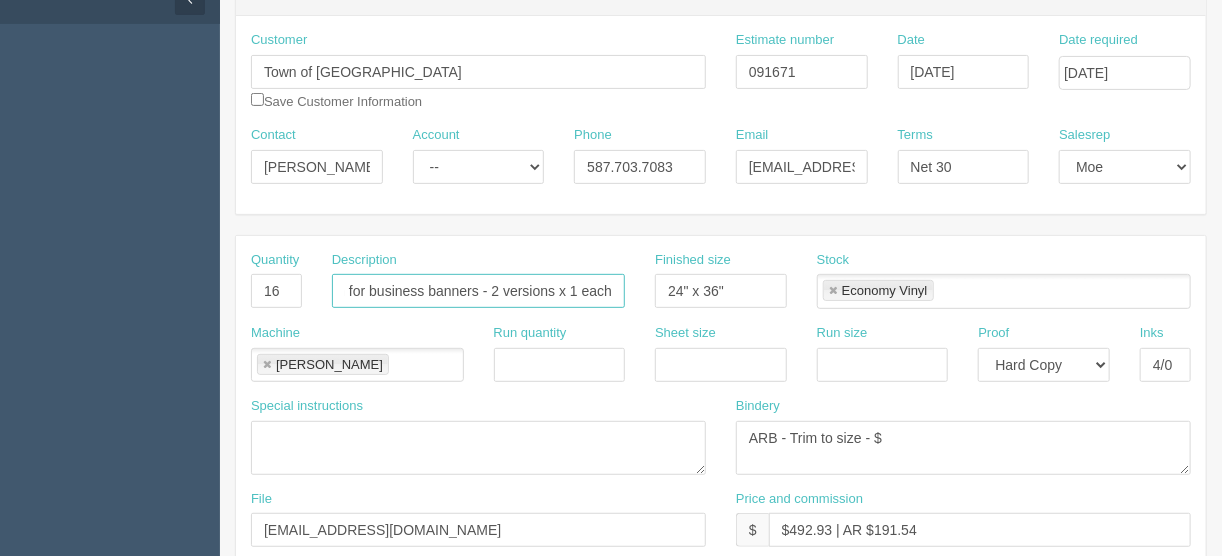 scroll, scrollTop: 0, scrollLeft: 32, axis: horizontal 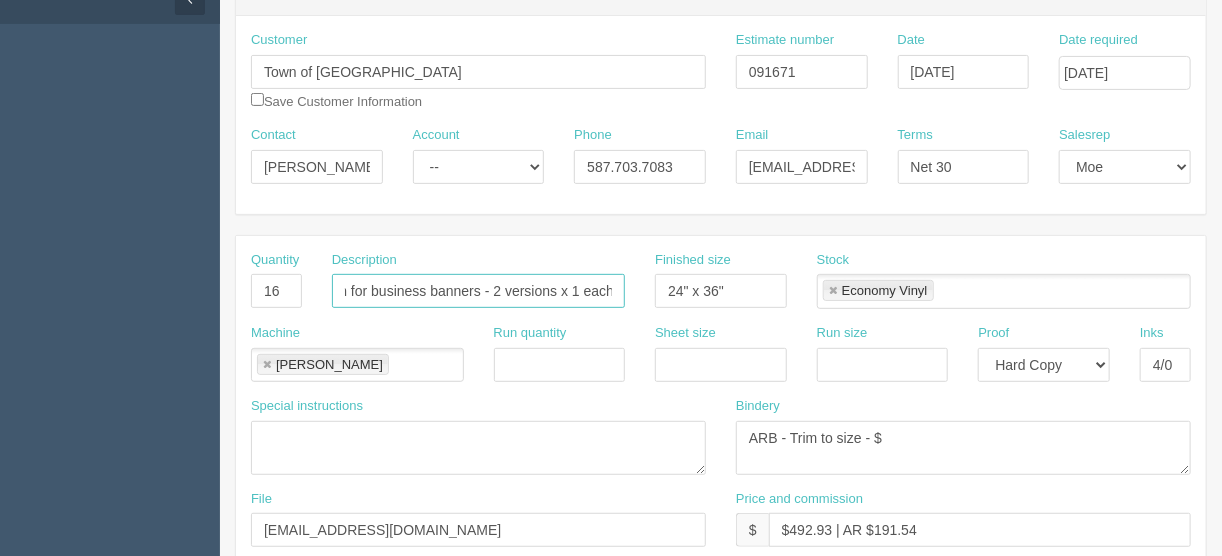 type on "Open for business banners - 2 versions x 1 each" 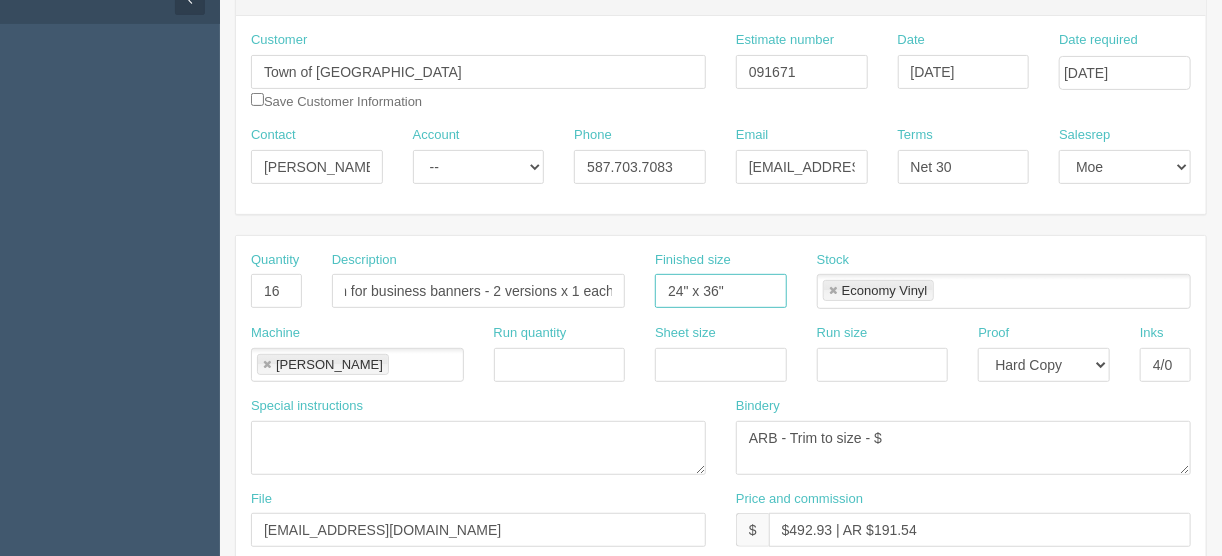 scroll, scrollTop: 0, scrollLeft: 0, axis: both 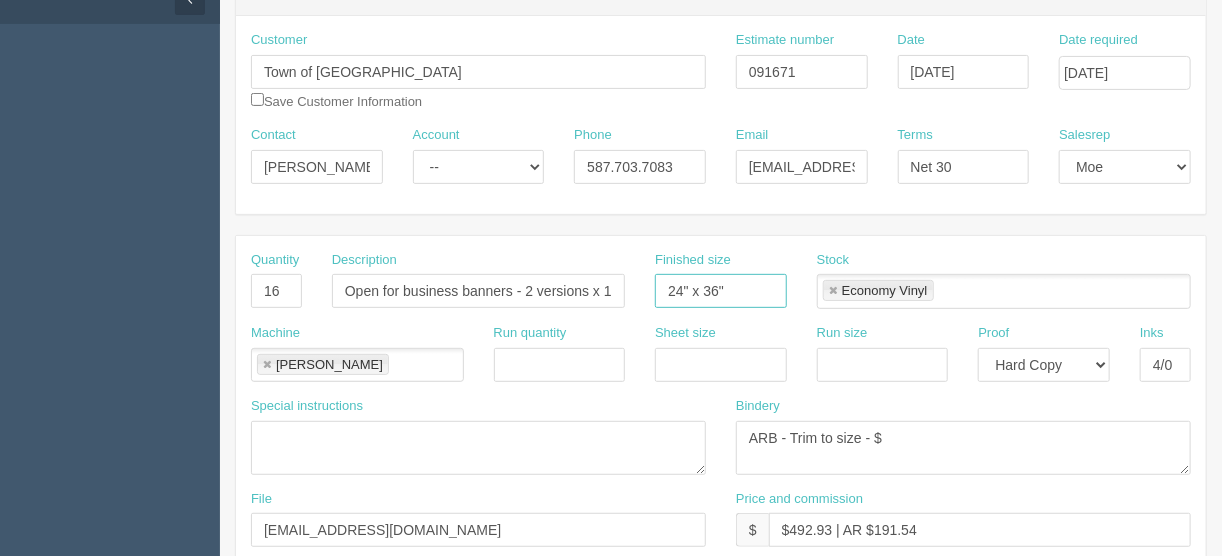 drag, startPoint x: 732, startPoint y: 284, endPoint x: 627, endPoint y: 291, distance: 105.23308 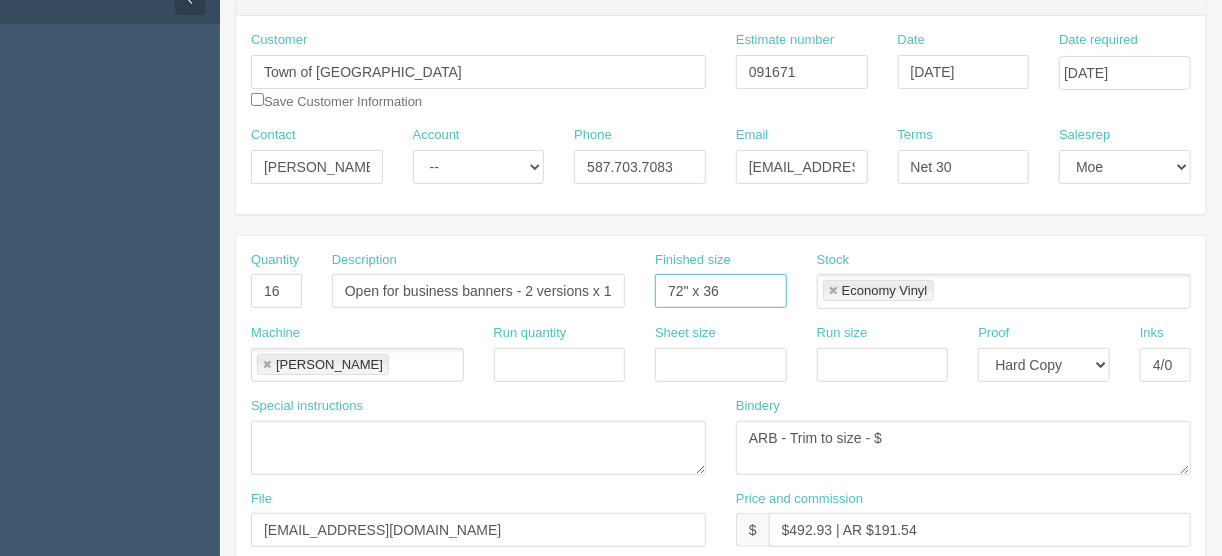 type on "72" x 36"" 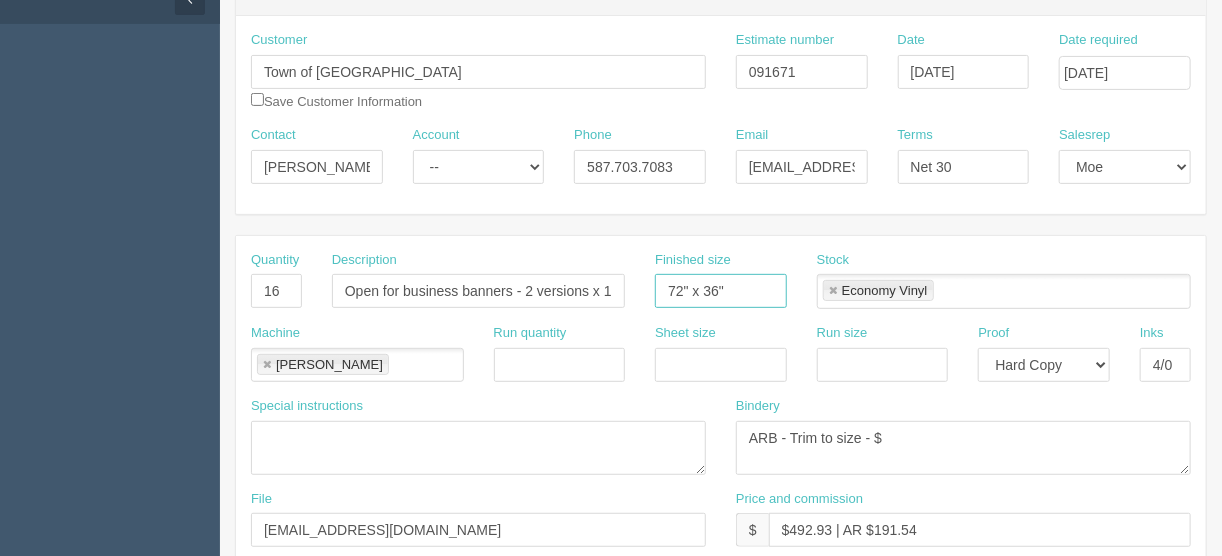click at bounding box center (833, 291) 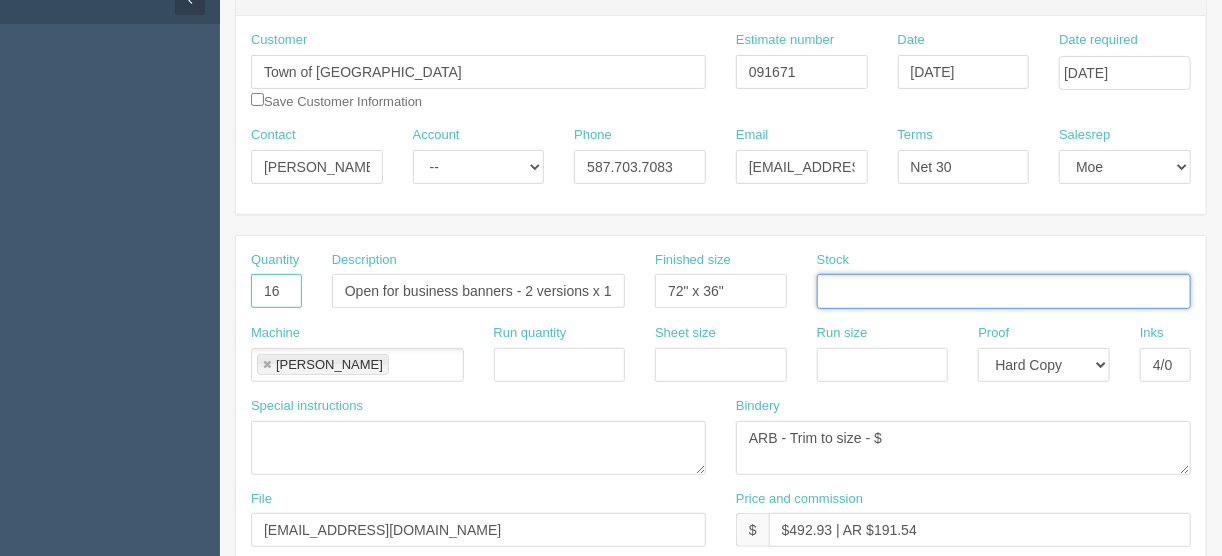 click on "16" at bounding box center [276, 291] 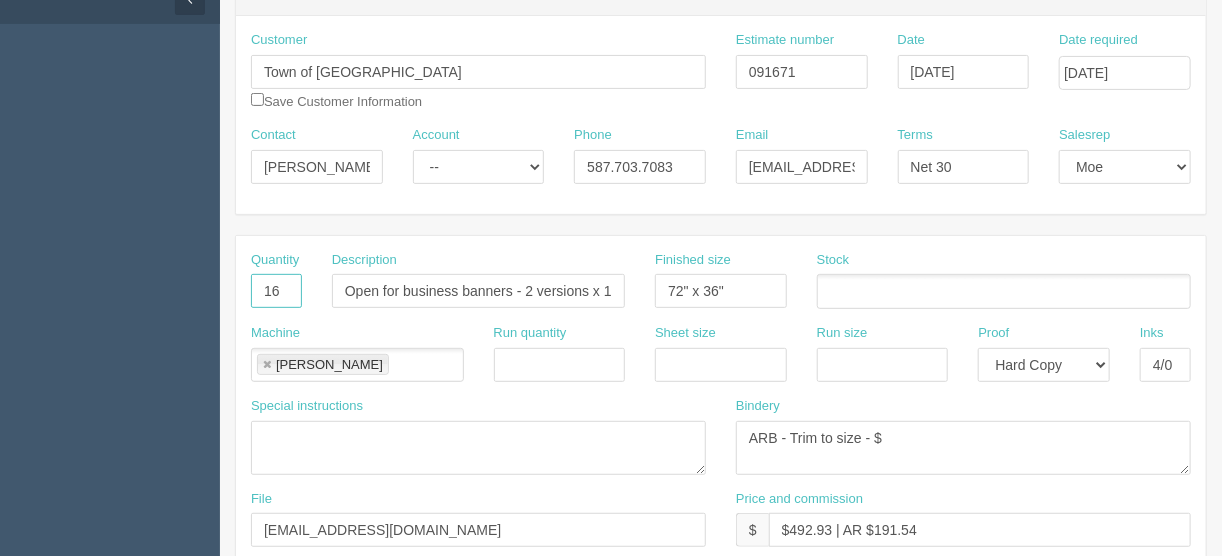type on "1" 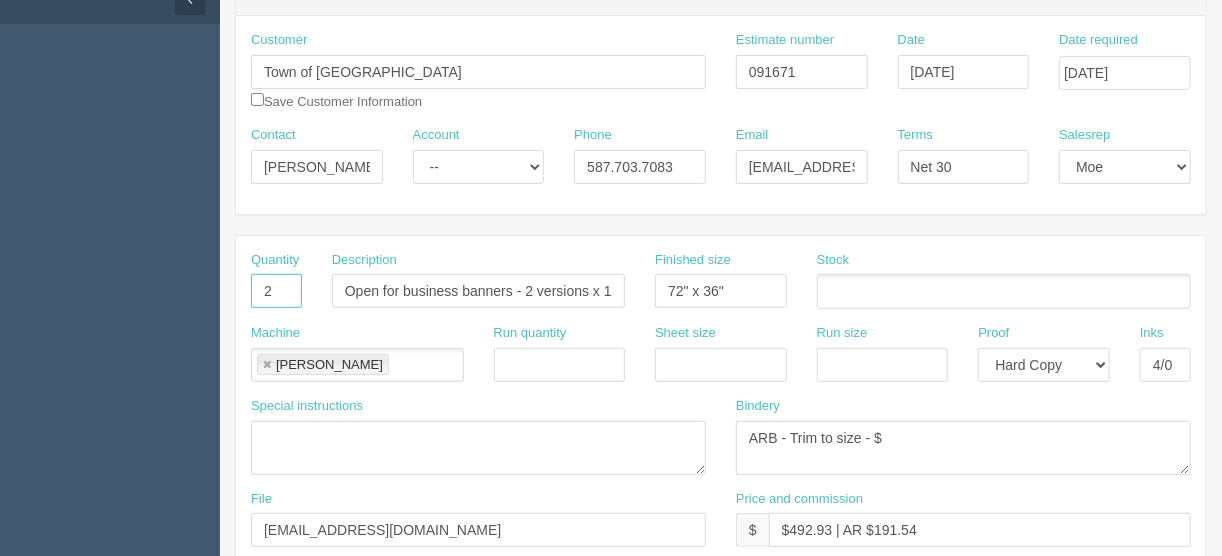 type on "2" 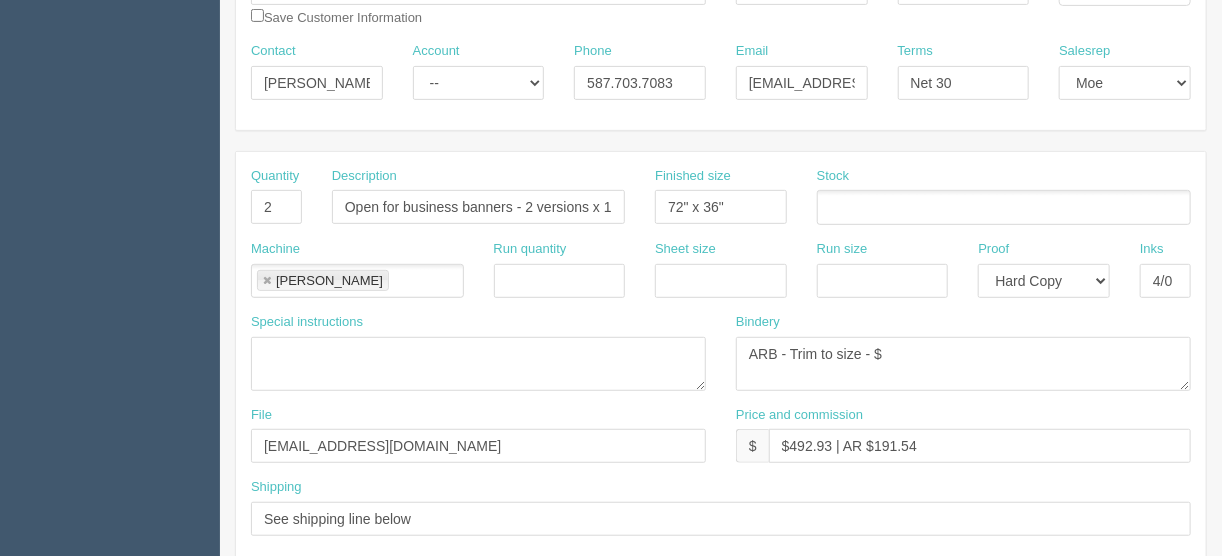 scroll, scrollTop: 289, scrollLeft: 0, axis: vertical 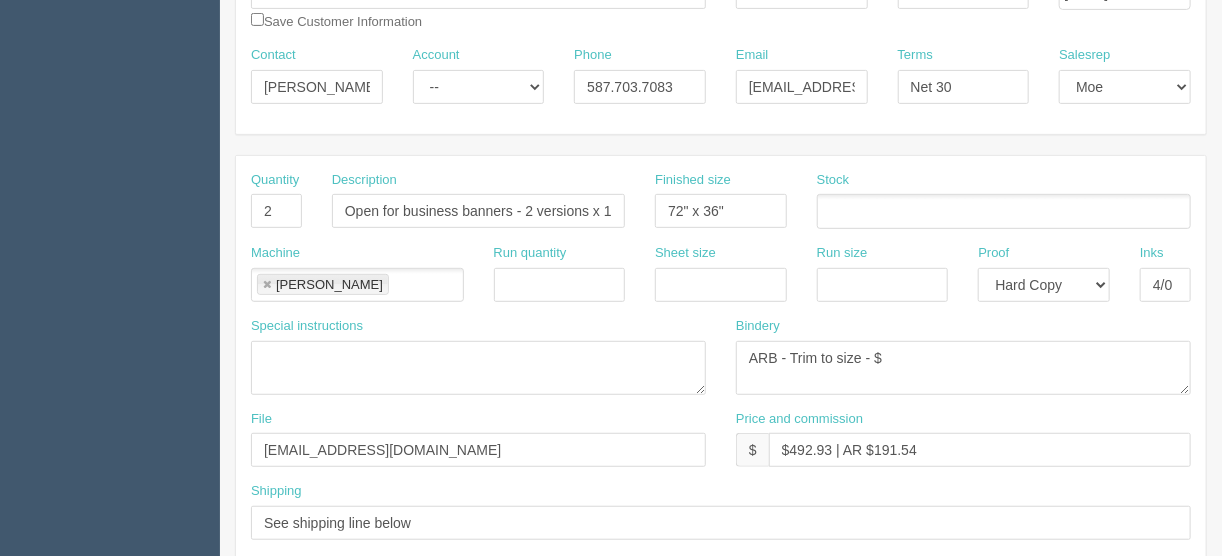 click at bounding box center (828, 212) 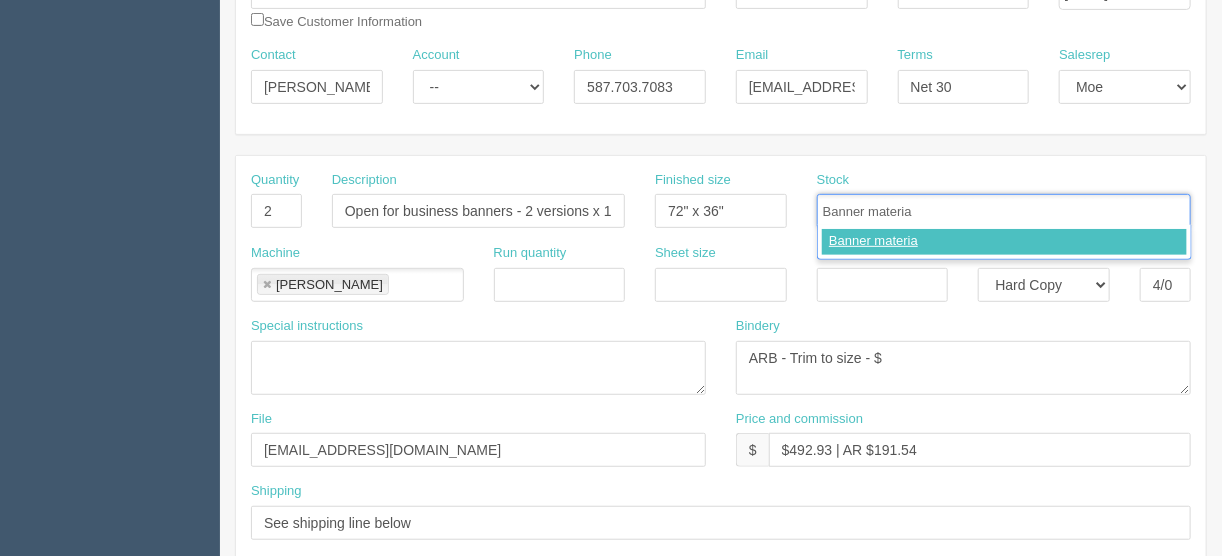 type on "Banner material" 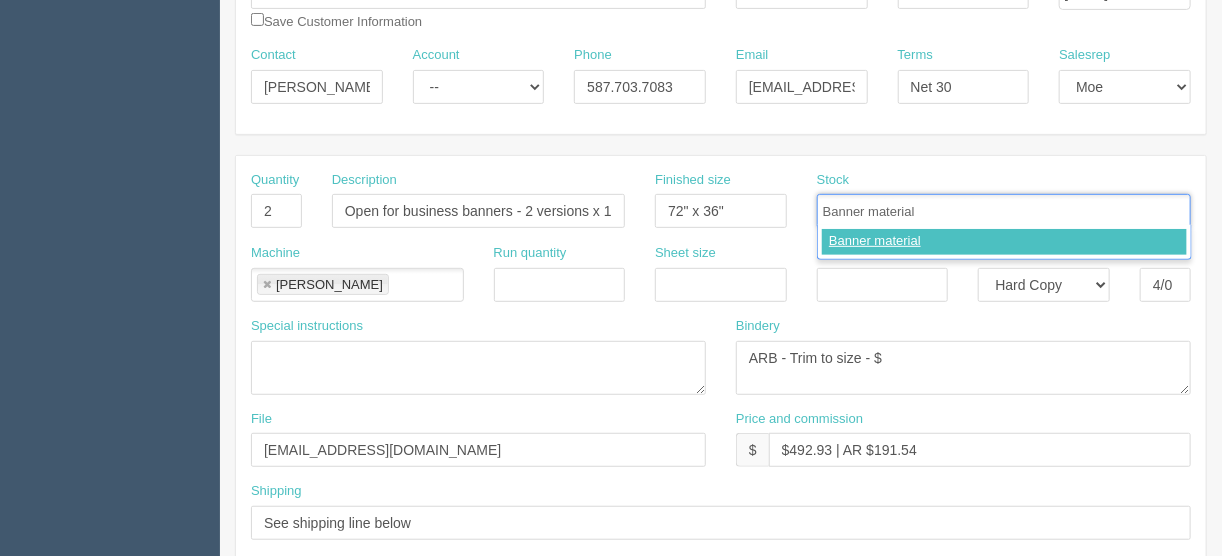 type 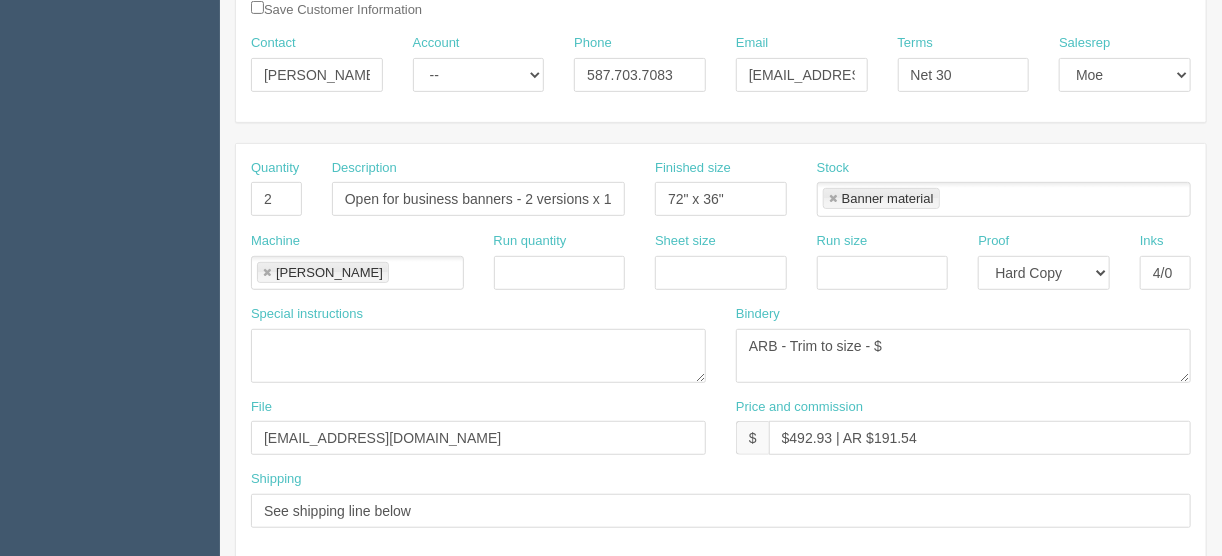 scroll, scrollTop: 289, scrollLeft: 0, axis: vertical 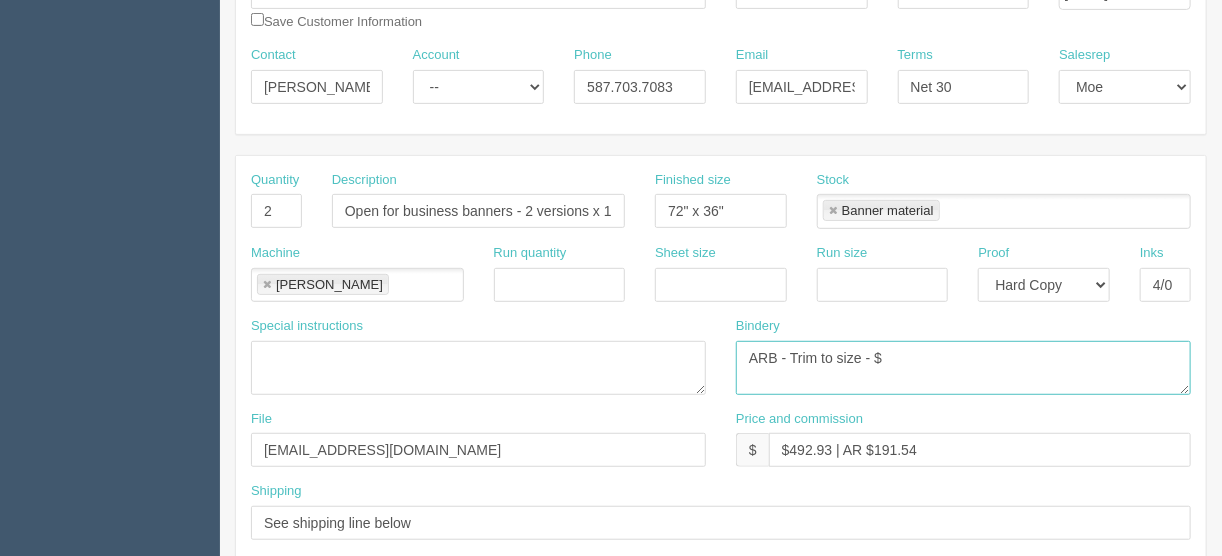 click on "Trim and Mount to Foamcore - ARB $160.00" at bounding box center (963, 368) 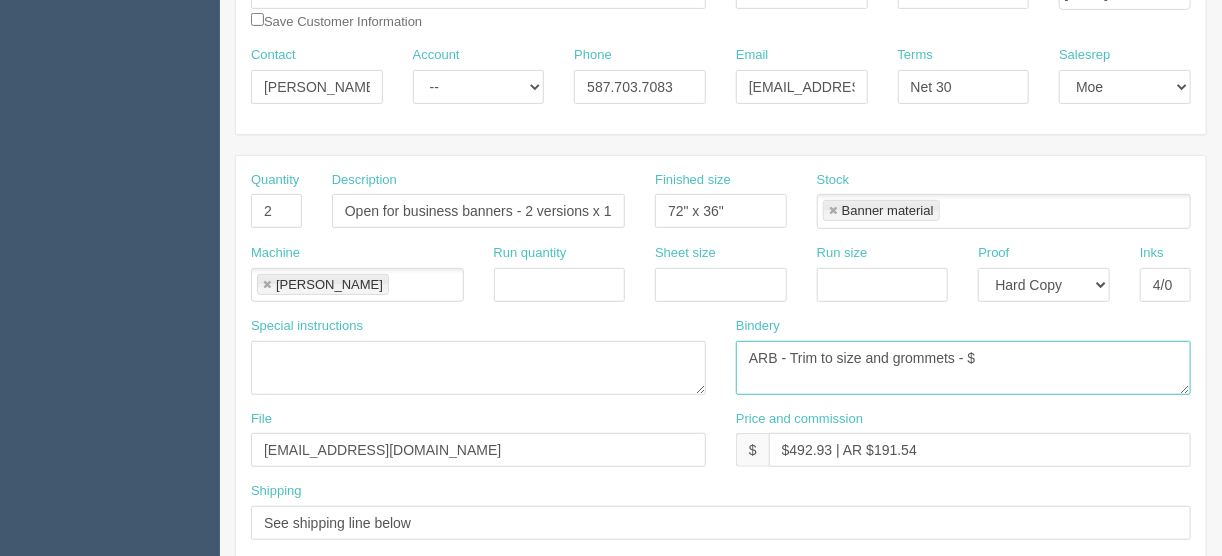 click on "Trim and Mount to Foamcore - ARB $160.00" at bounding box center (963, 368) 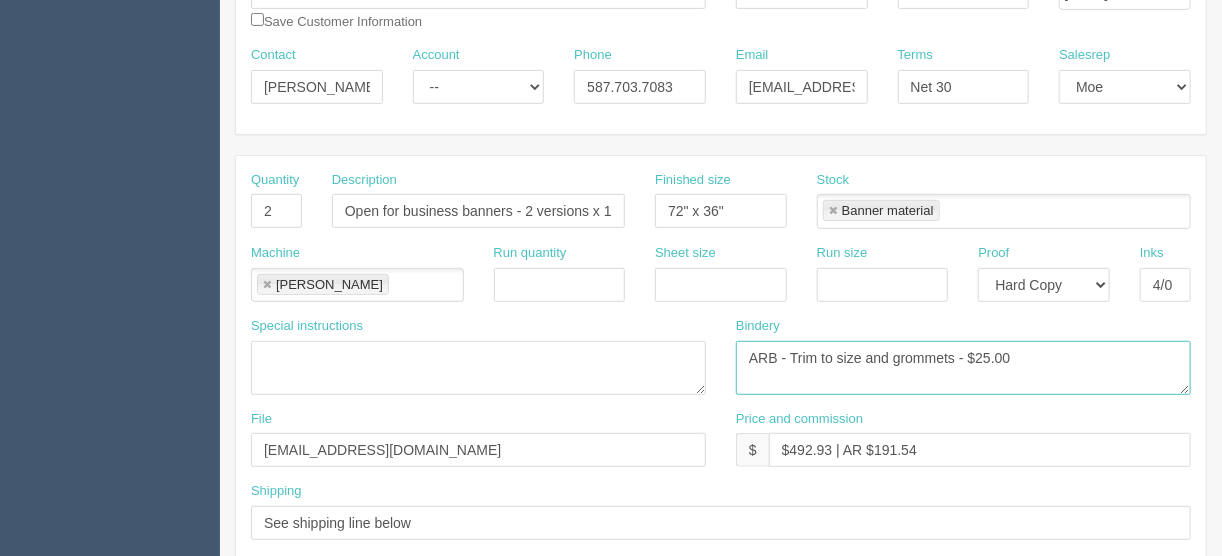 type on "ARB - Trim to size and grommets - $25.00" 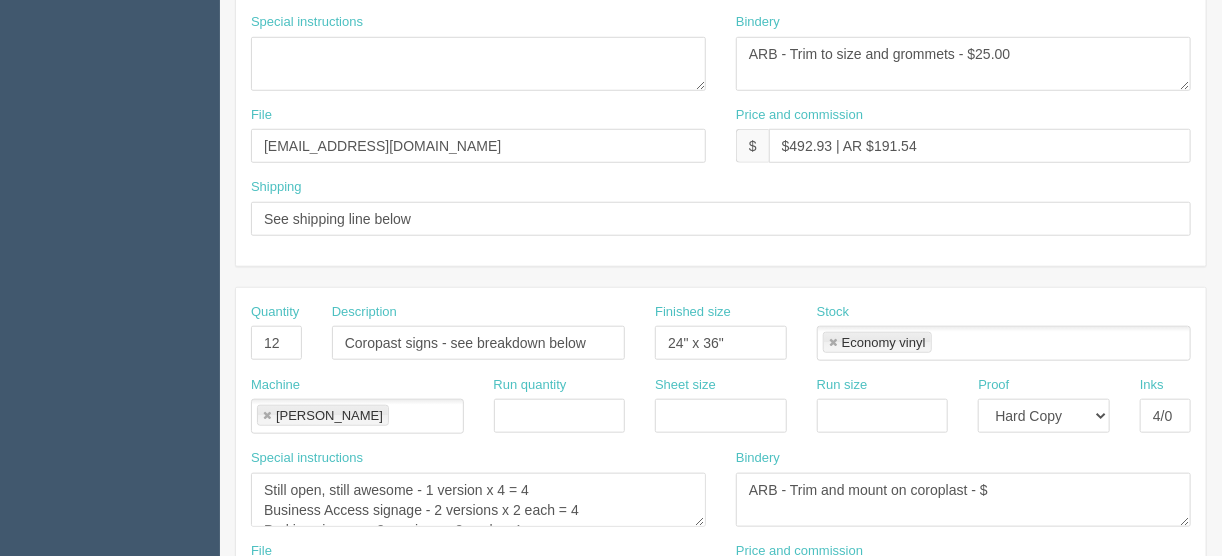 scroll, scrollTop: 769, scrollLeft: 0, axis: vertical 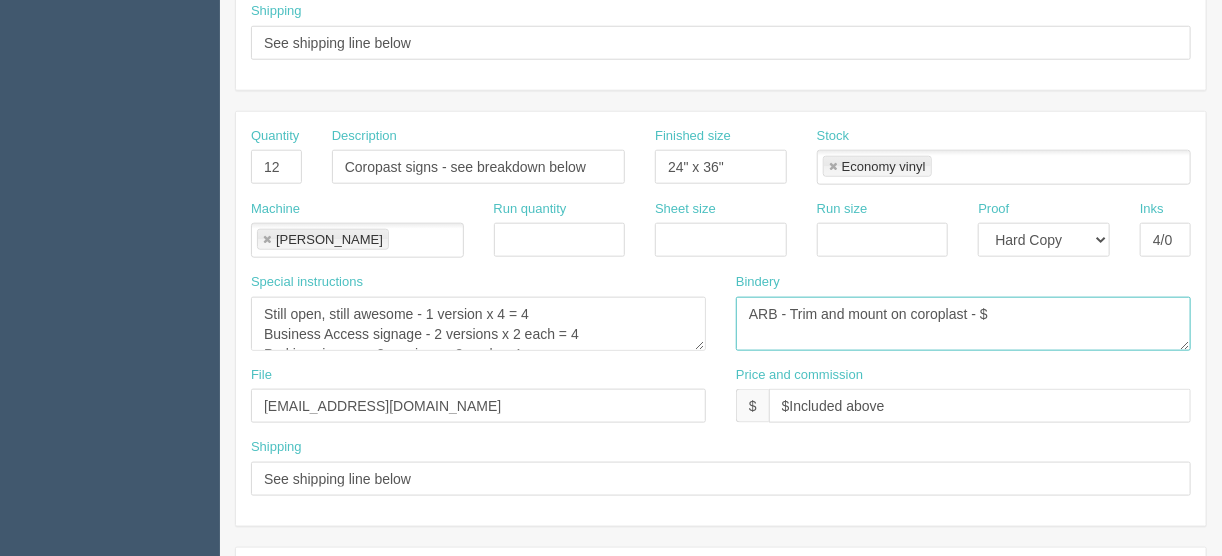 drag, startPoint x: 1000, startPoint y: 301, endPoint x: 1018, endPoint y: 301, distance: 18 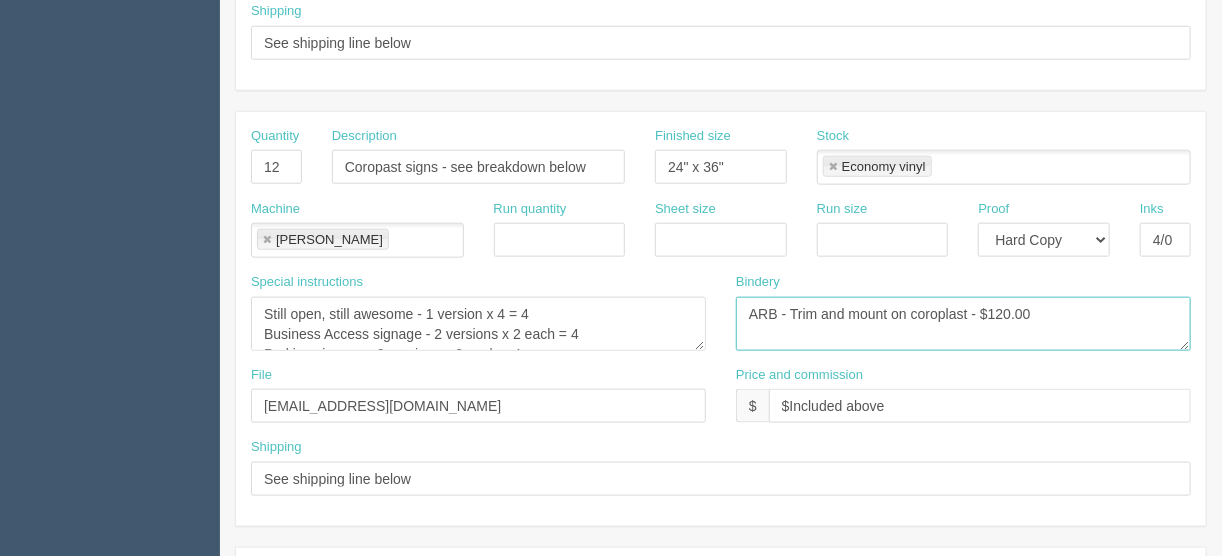 type on "ARB - Trim and mount on coroplast - $120.00" 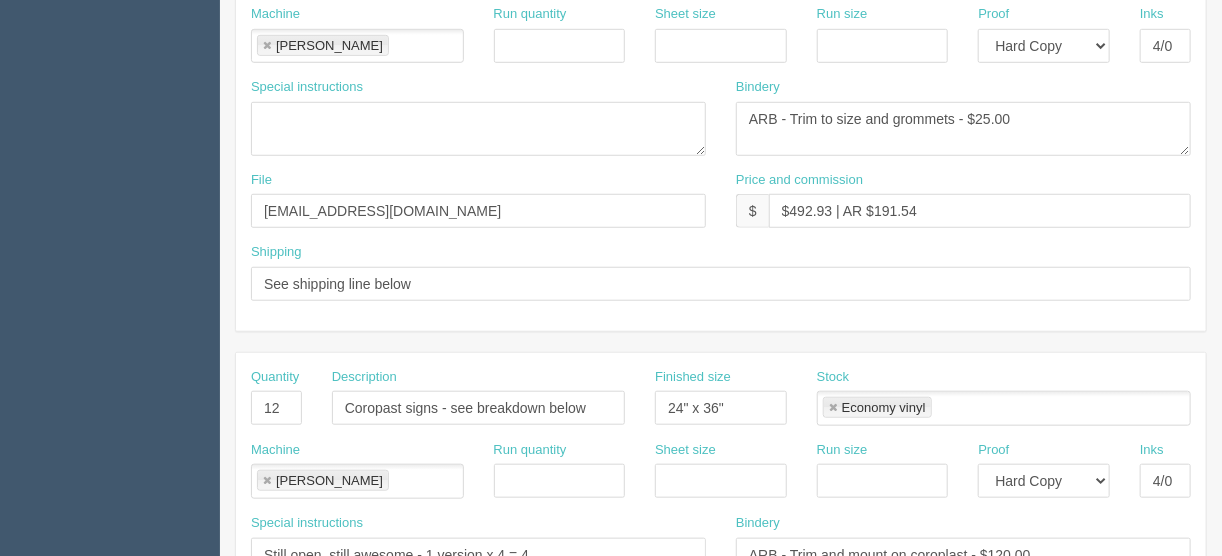 scroll, scrollTop: 449, scrollLeft: 0, axis: vertical 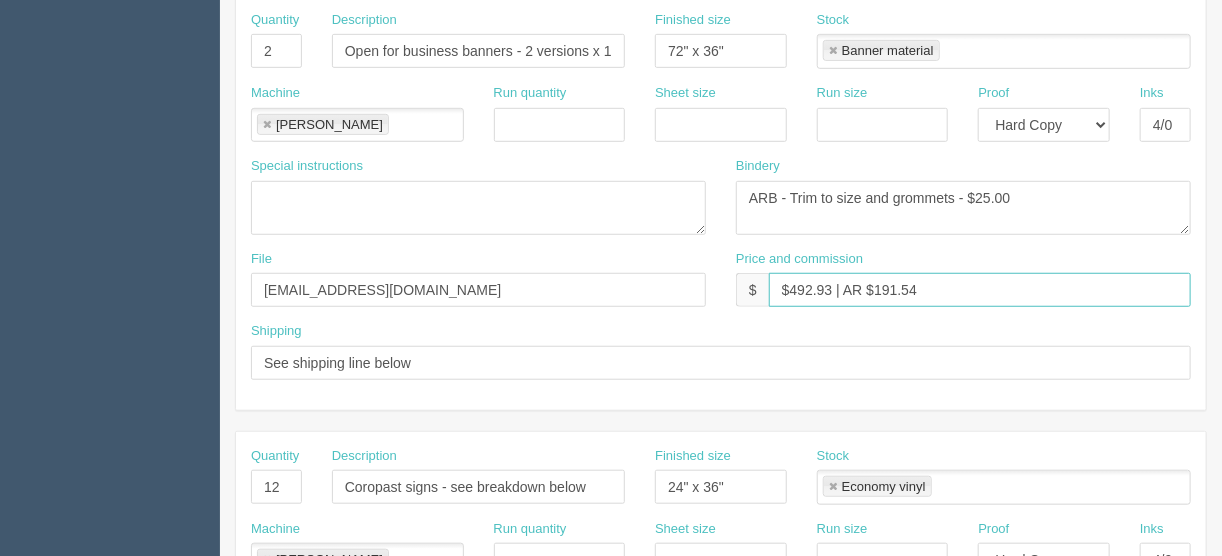 drag, startPoint x: 937, startPoint y: 281, endPoint x: 1207, endPoint y: 264, distance: 270.53467 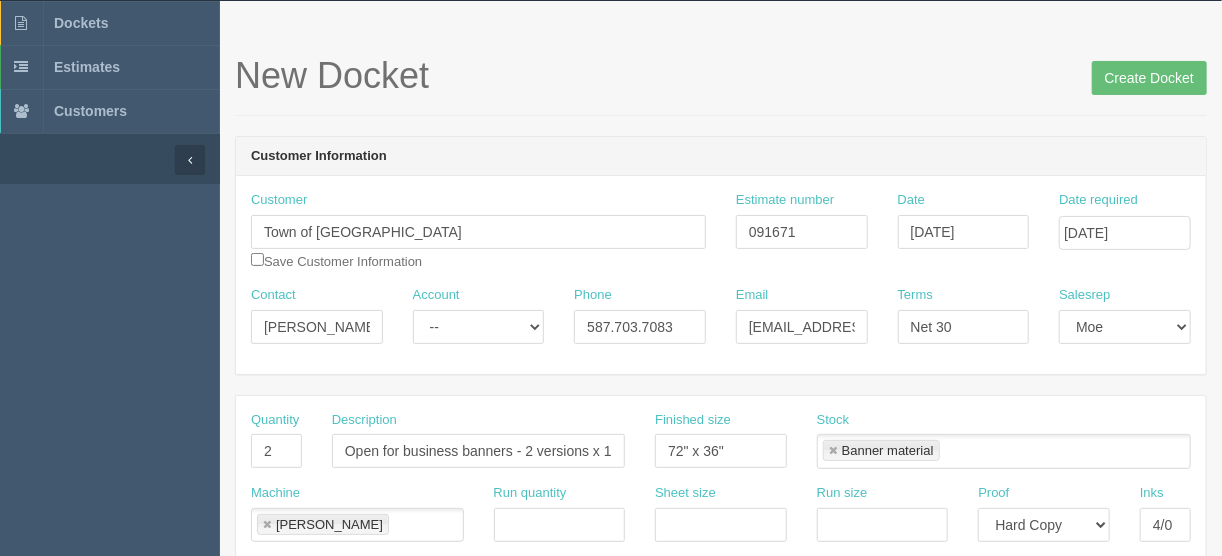 scroll, scrollTop: 0, scrollLeft: 0, axis: both 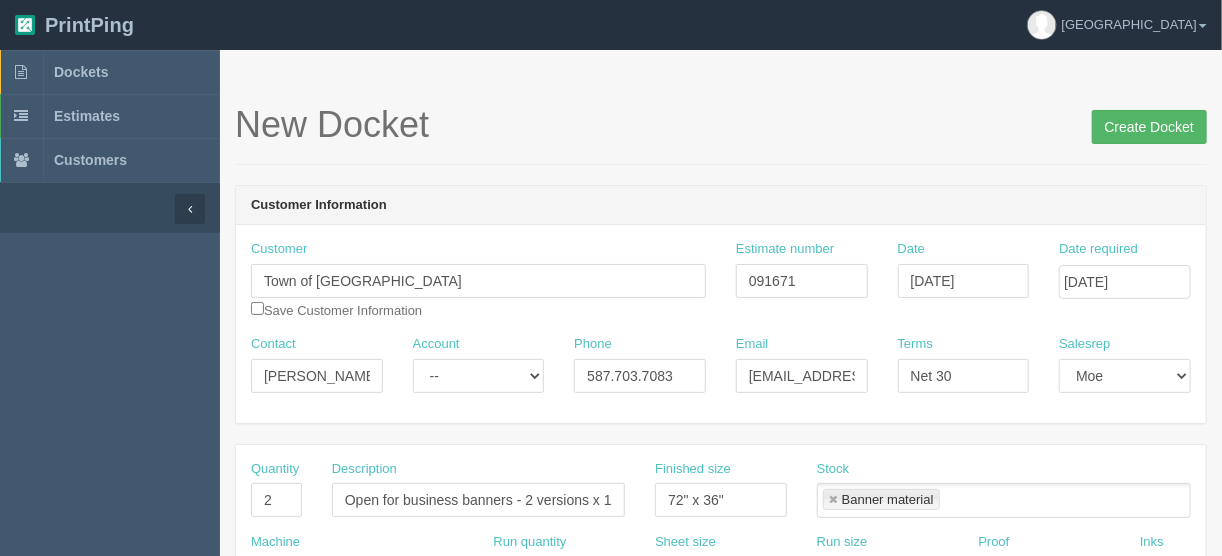 type on "$492.93 | AR $174.91" 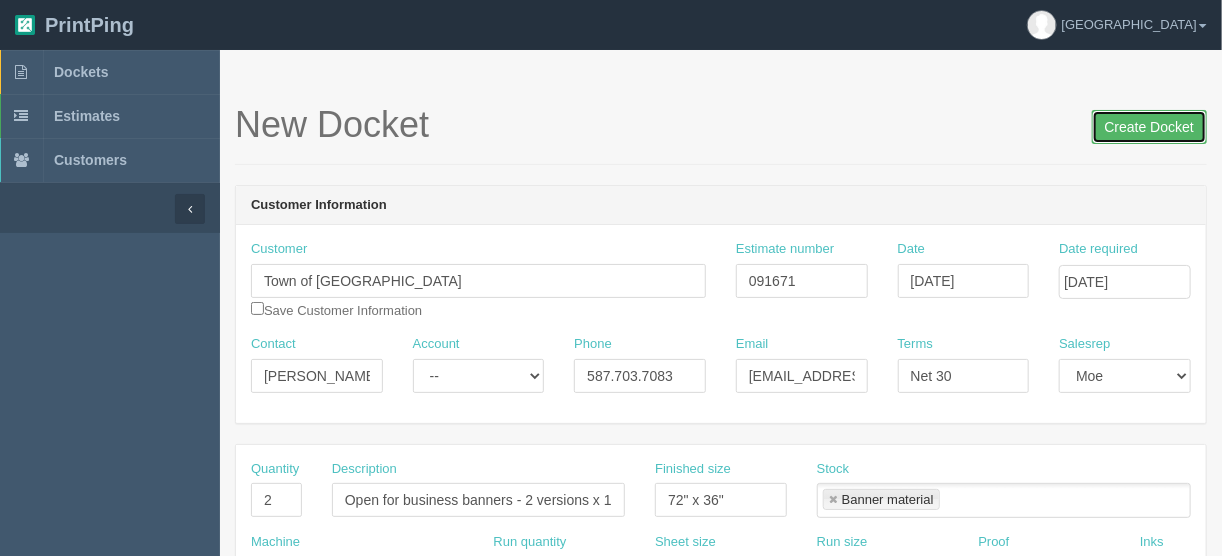 click on "Create Docket" at bounding box center (1149, 127) 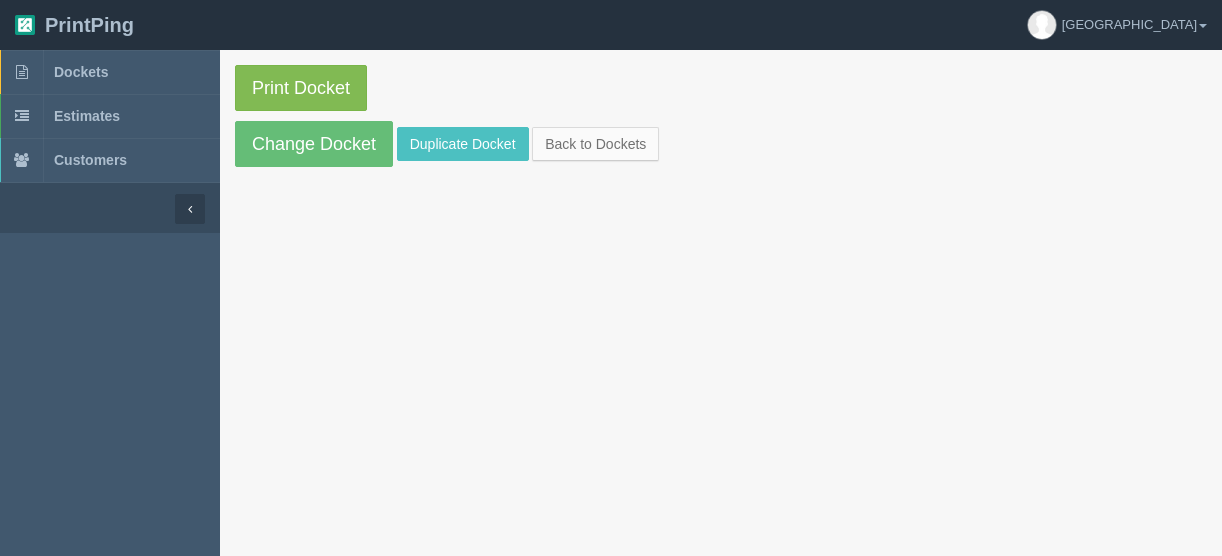 scroll, scrollTop: 0, scrollLeft: 0, axis: both 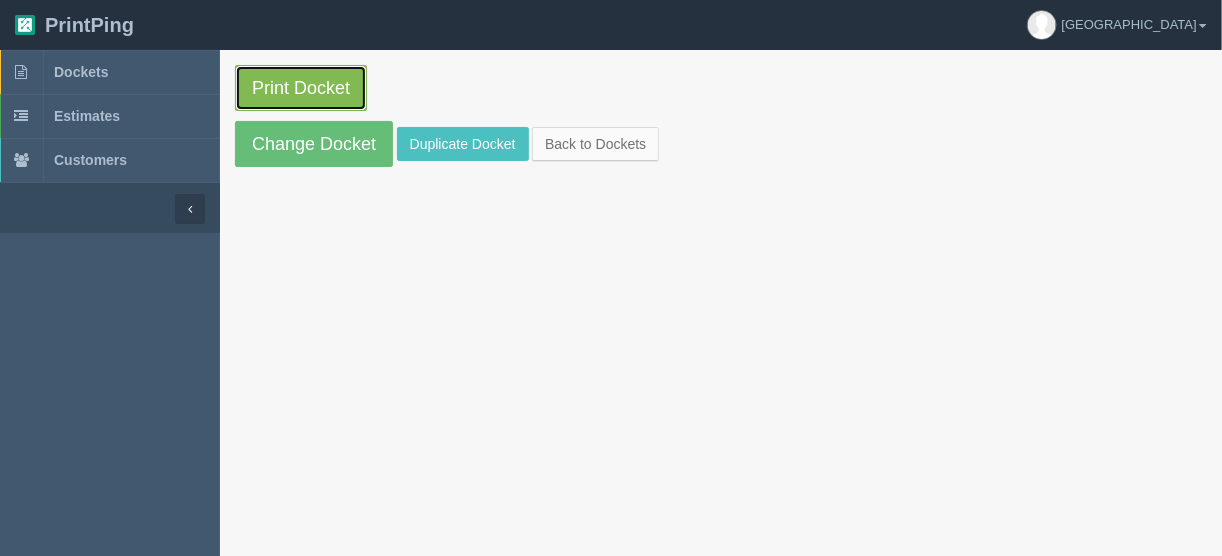 click on "Print Docket" at bounding box center [301, 88] 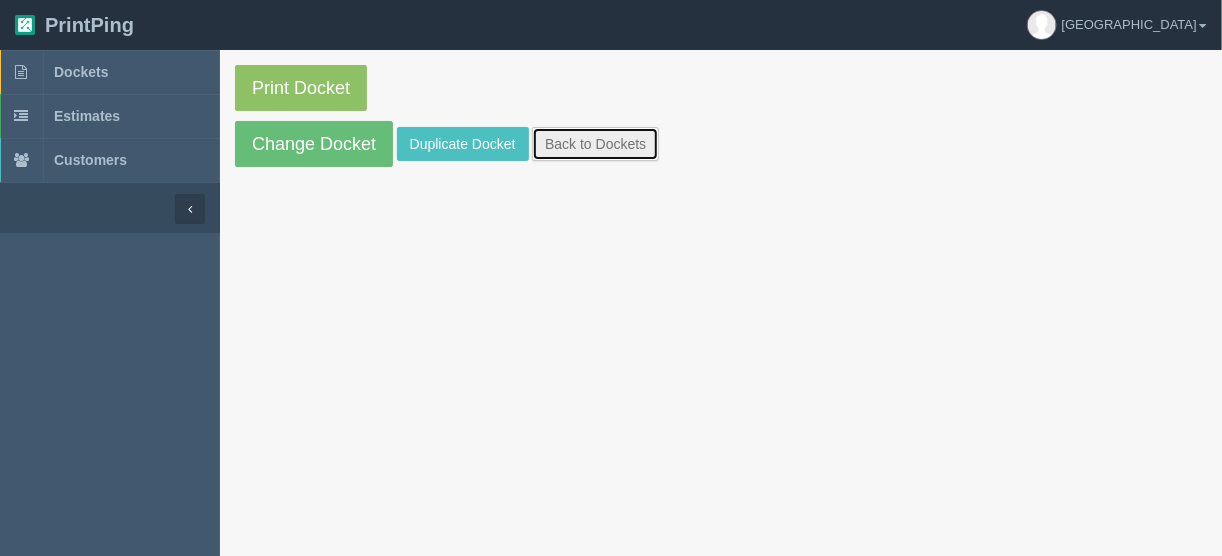 click on "Back to Dockets" at bounding box center [595, 144] 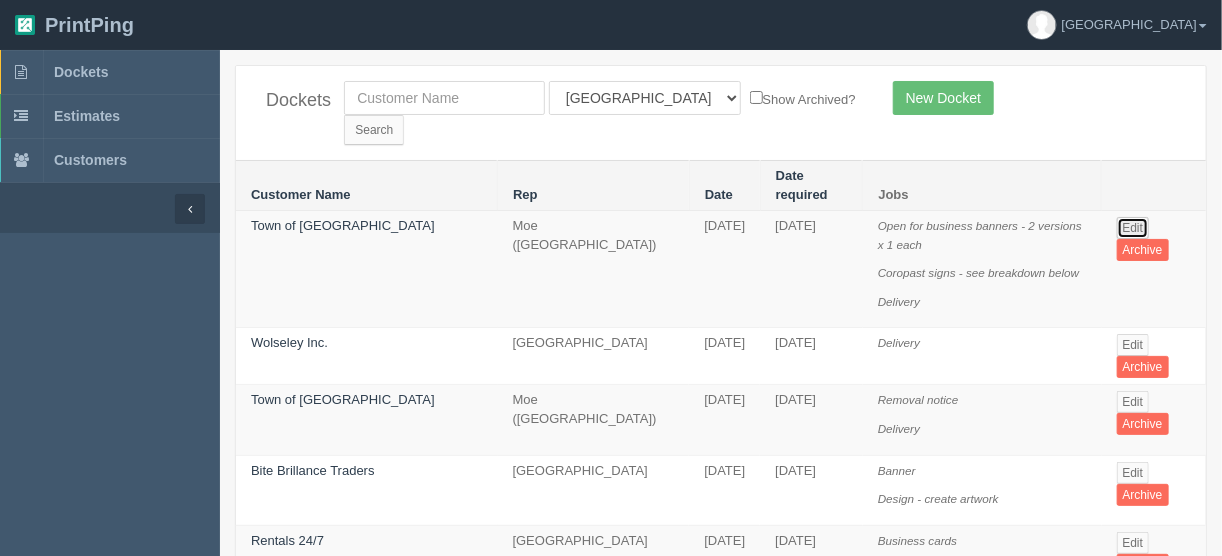 click on "Edit" at bounding box center [1133, 228] 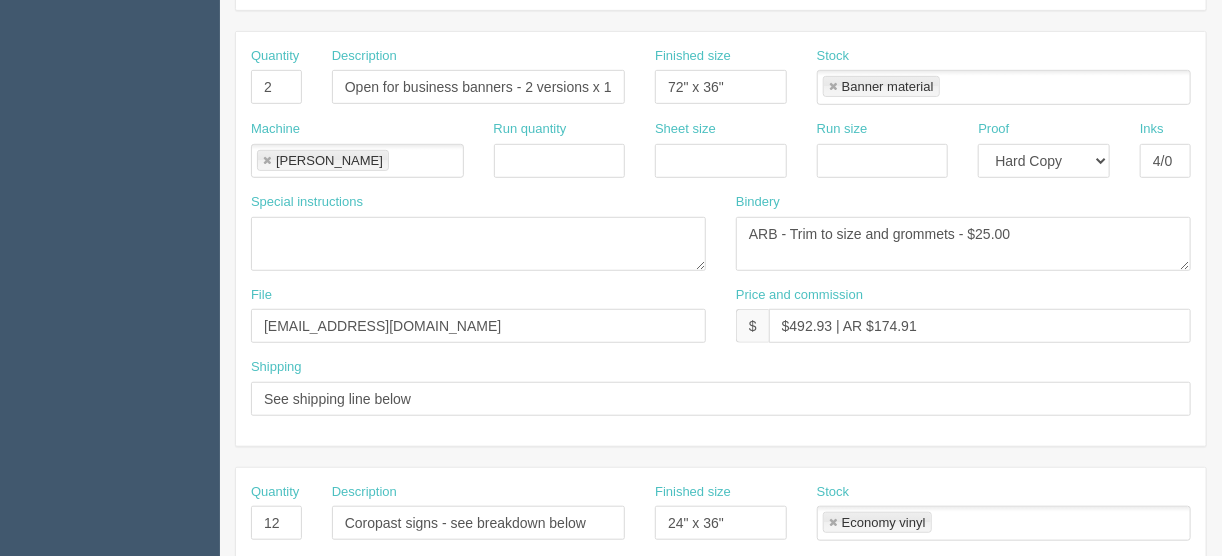 scroll, scrollTop: 560, scrollLeft: 0, axis: vertical 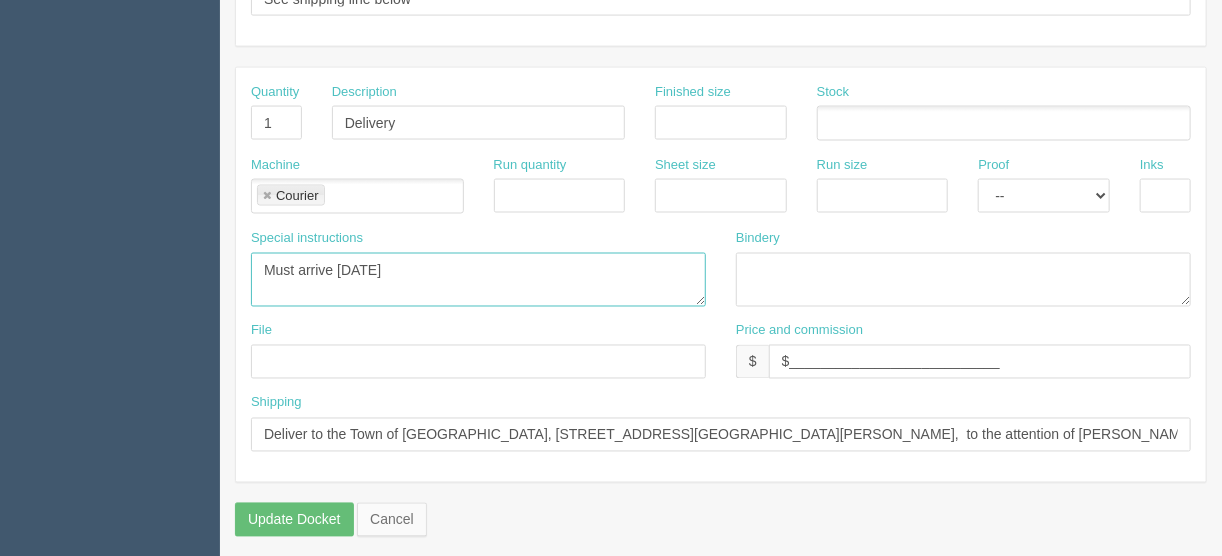 click on "Must arrive [DATE]" at bounding box center [478, 280] 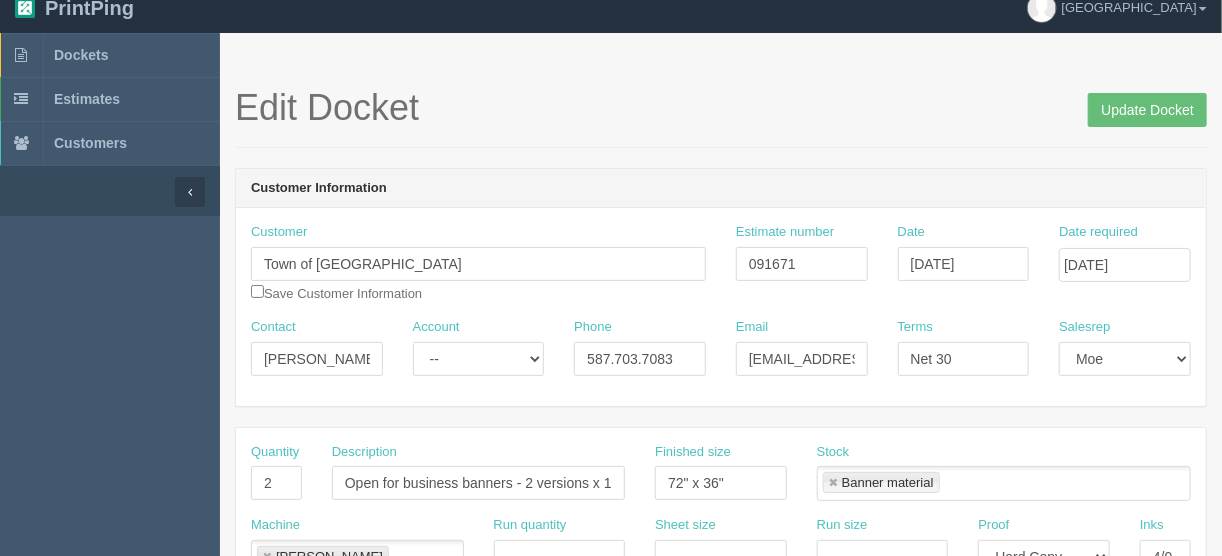 scroll, scrollTop: 0, scrollLeft: 0, axis: both 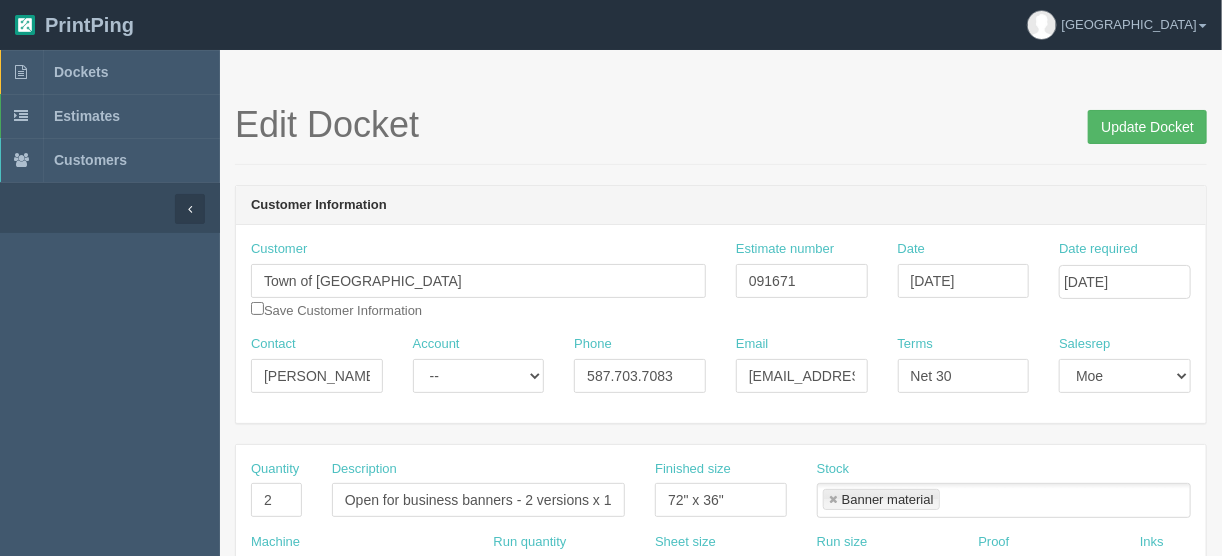 type on "Must arrive [DATE]" 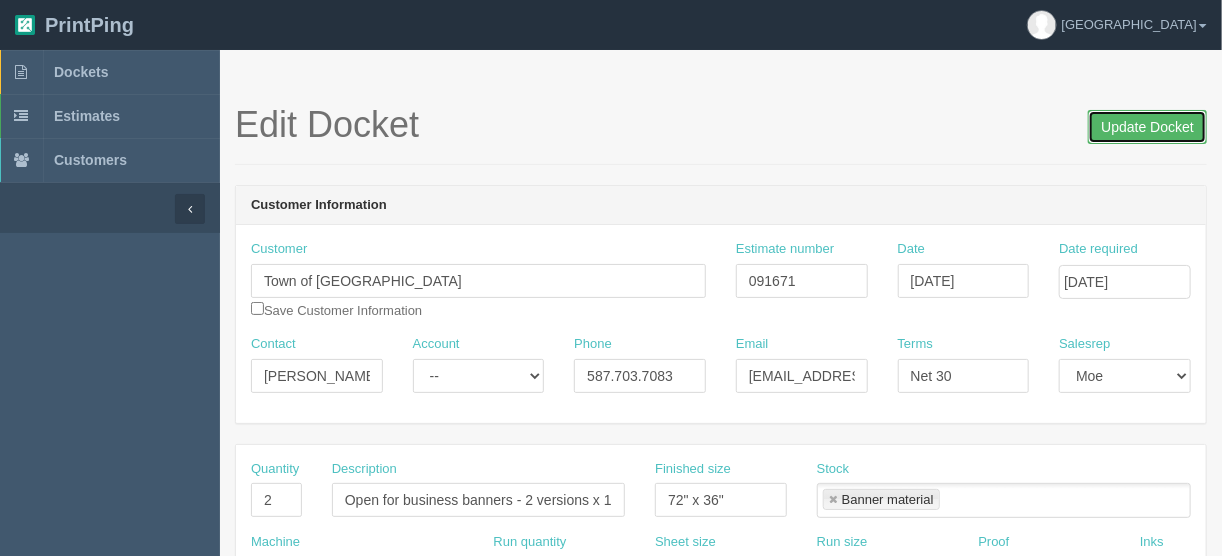 click on "Update Docket" at bounding box center (1147, 127) 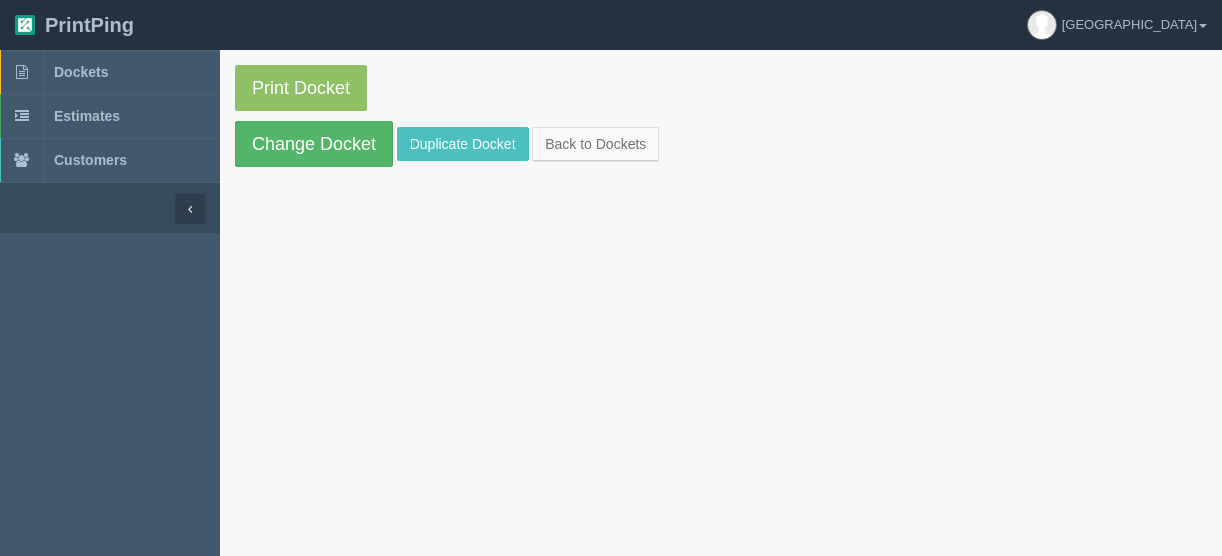scroll, scrollTop: 0, scrollLeft: 0, axis: both 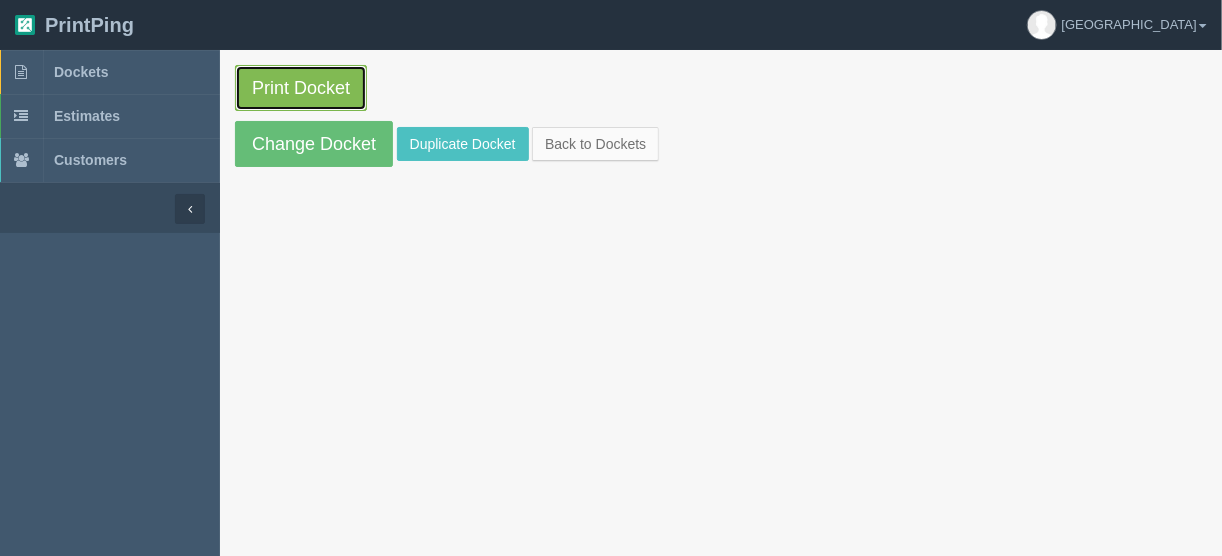 click on "Print Docket" at bounding box center [301, 88] 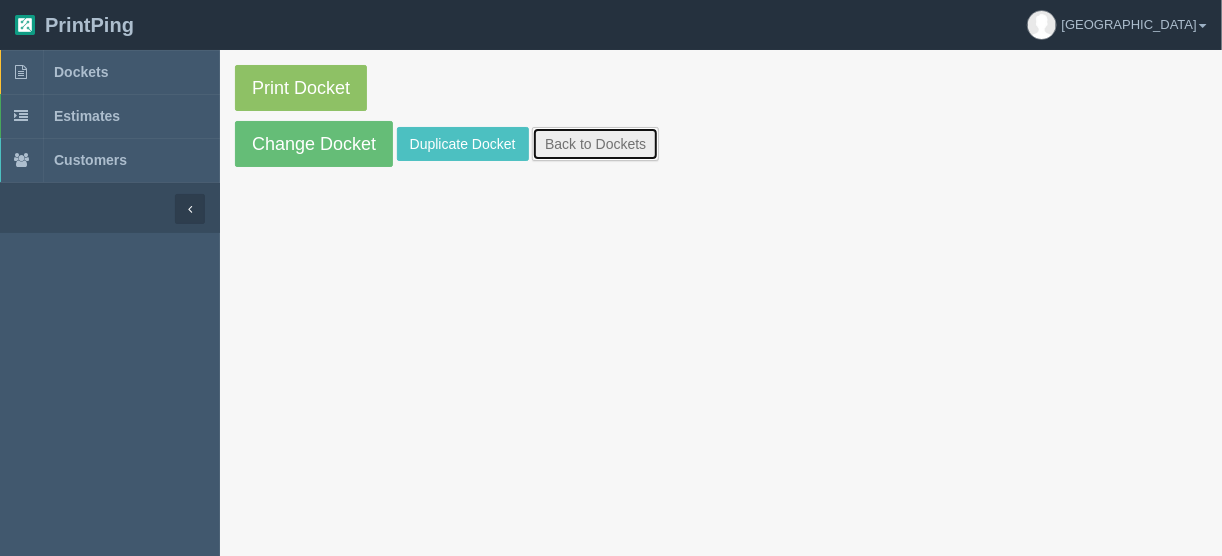 click on "Back to Dockets" at bounding box center (595, 144) 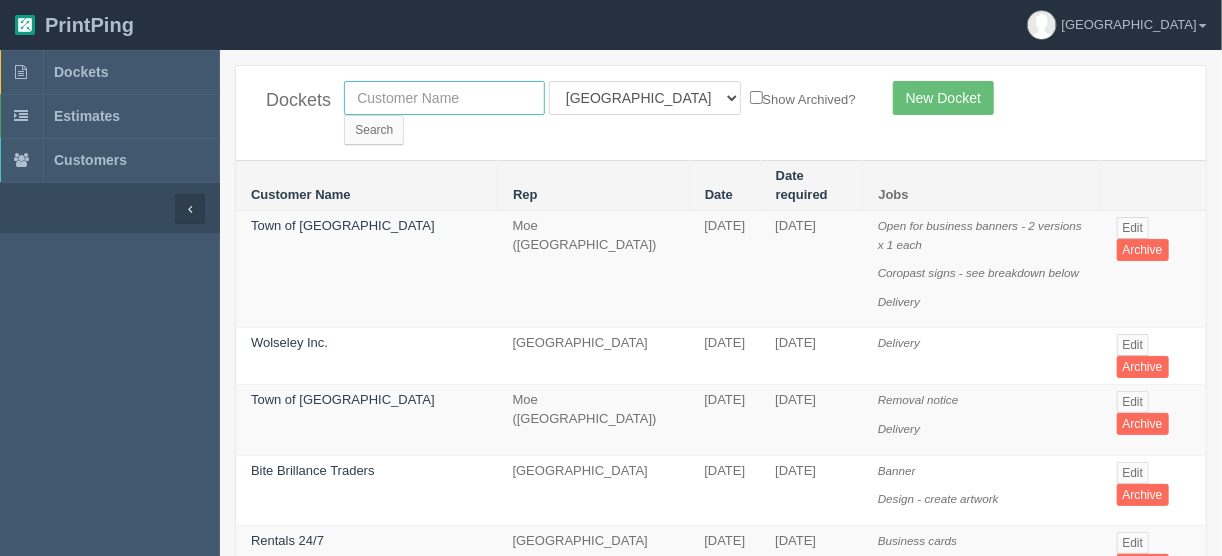 drag, startPoint x: 432, startPoint y: 102, endPoint x: 446, endPoint y: 110, distance: 16.124516 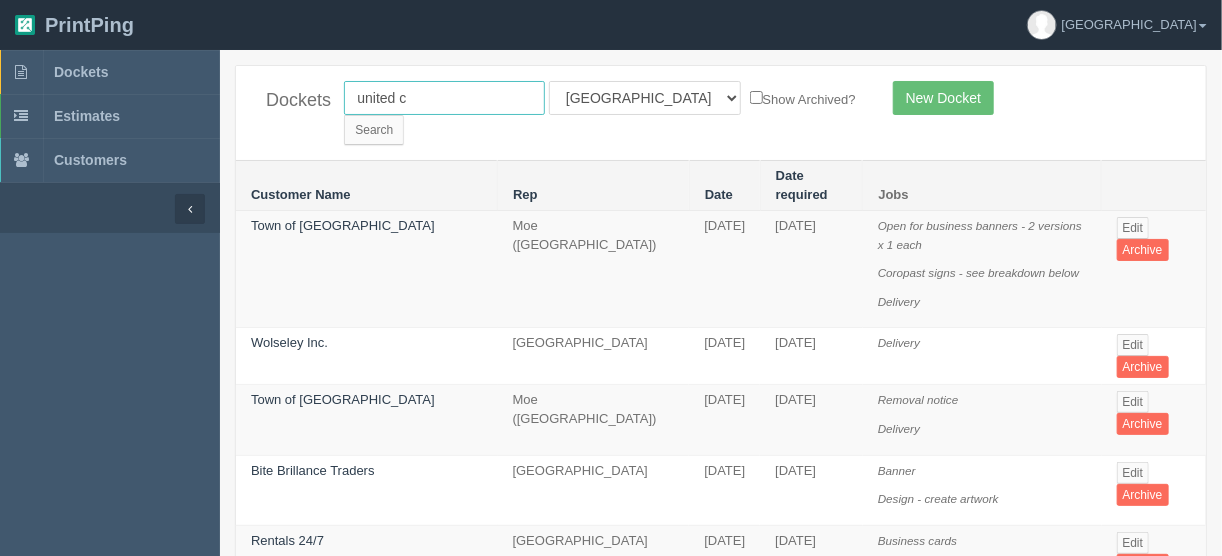 type on "united c" 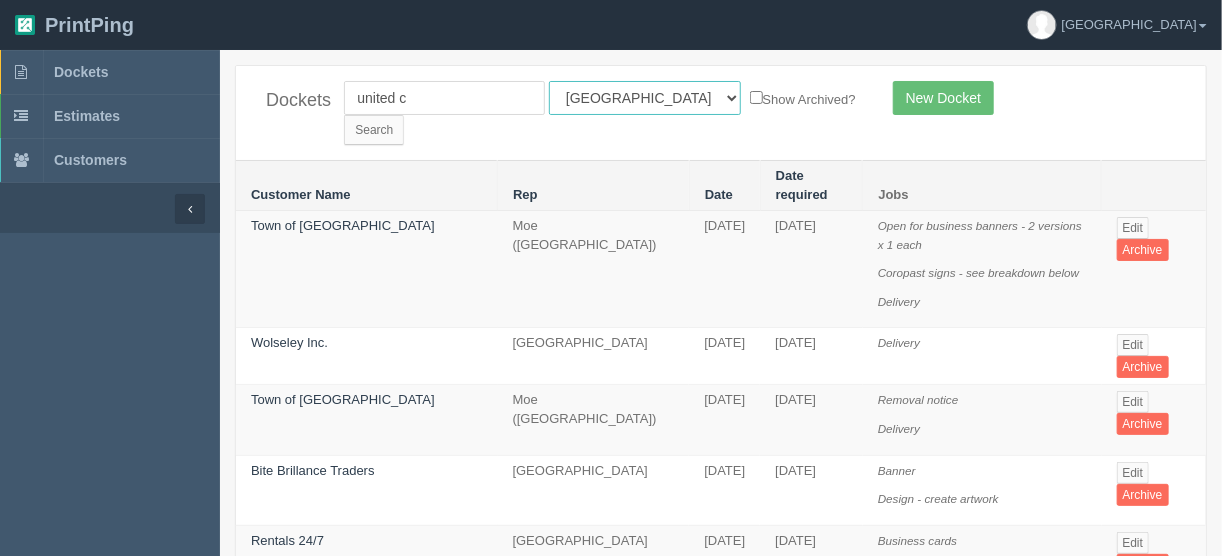 click on "All Users
Ali
Ali Test 1
Aly
Amy
Ankit
Arif
Brandon
Dan
France
Greg
Jim
Mark
Matthew
Mehmud
Mikayla
Moe
Phil
Rebecca
Sam
Stacy
Steve
Viki
Zach
Zack
Zunaid" at bounding box center [645, 98] 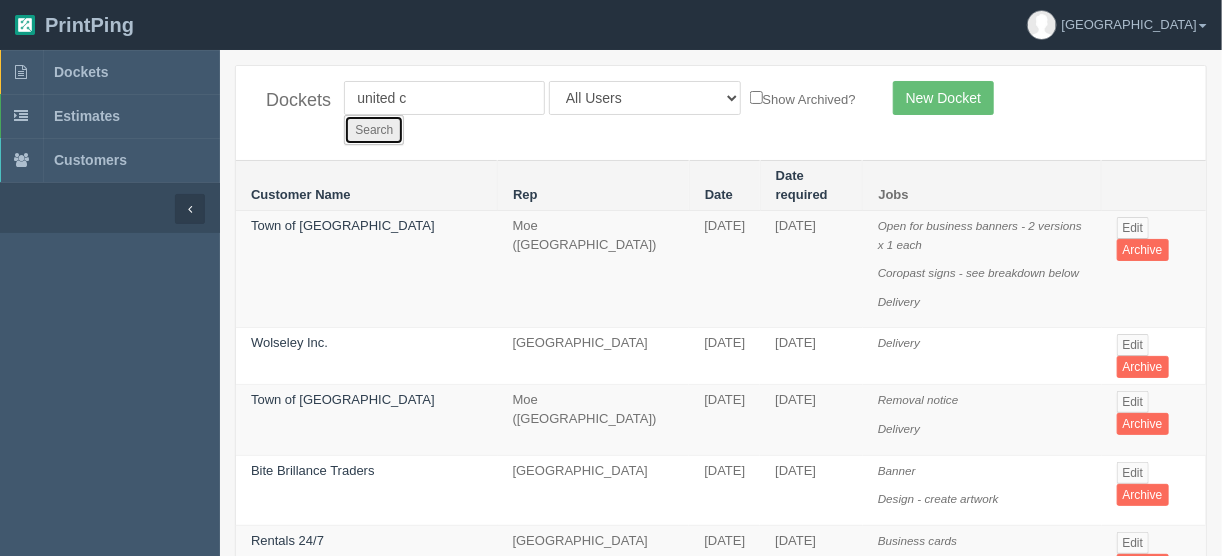 click on "Search" at bounding box center (374, 130) 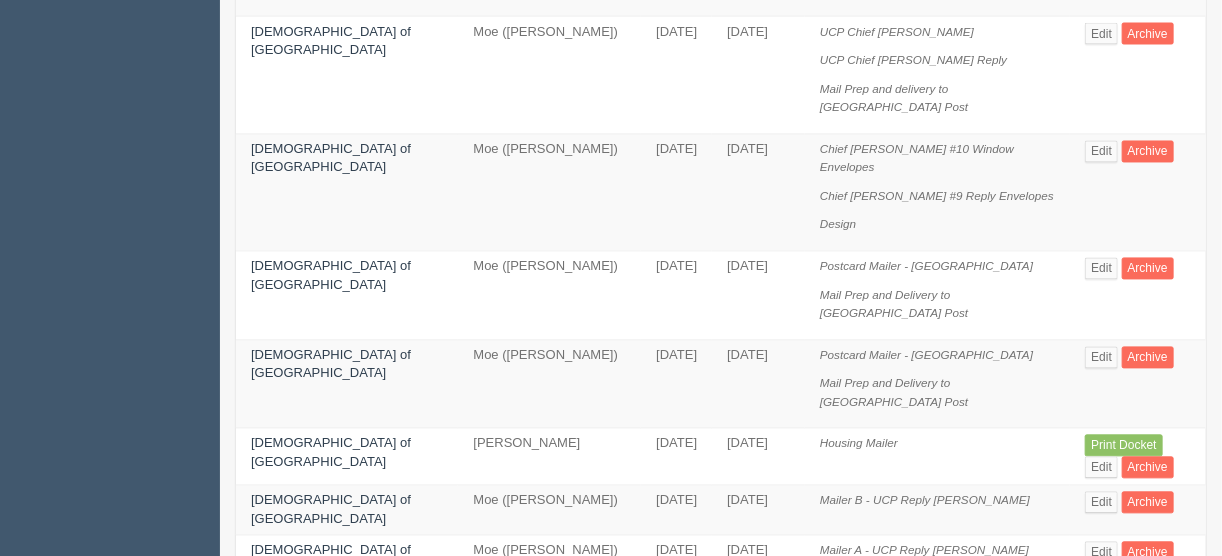 scroll, scrollTop: 1501, scrollLeft: 0, axis: vertical 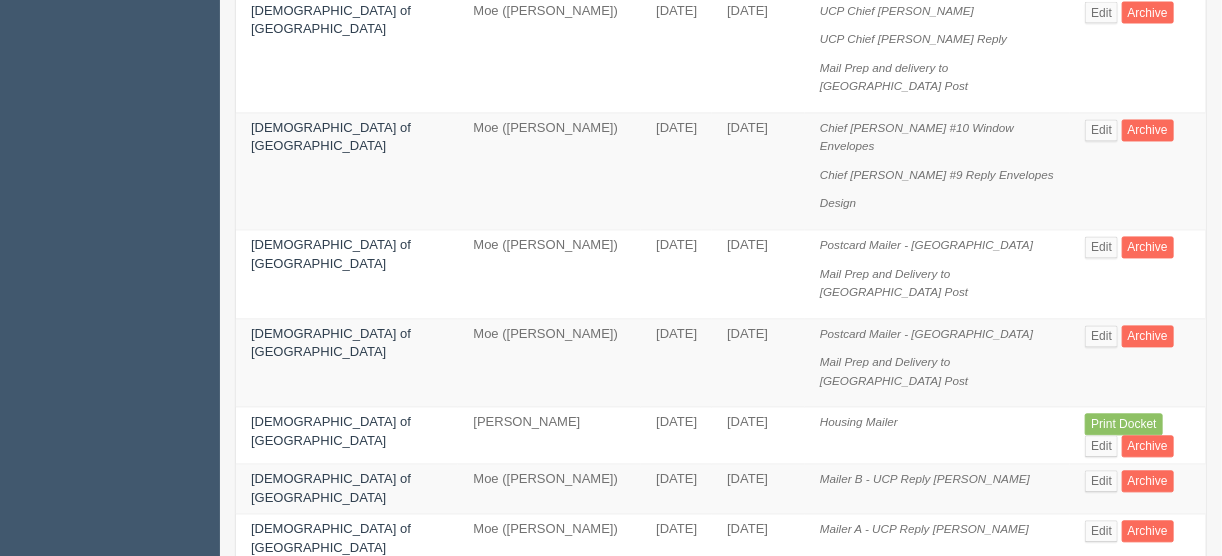 click on "2" at bounding box center (783, 696) 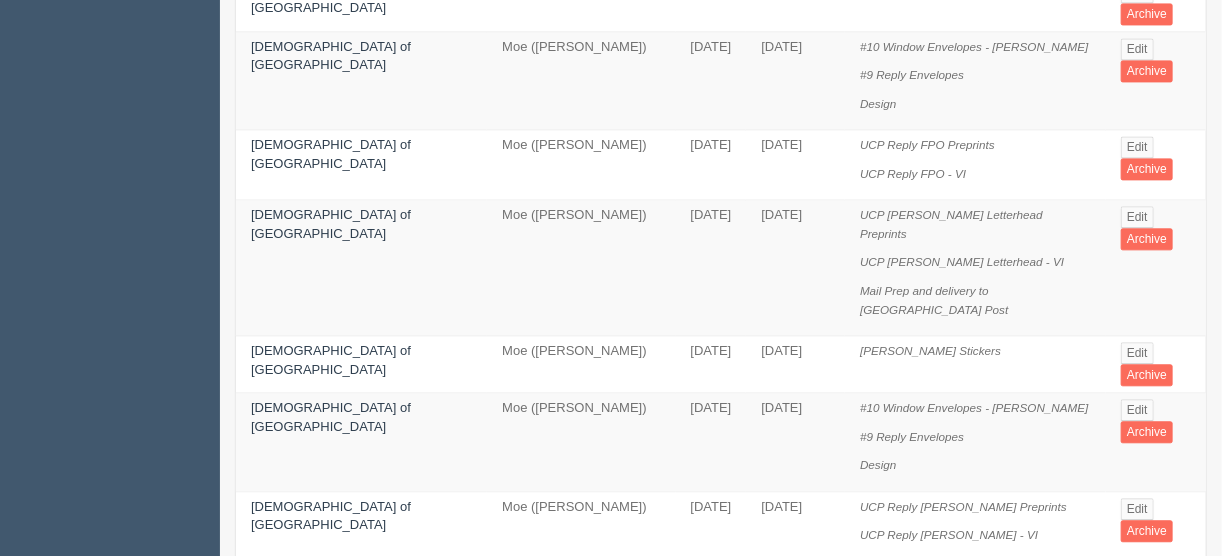 scroll, scrollTop: 1733, scrollLeft: 0, axis: vertical 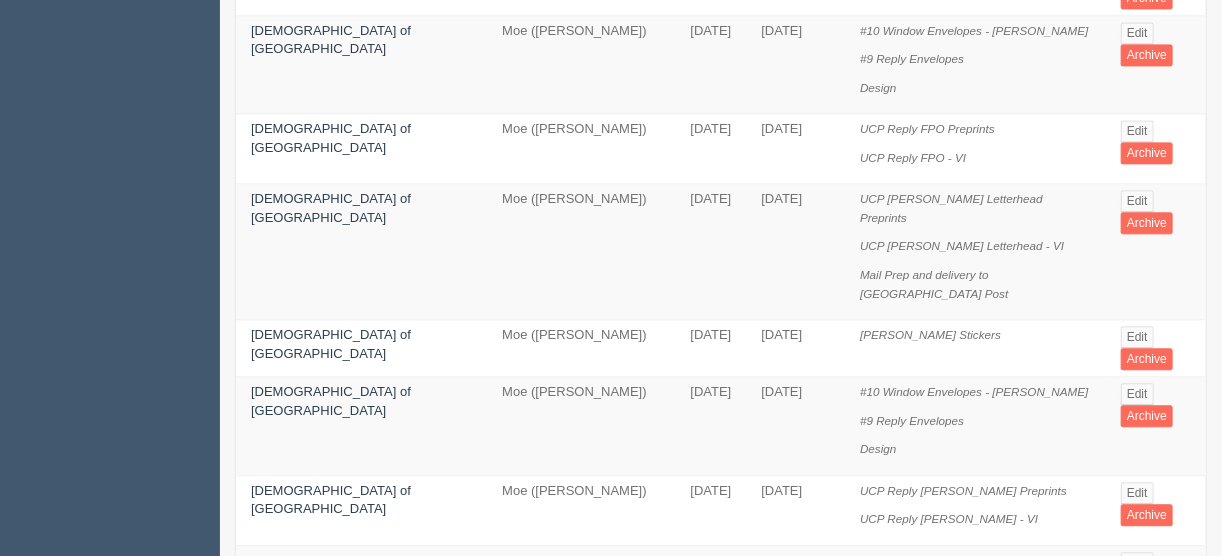click on "3" at bounding box center [819, 742] 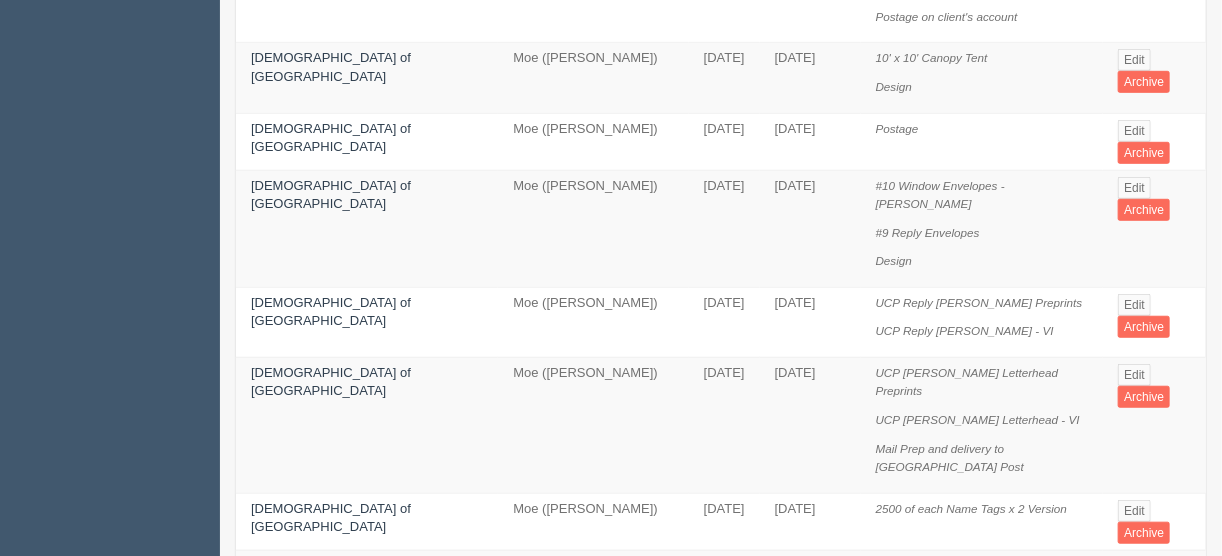 scroll, scrollTop: 480, scrollLeft: 0, axis: vertical 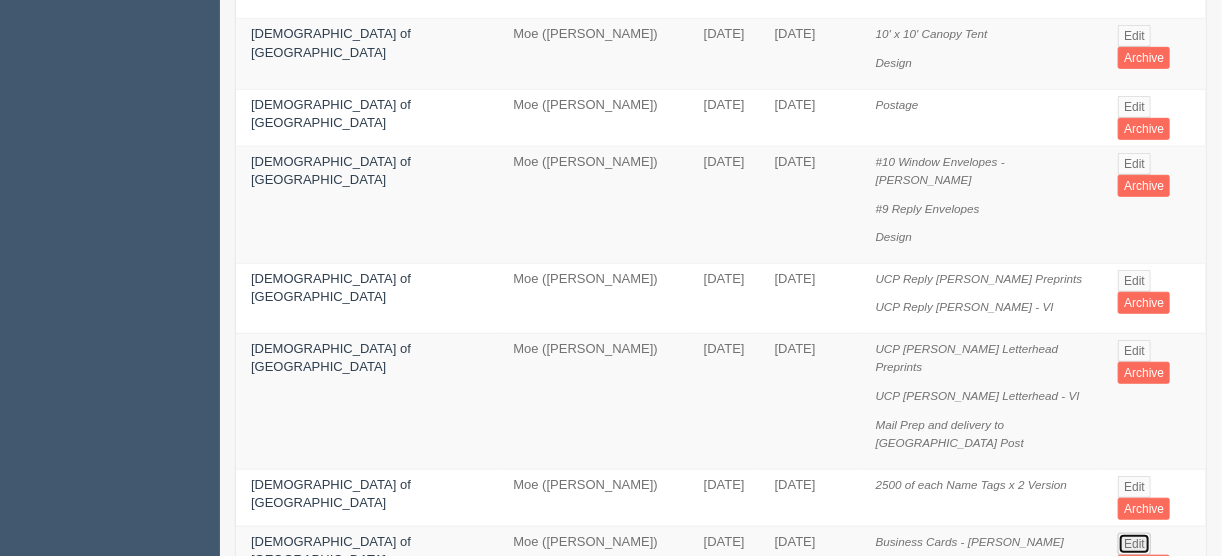 click on "Edit" at bounding box center [1134, 544] 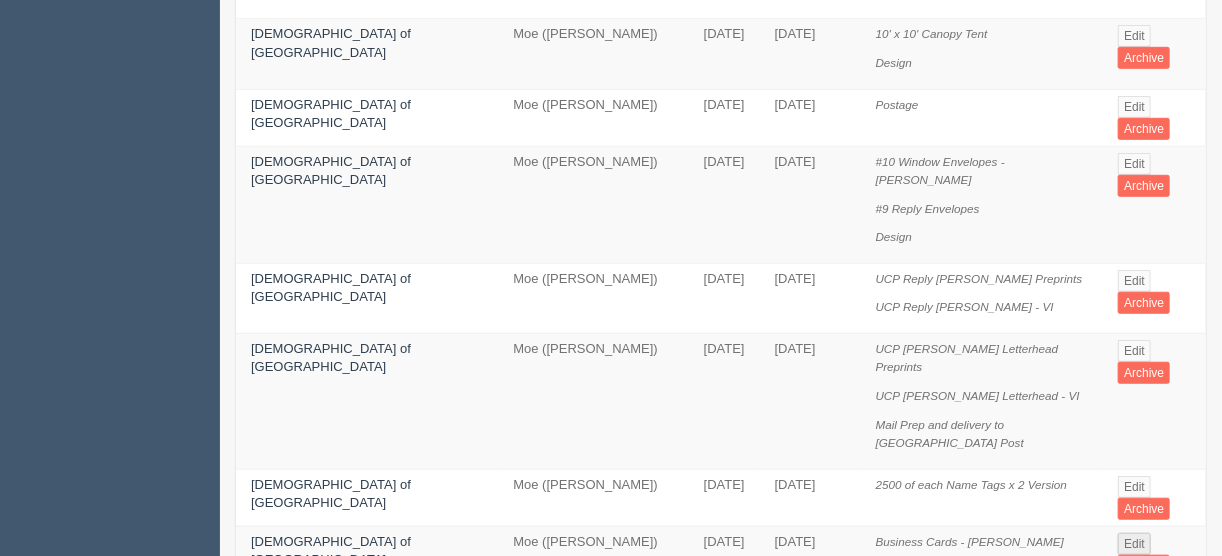 scroll, scrollTop: 0, scrollLeft: 0, axis: both 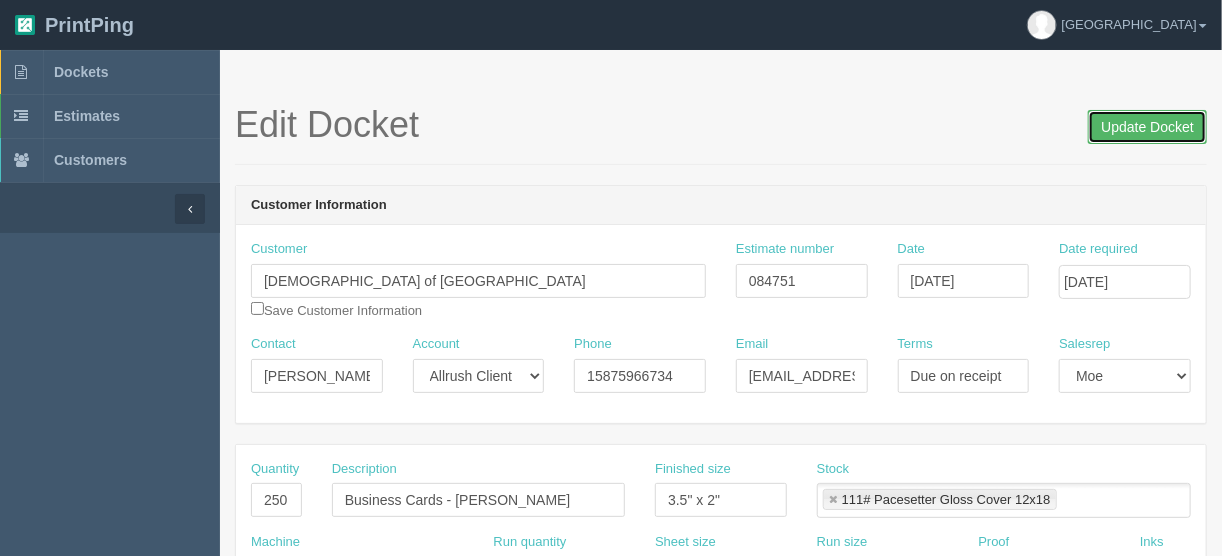 click on "Update Docket" at bounding box center (1147, 127) 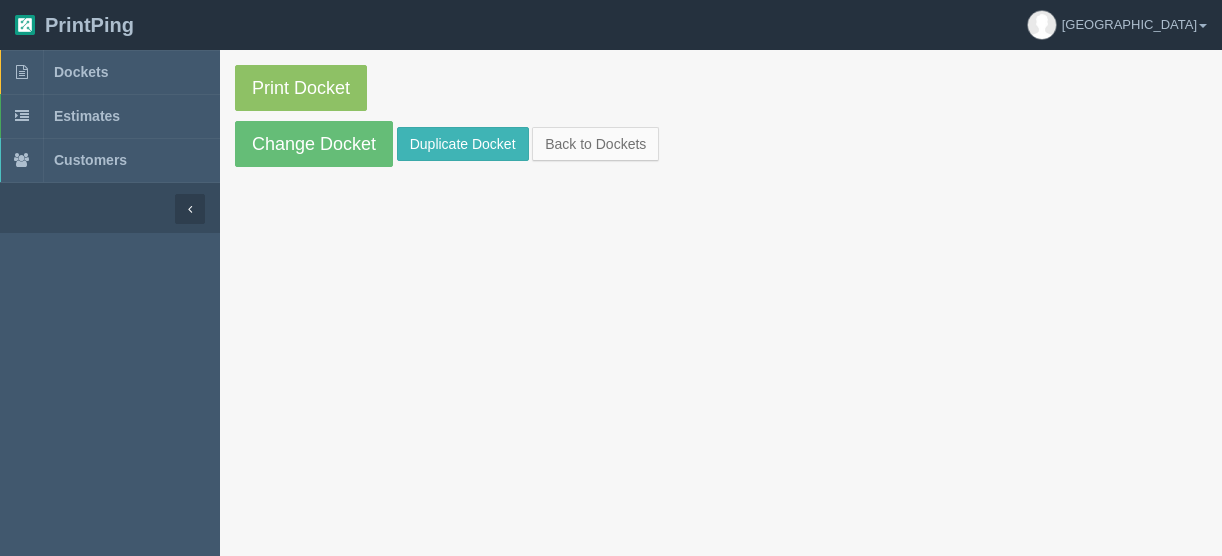 scroll, scrollTop: 0, scrollLeft: 0, axis: both 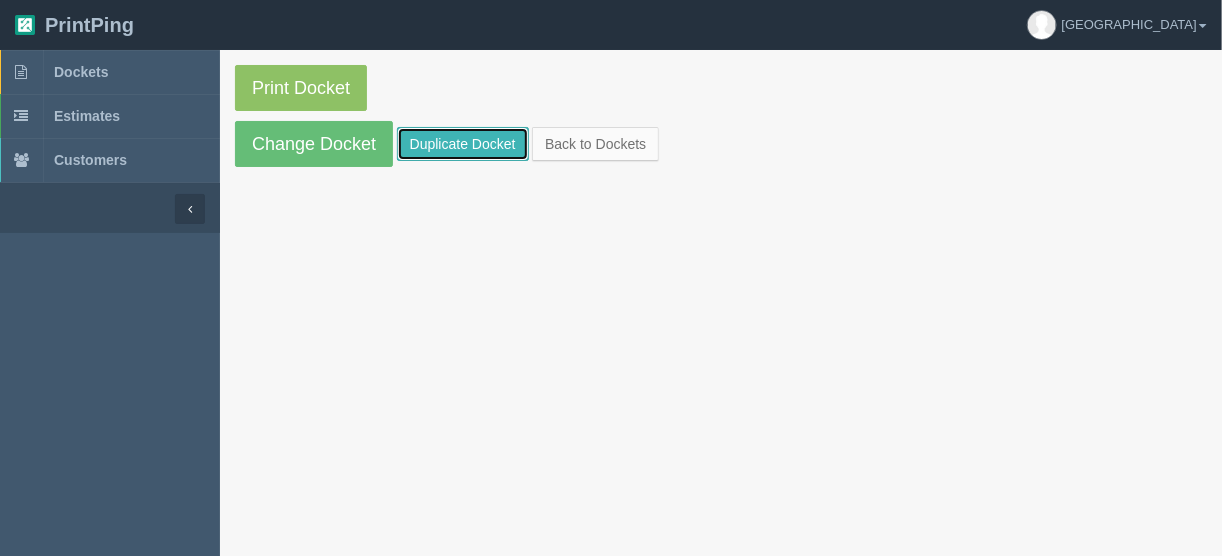 click on "Duplicate Docket" at bounding box center (463, 144) 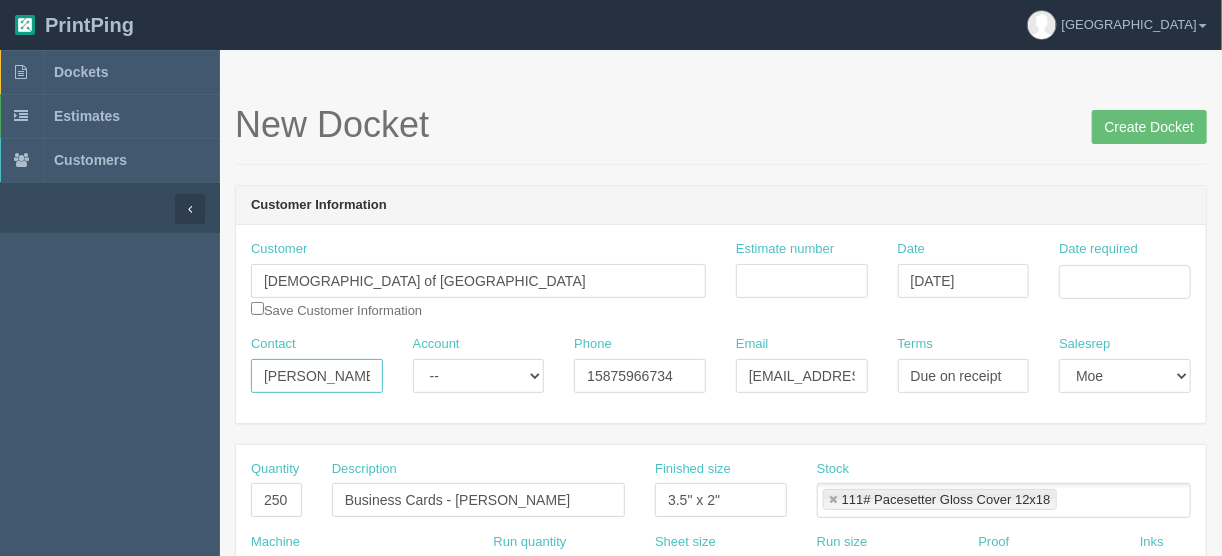 drag, startPoint x: 357, startPoint y: 376, endPoint x: 192, endPoint y: 374, distance: 165.01212 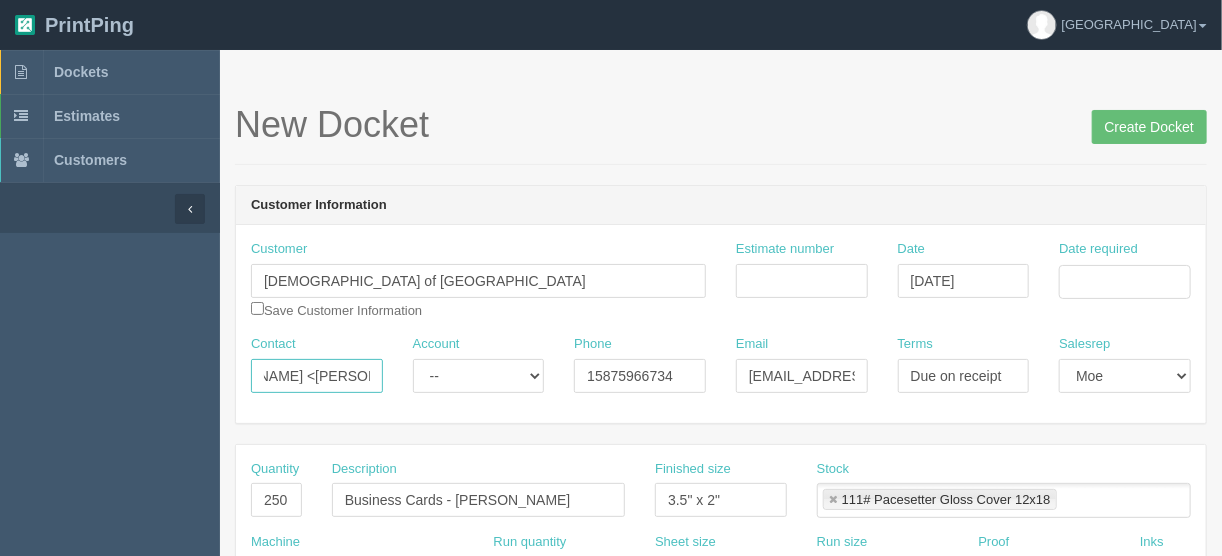 scroll, scrollTop: 0, scrollLeft: 69, axis: horizontal 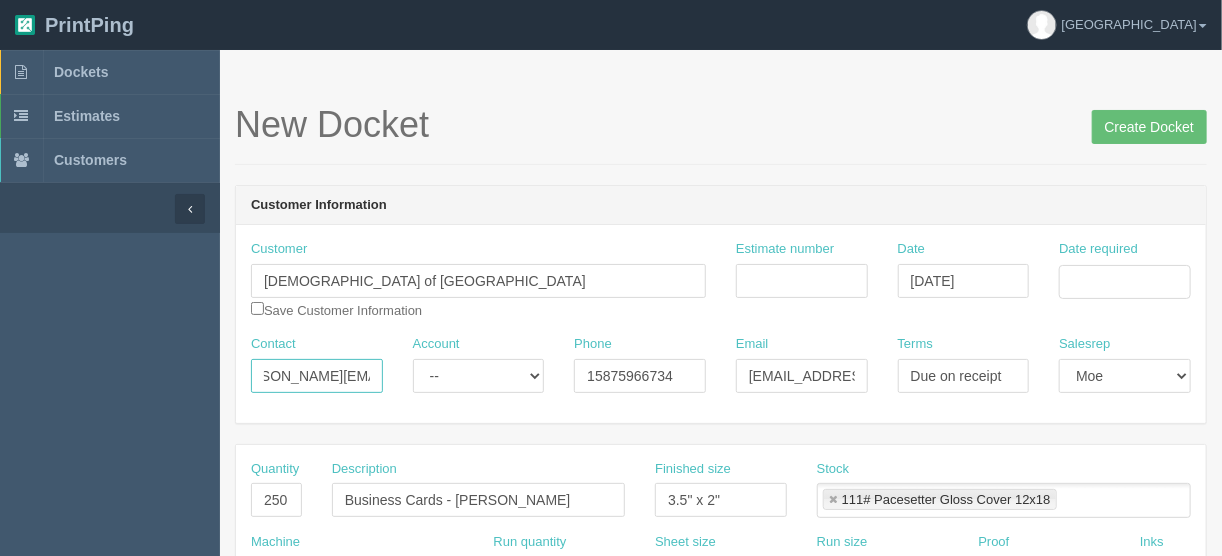 drag, startPoint x: 282, startPoint y: 367, endPoint x: 473, endPoint y: 360, distance: 191.12823 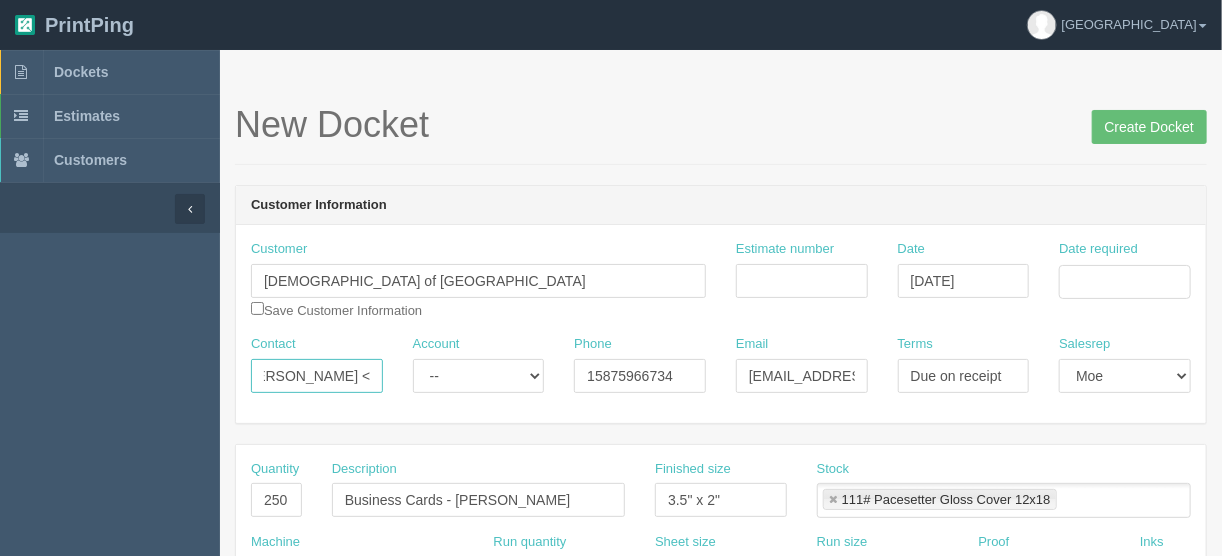 scroll, scrollTop: 0, scrollLeft: 0, axis: both 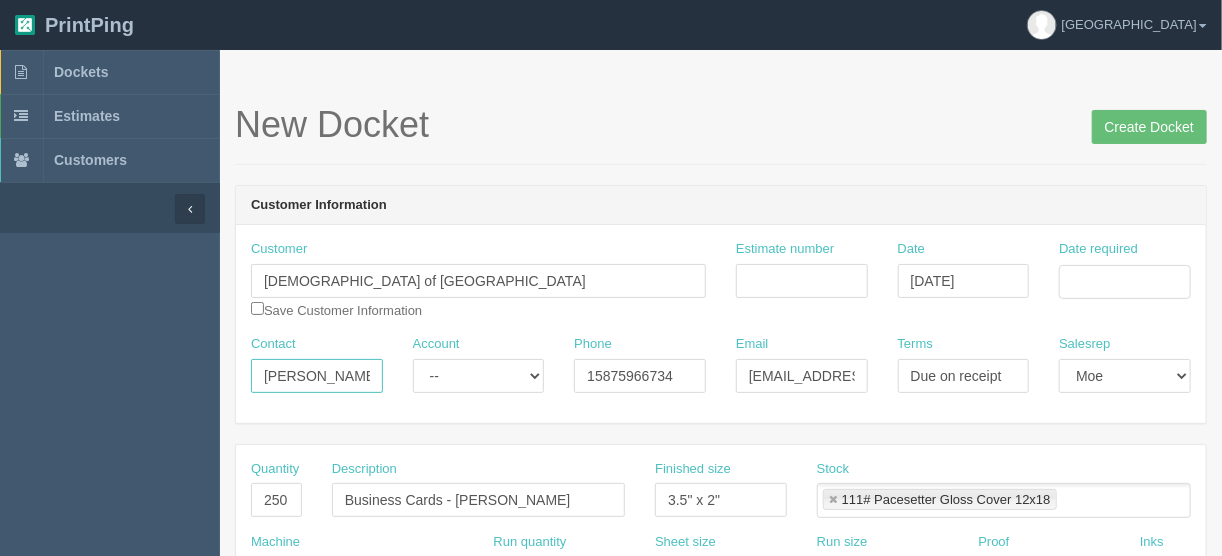 type on "Simone Ellis <" 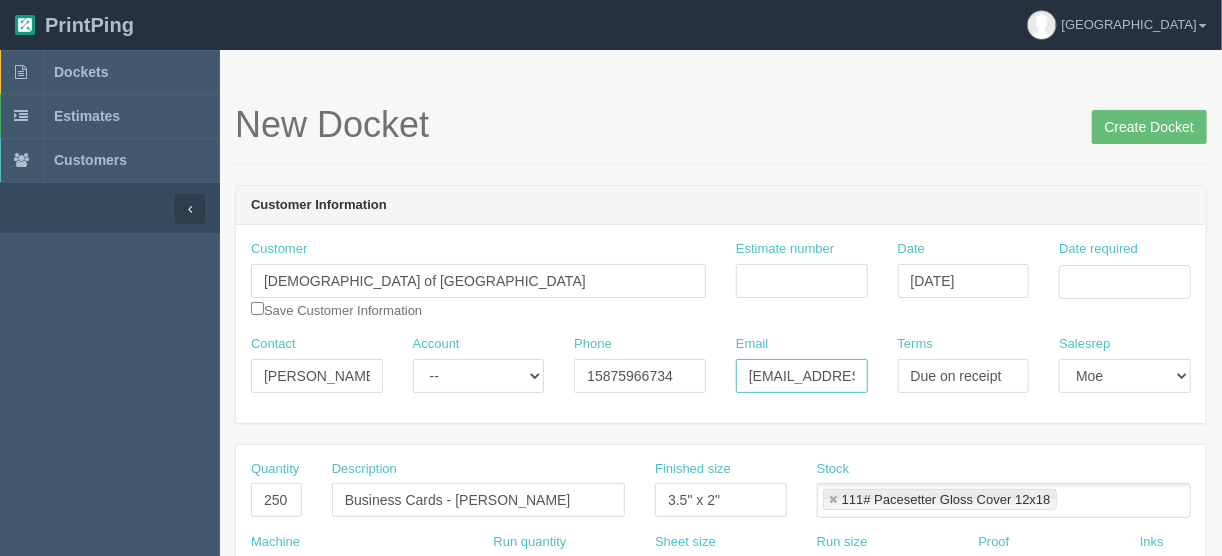 scroll, scrollTop: 0, scrollLeft: 84, axis: horizontal 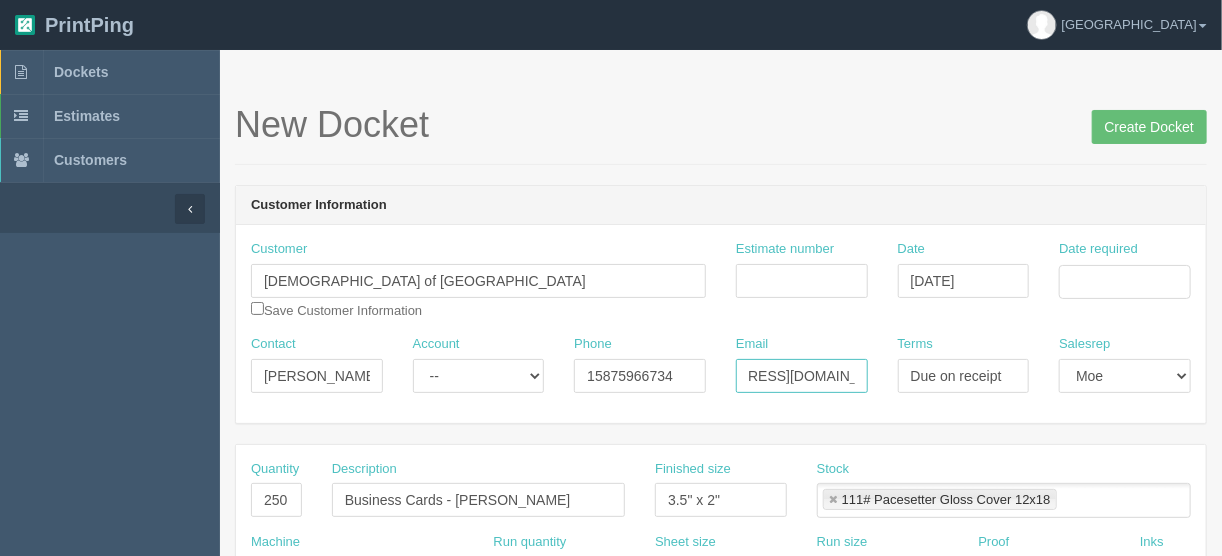 drag, startPoint x: 740, startPoint y: 371, endPoint x: 947, endPoint y: 346, distance: 208.5042 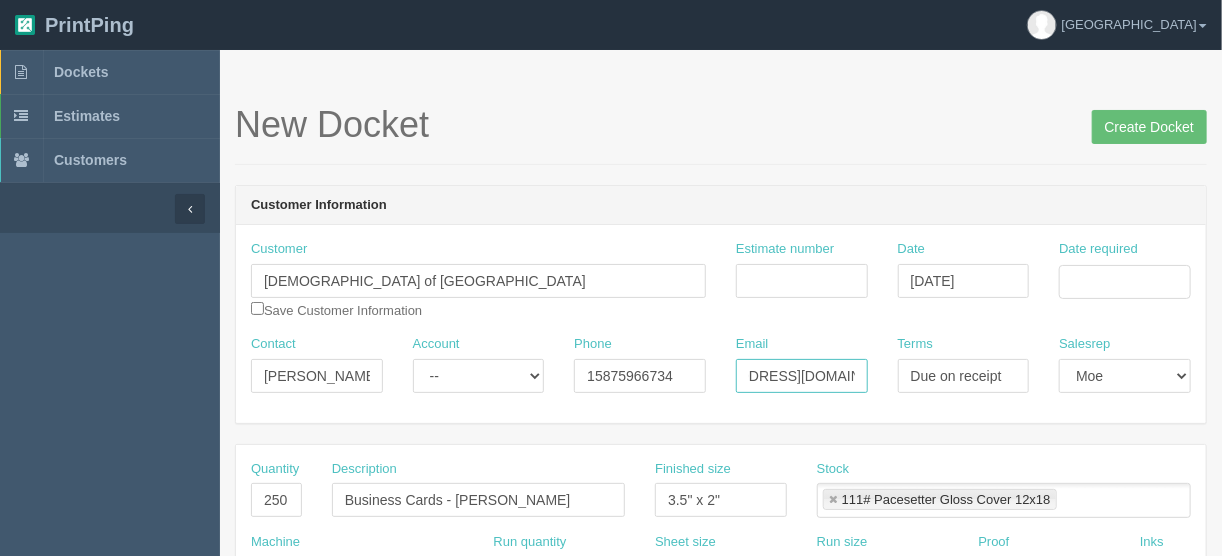 type on "sellis@unitedconservative.ca" 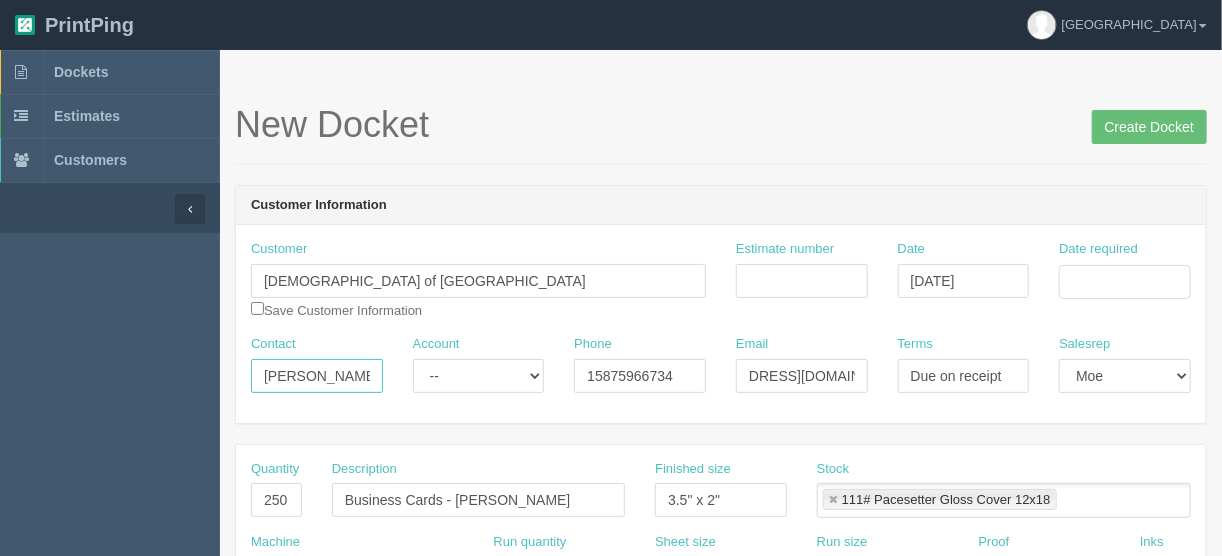 click on "Simone Ellis <" at bounding box center [317, 376] 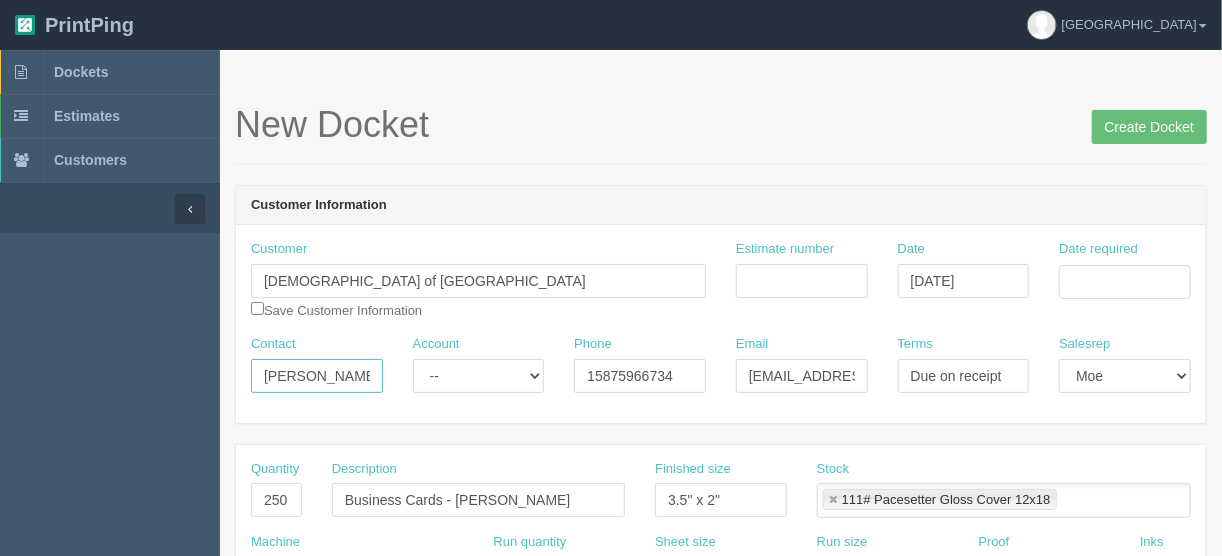type on "Simone Ellis" 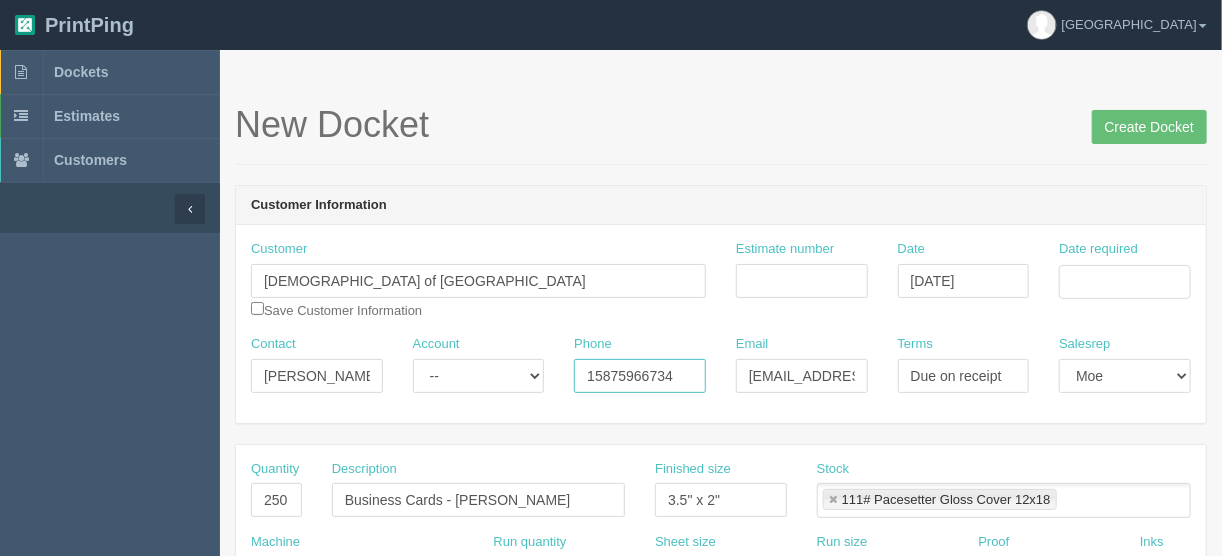 drag, startPoint x: 682, startPoint y: 371, endPoint x: 526, endPoint y: 383, distance: 156.46086 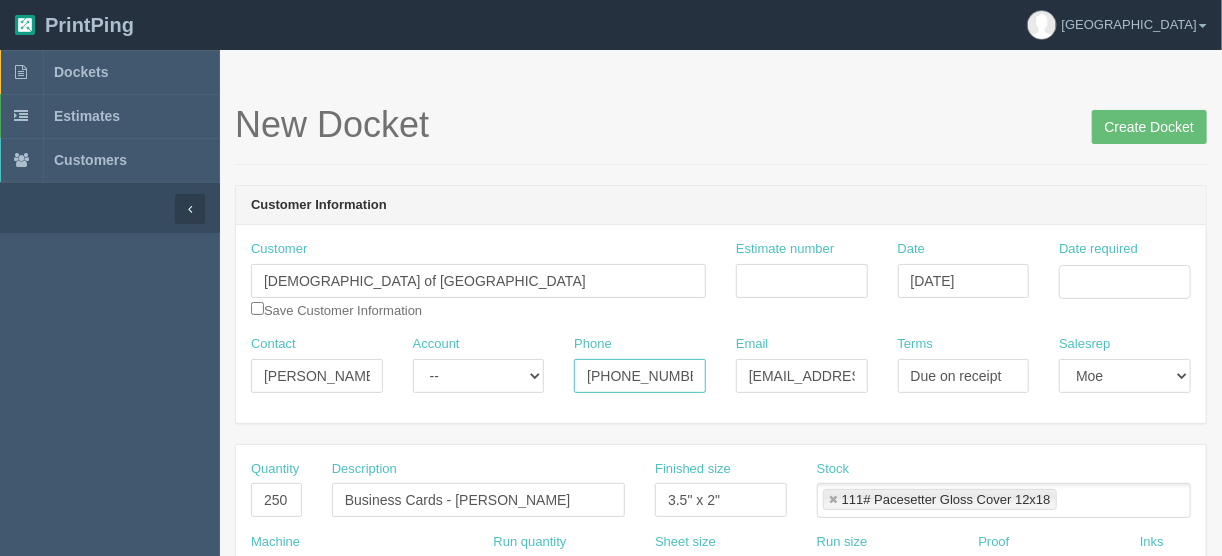 type on "1-888-465-2660" 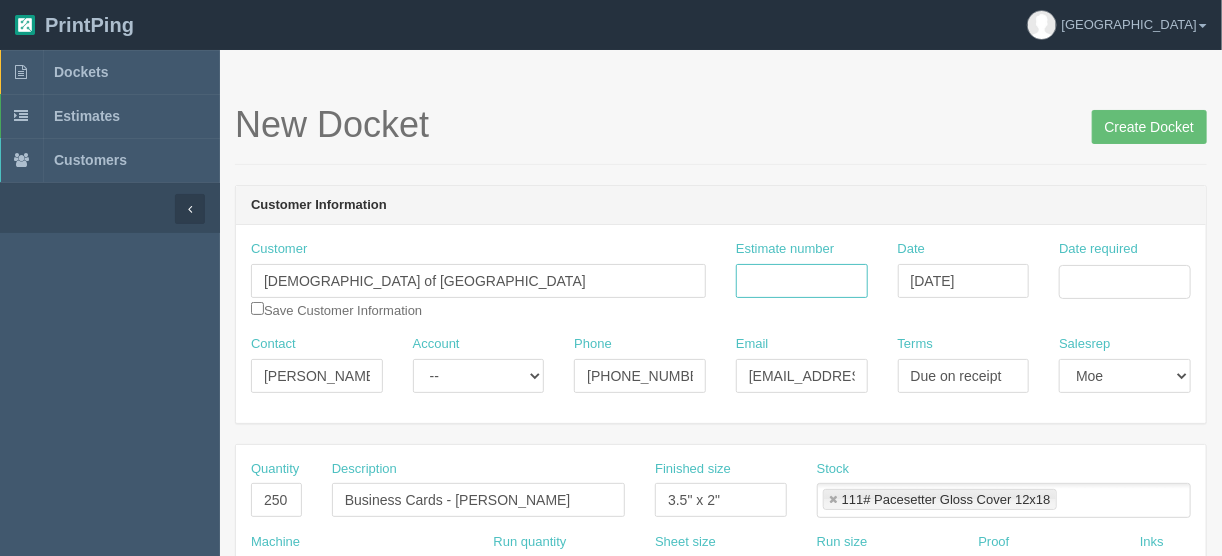 drag, startPoint x: 770, startPoint y: 275, endPoint x: 760, endPoint y: 292, distance: 19.723083 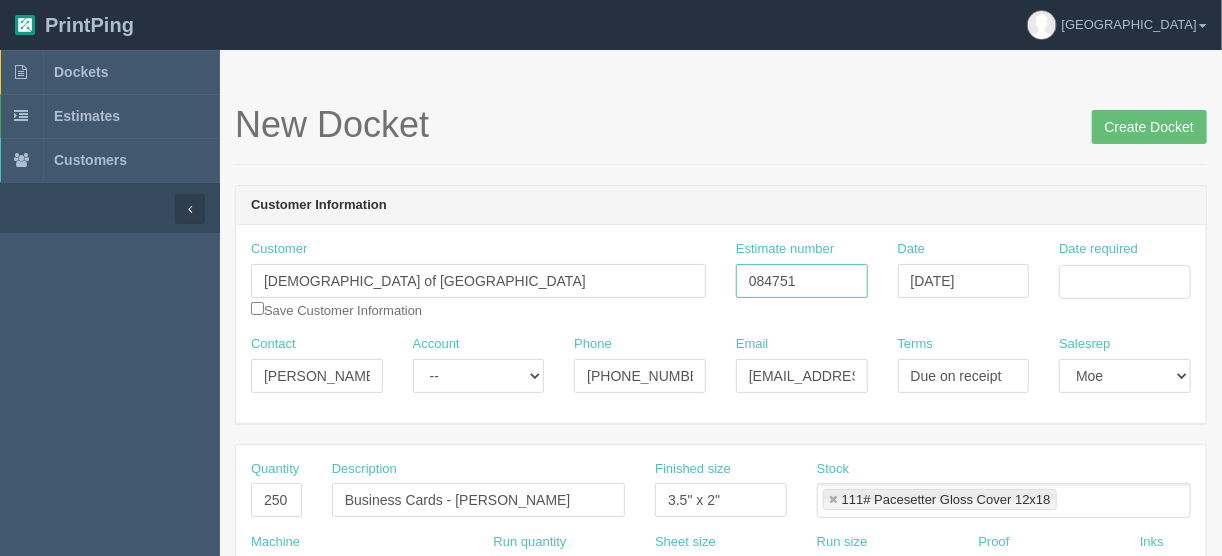 type on "084751" 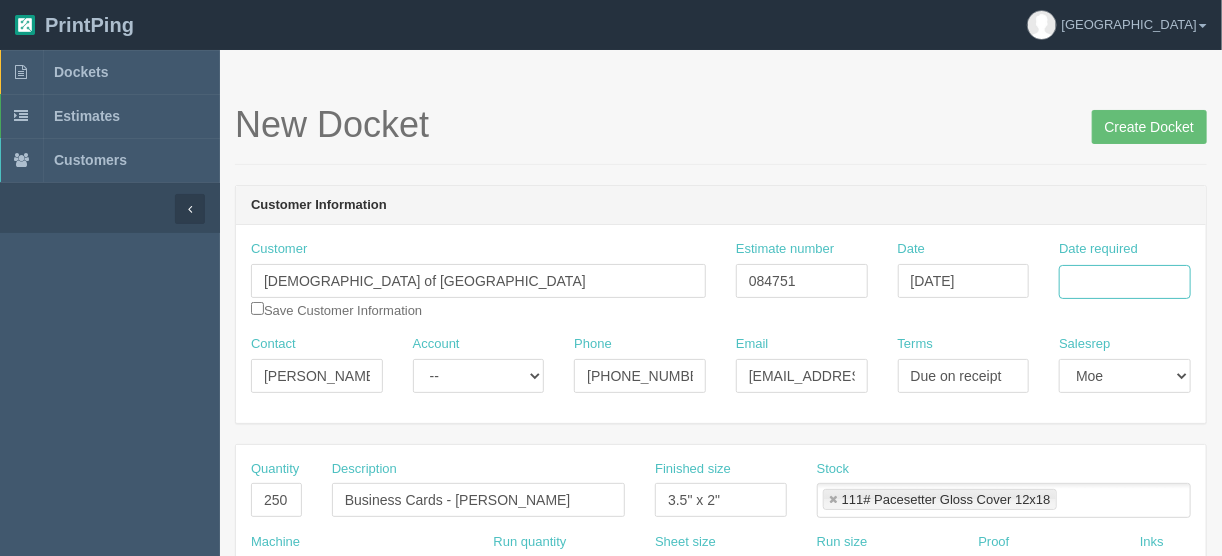 click on "Date required" at bounding box center [1125, 282] 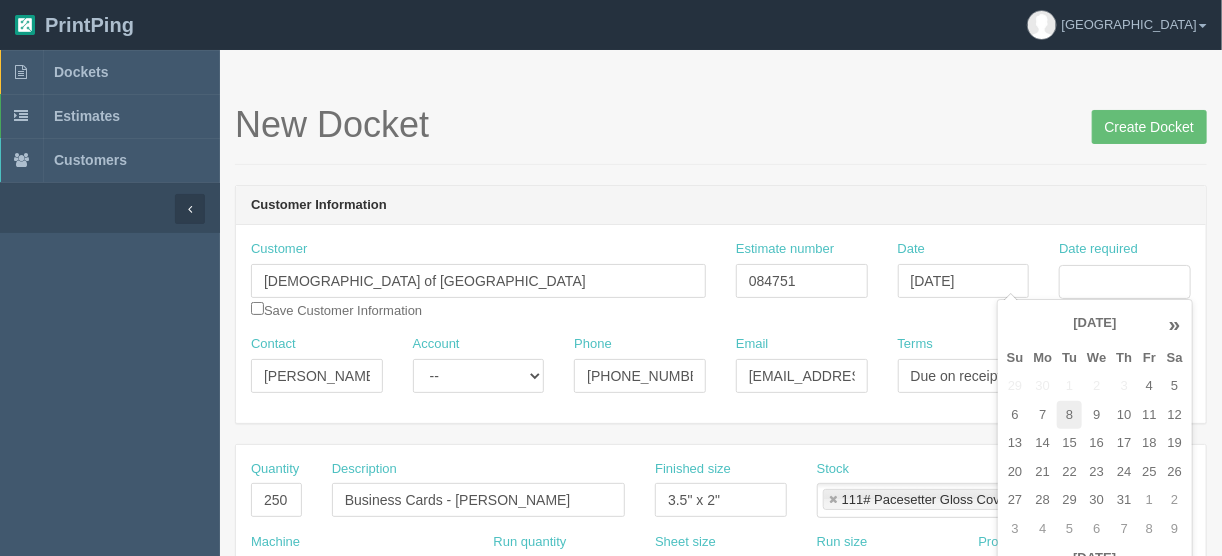 click on "8" at bounding box center [1069, 415] 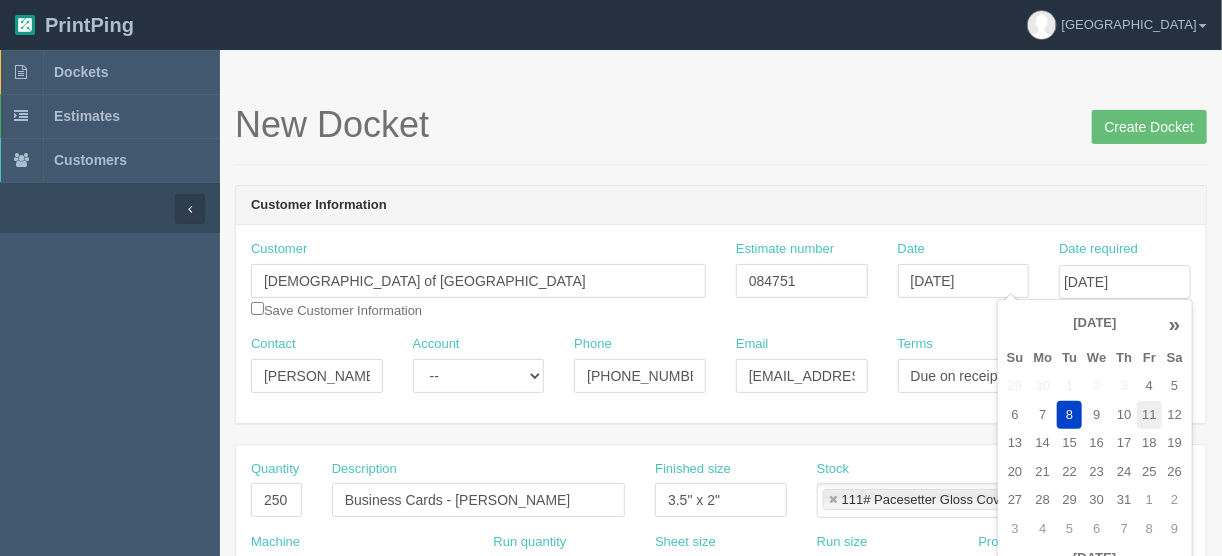 click on "11" at bounding box center (1149, 415) 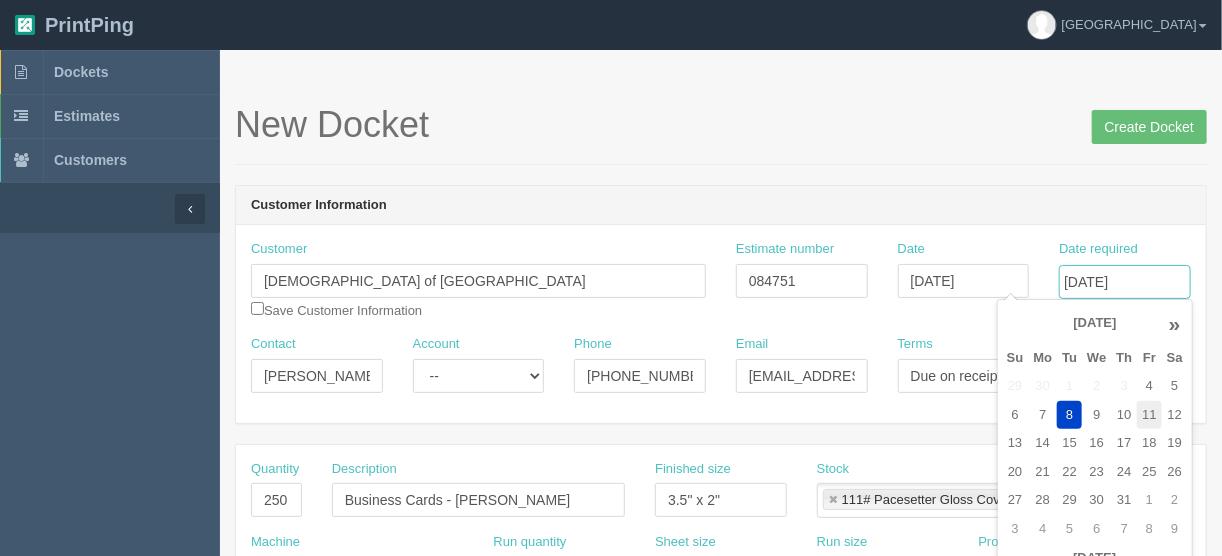 type on "July 11, 2025" 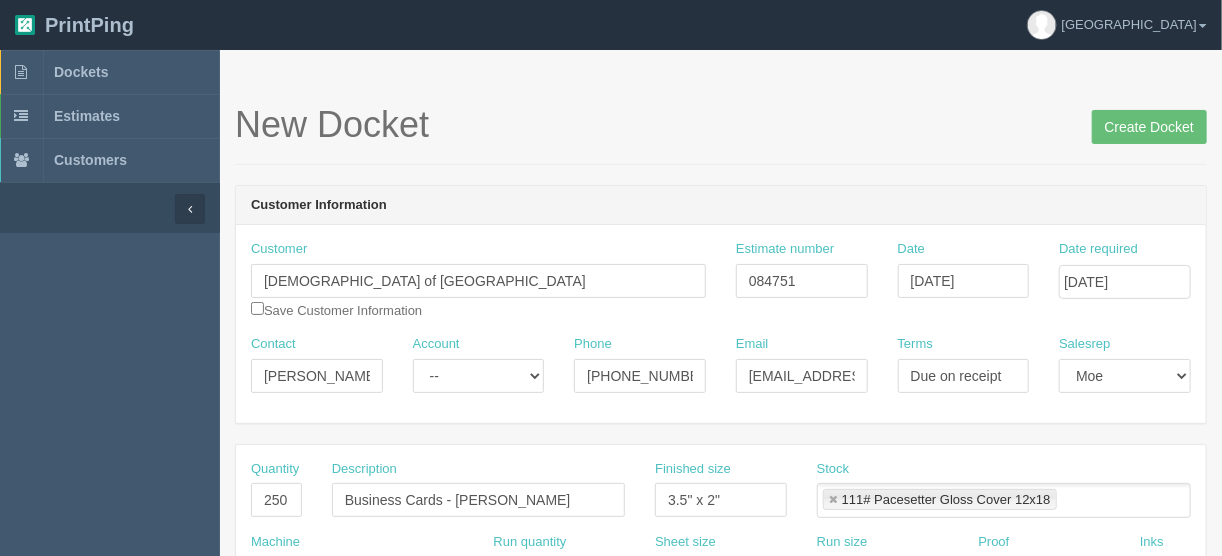 click on "New Docket
Create Docket" at bounding box center (721, 135) 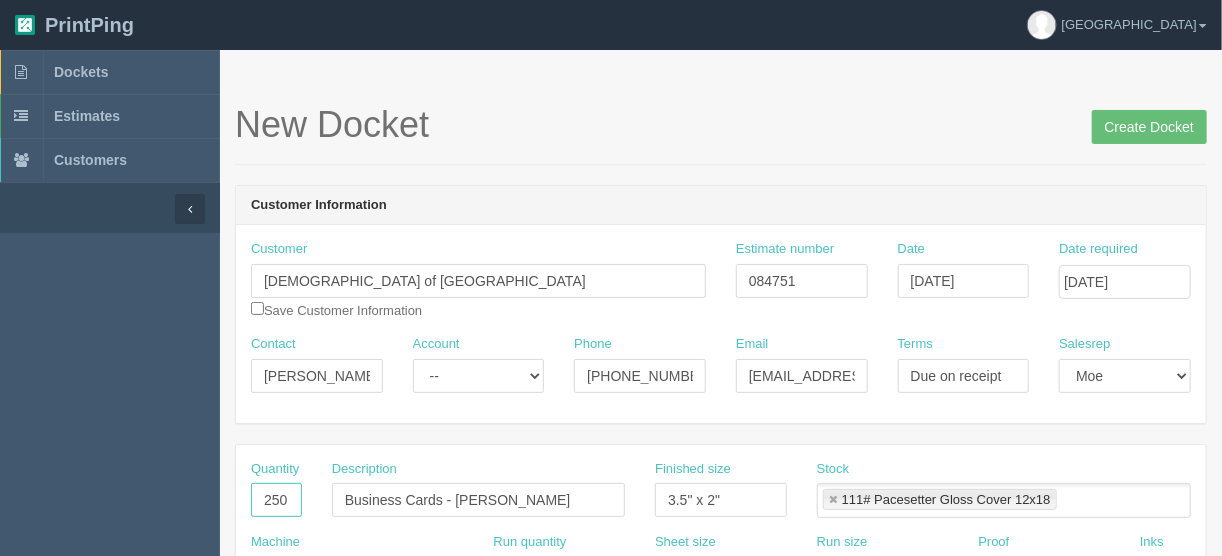 drag, startPoint x: 288, startPoint y: 495, endPoint x: 245, endPoint y: 483, distance: 44.64303 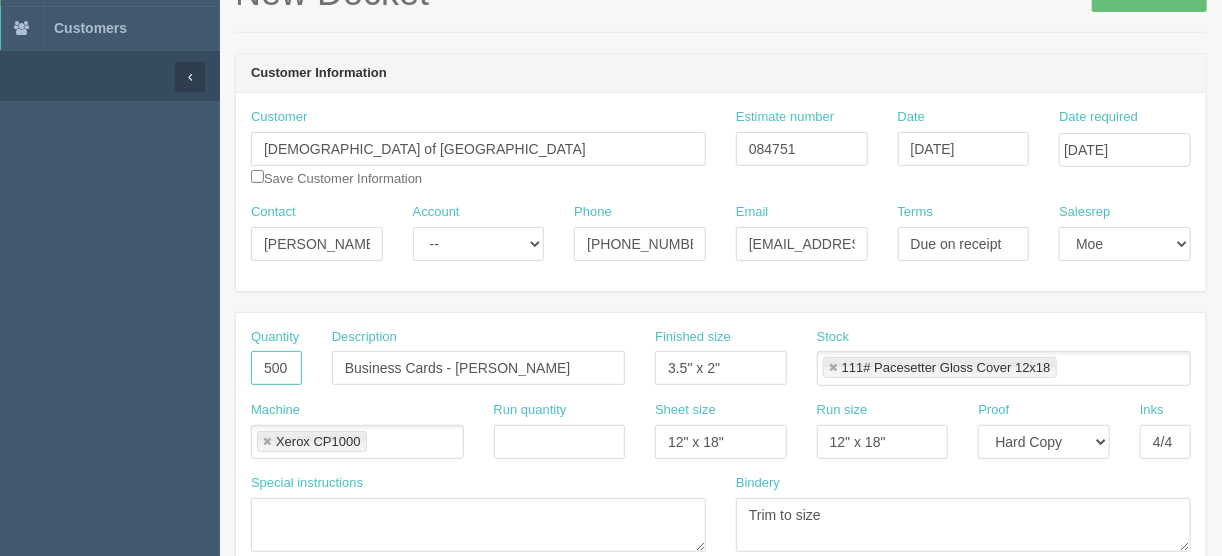scroll, scrollTop: 160, scrollLeft: 0, axis: vertical 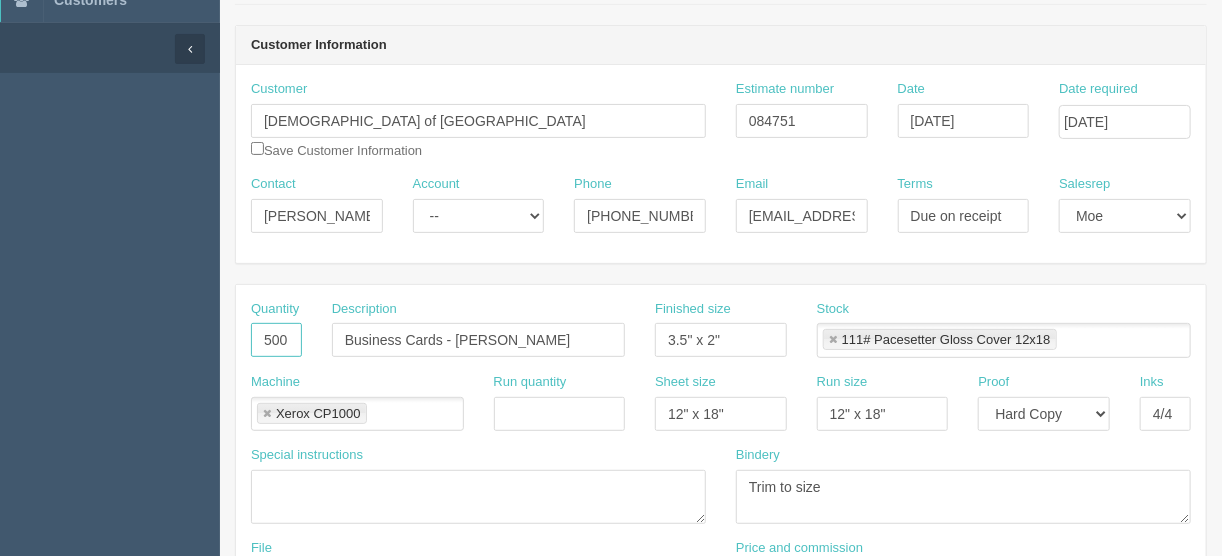 type on "500" 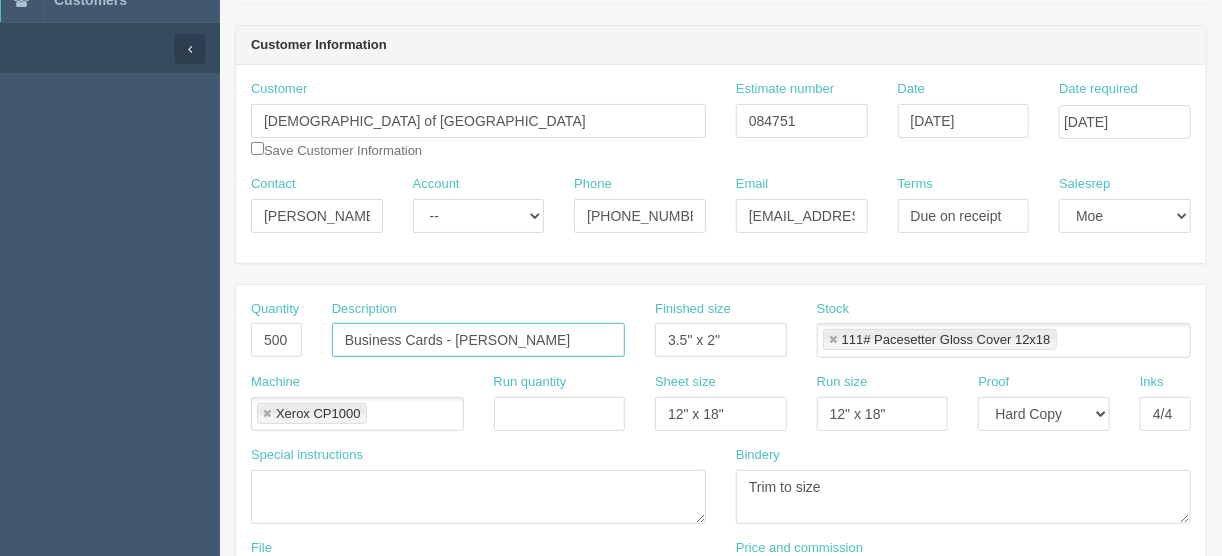 drag, startPoint x: 532, startPoint y: 333, endPoint x: 458, endPoint y: 344, distance: 74.8131 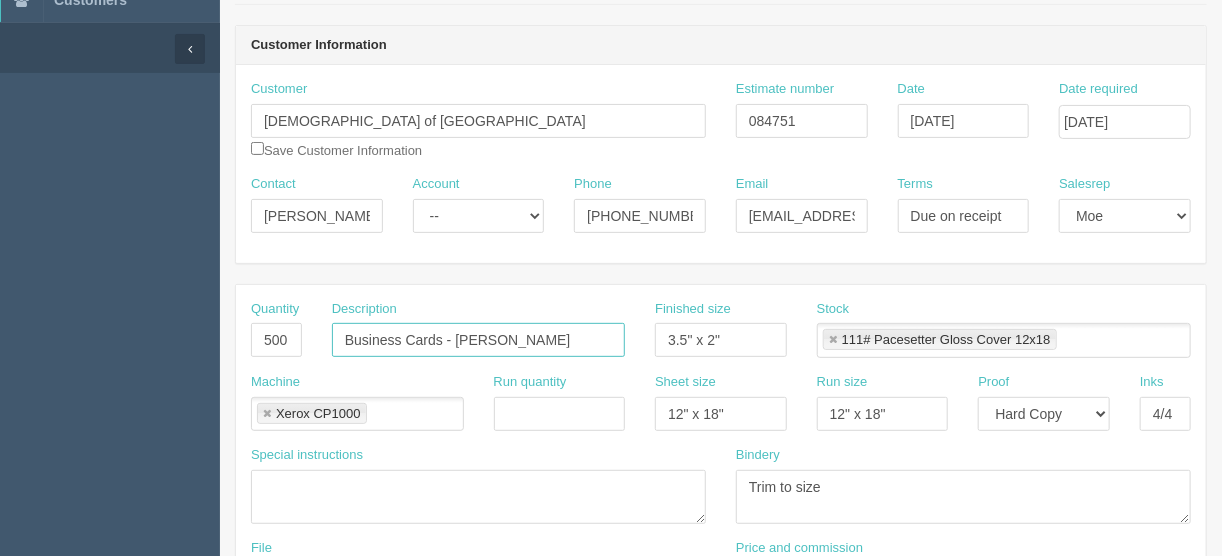 type on "Business Cards - Brad LaForge" 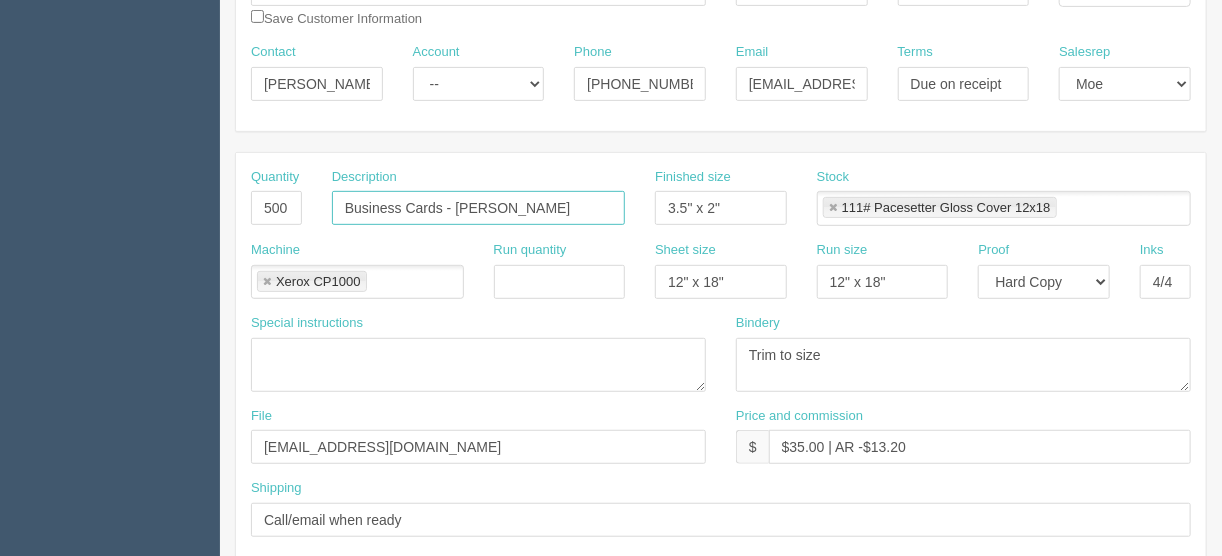 scroll, scrollTop: 320, scrollLeft: 0, axis: vertical 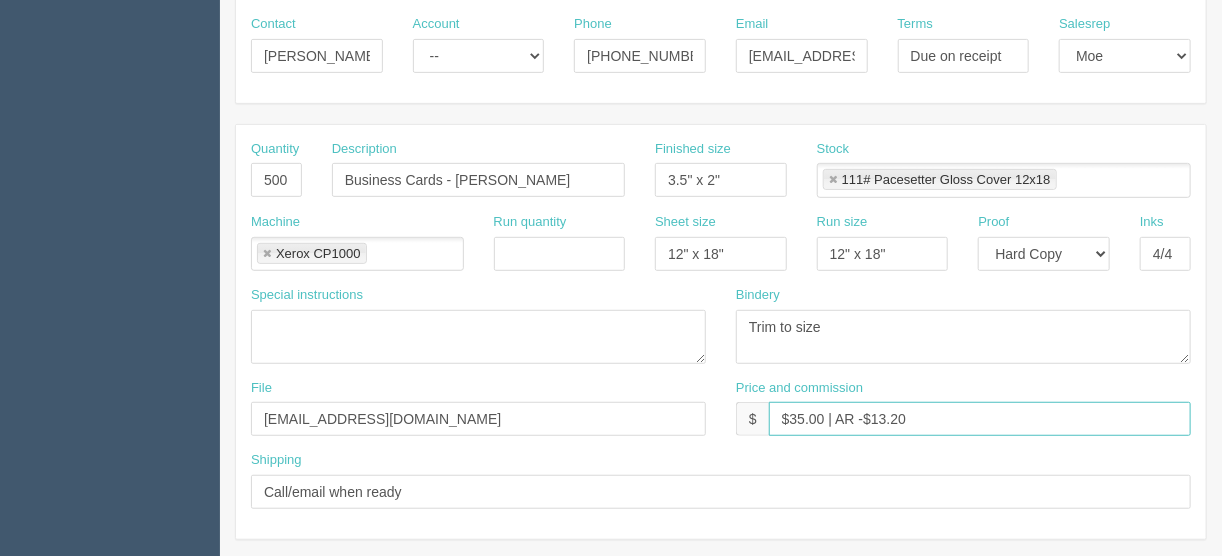 drag, startPoint x: 794, startPoint y: 411, endPoint x: 810, endPoint y: 416, distance: 16.763054 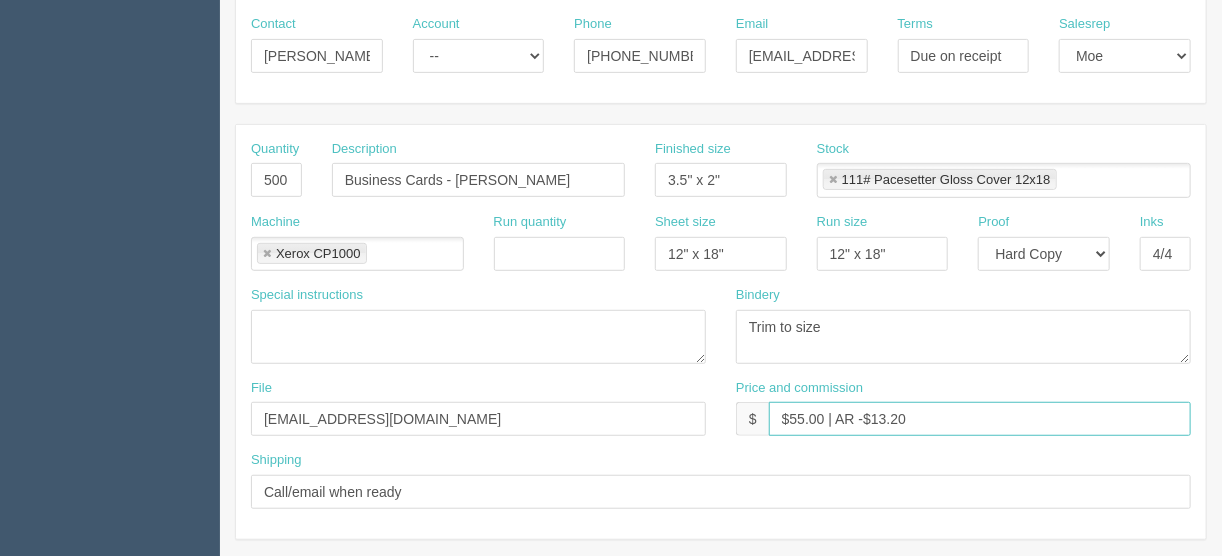 click on "$55.00 | AR -$13.20" at bounding box center (980, 419) 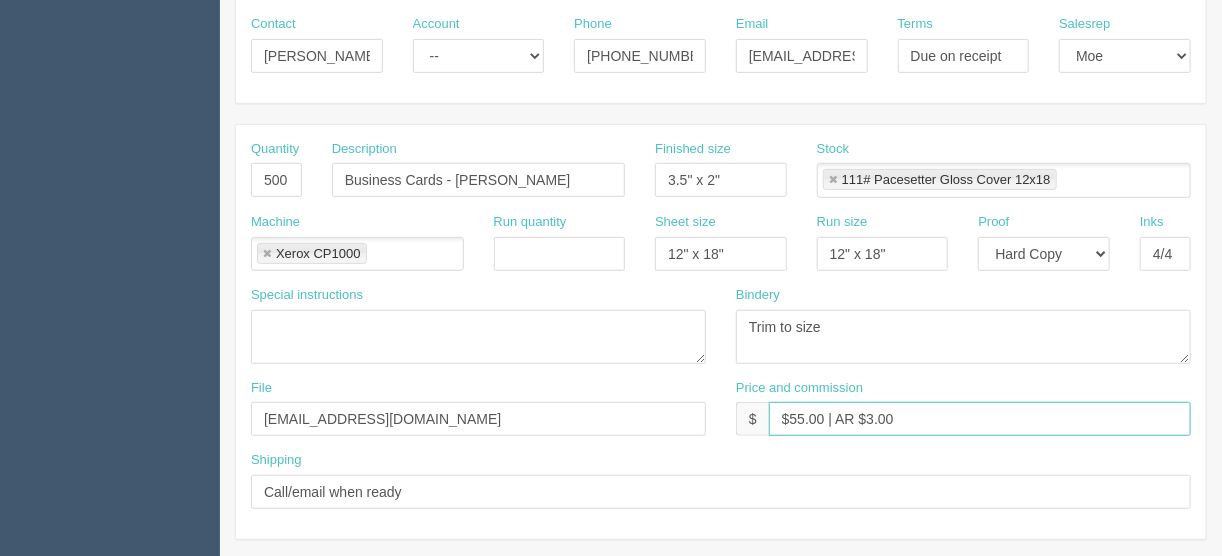 type on "$55.00 | AR $3.00" 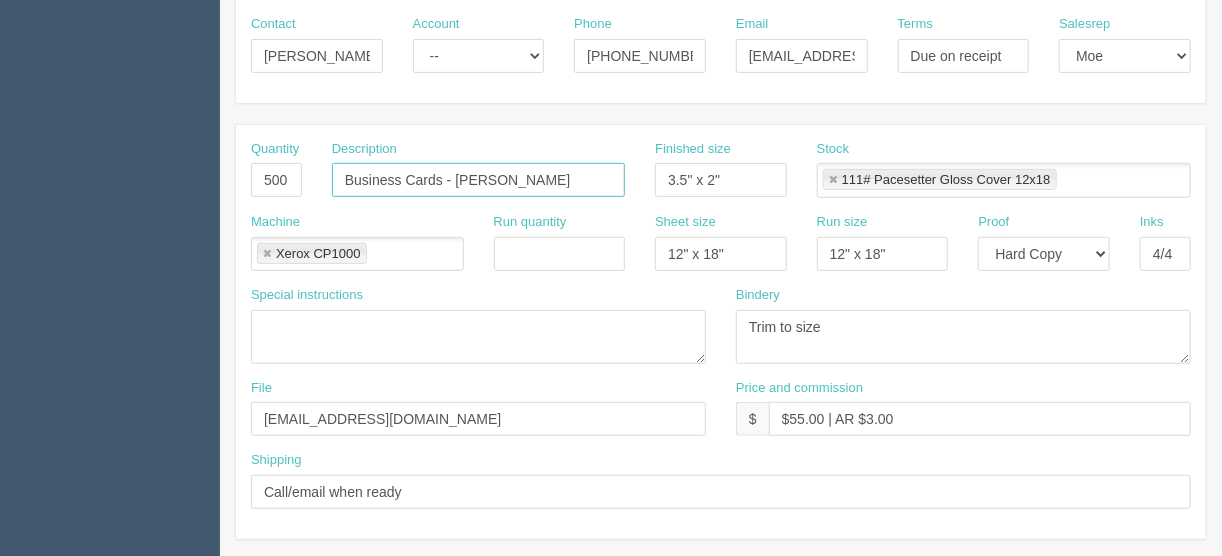 click on "Business Cards - Brad LaForge" at bounding box center (478, 180) 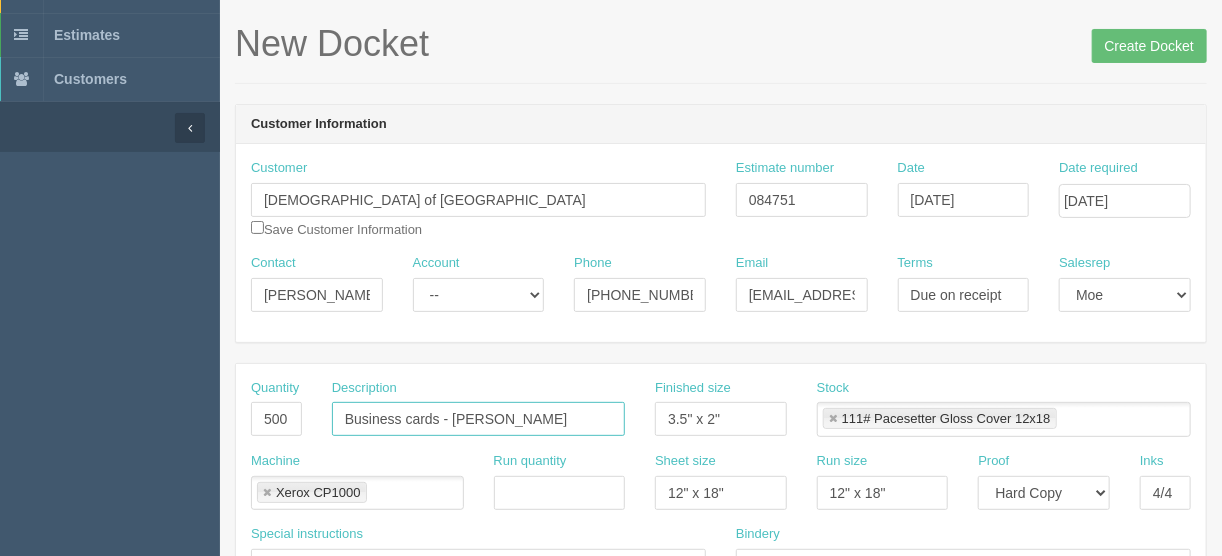 scroll, scrollTop: 0, scrollLeft: 0, axis: both 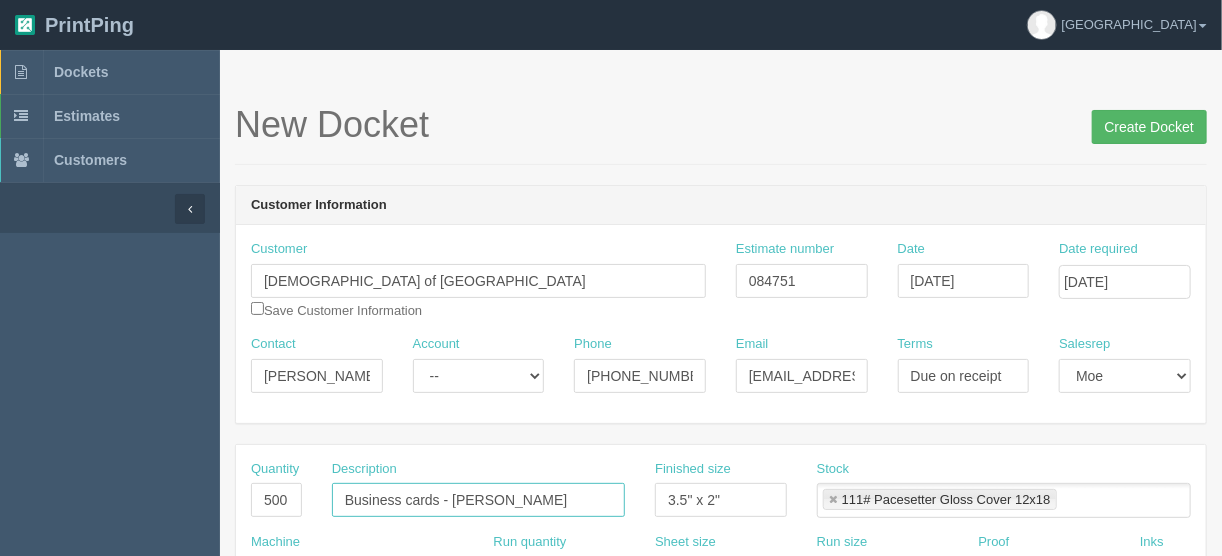 type on "Business cards - Brad LaForge" 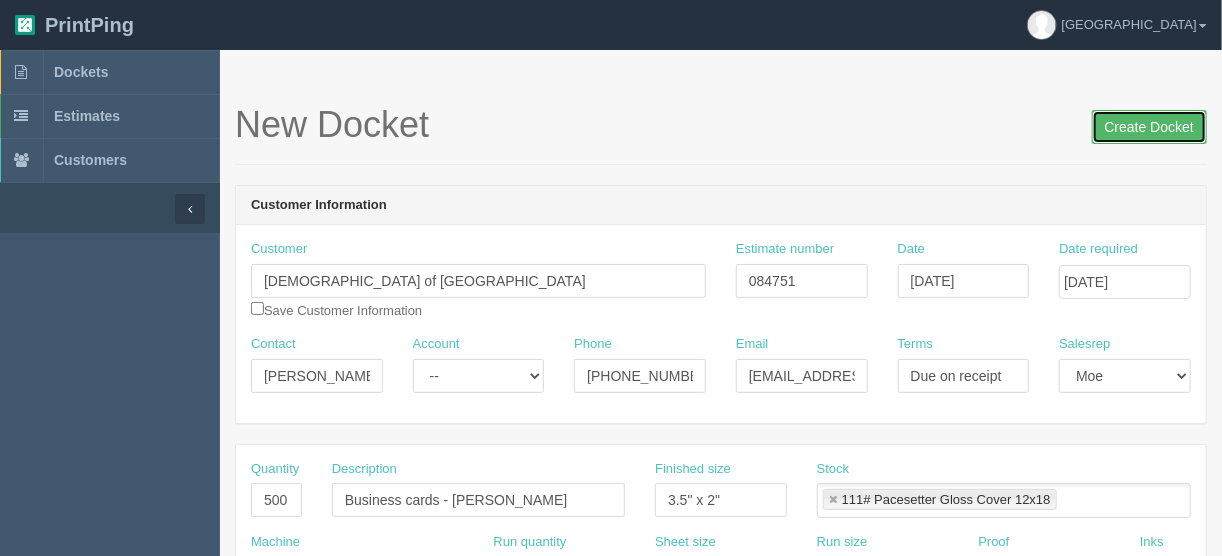 click on "Create Docket" at bounding box center (1149, 127) 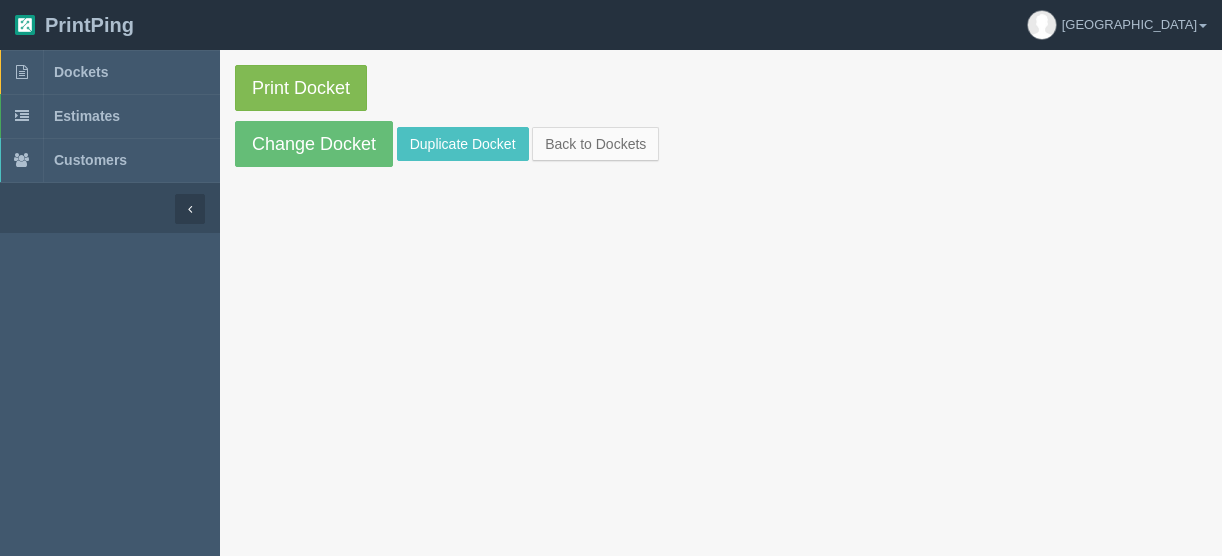 scroll, scrollTop: 0, scrollLeft: 0, axis: both 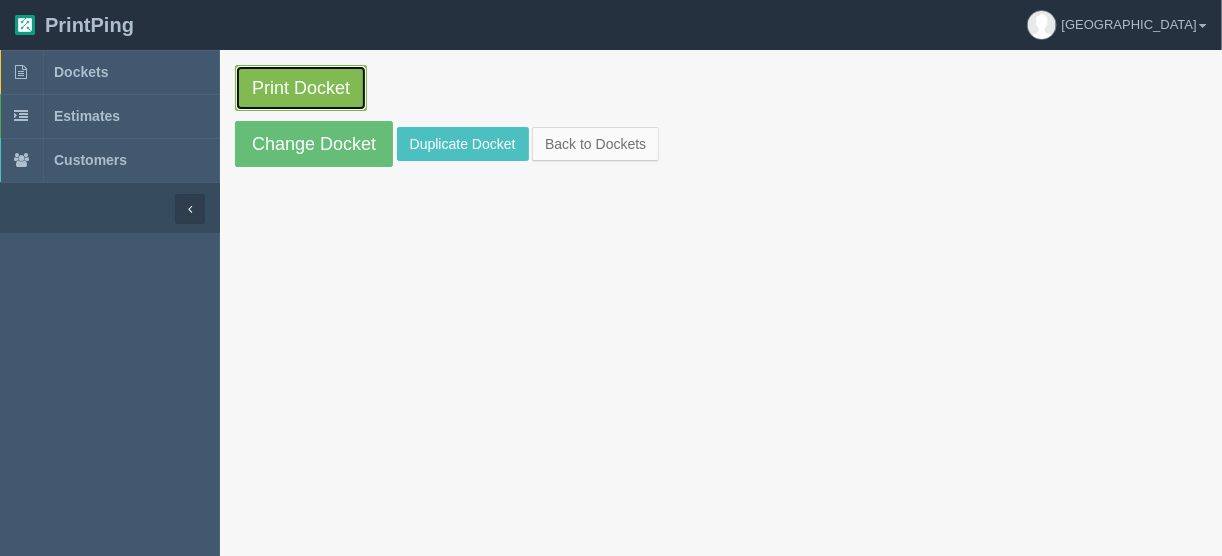 click on "Print Docket" at bounding box center (301, 88) 